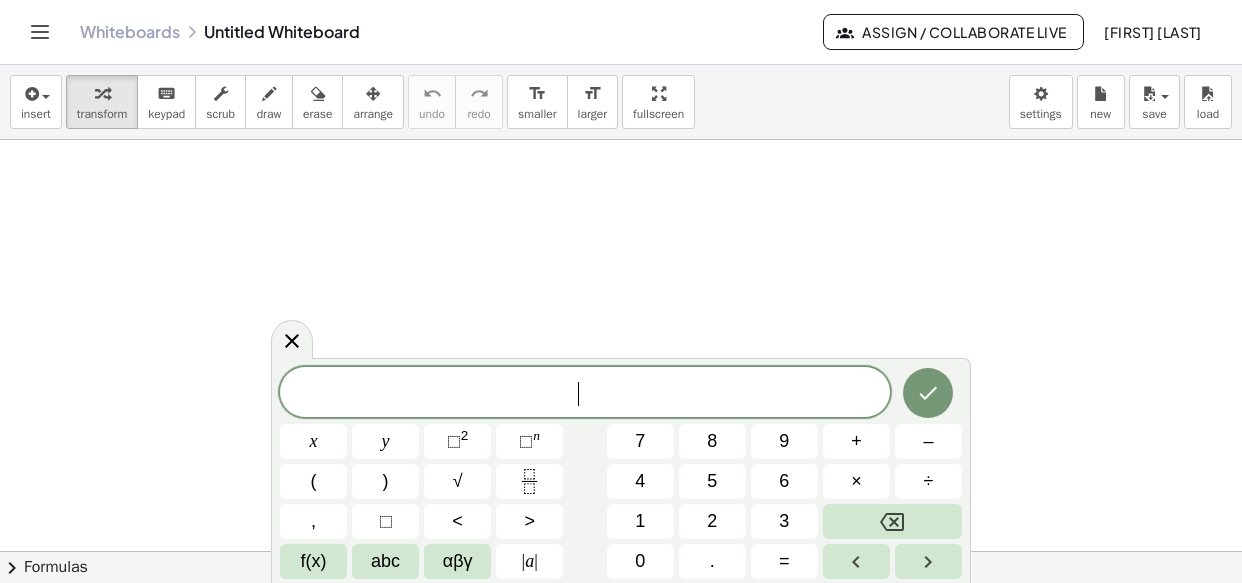 scroll, scrollTop: 0, scrollLeft: 0, axis: both 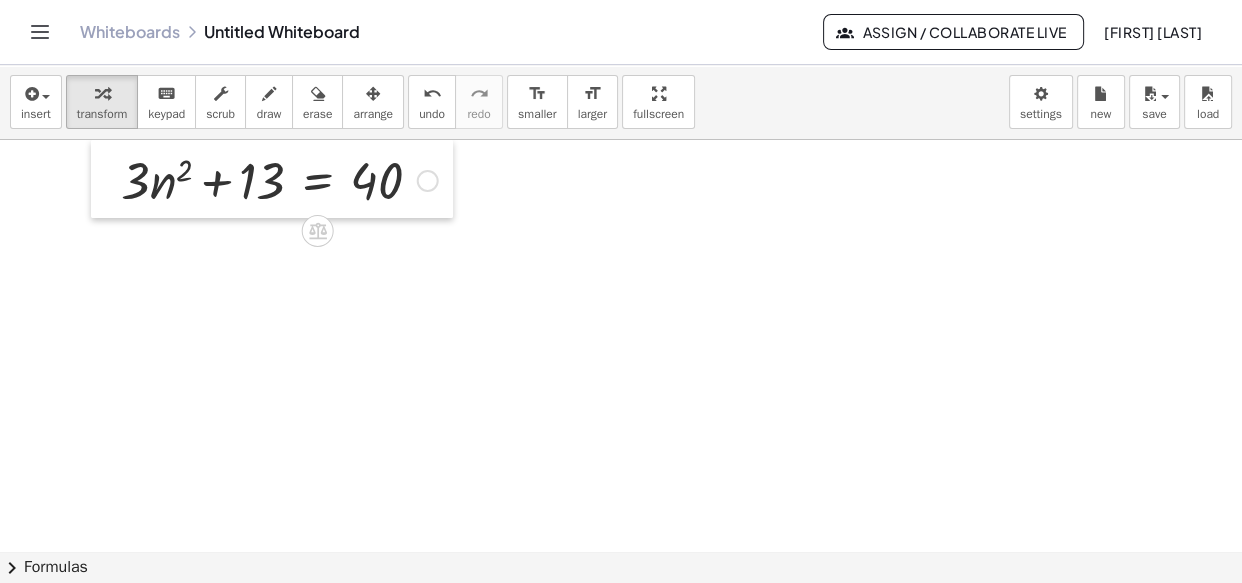 drag, startPoint x: 250, startPoint y: 413, endPoint x: 112, endPoint y: 164, distance: 284.68402 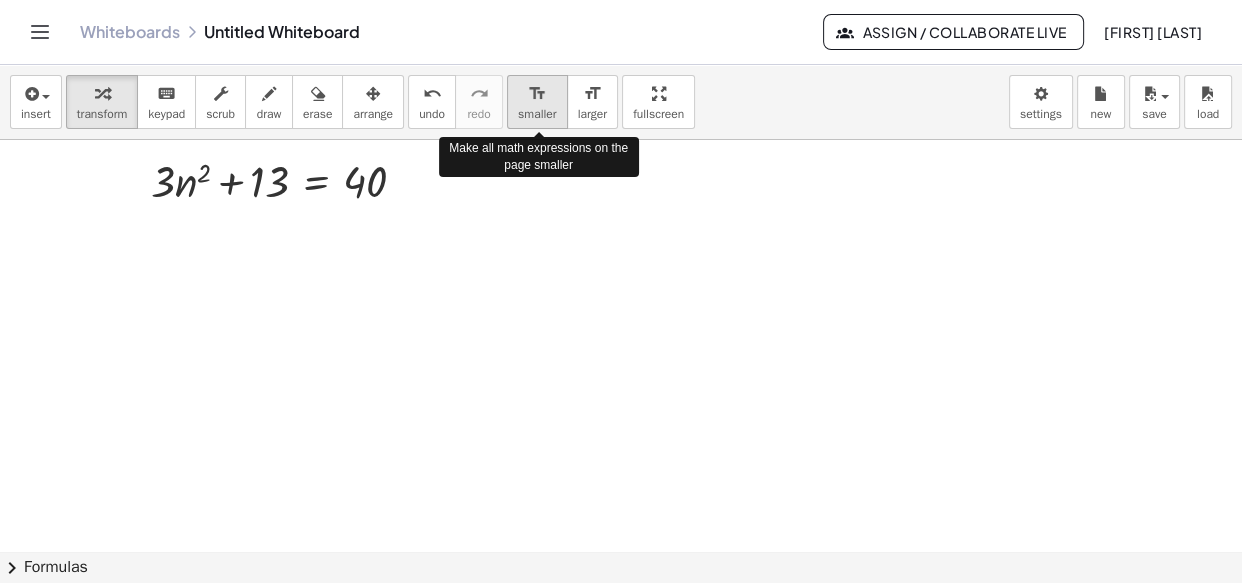 click on "format_size" at bounding box center [537, 94] 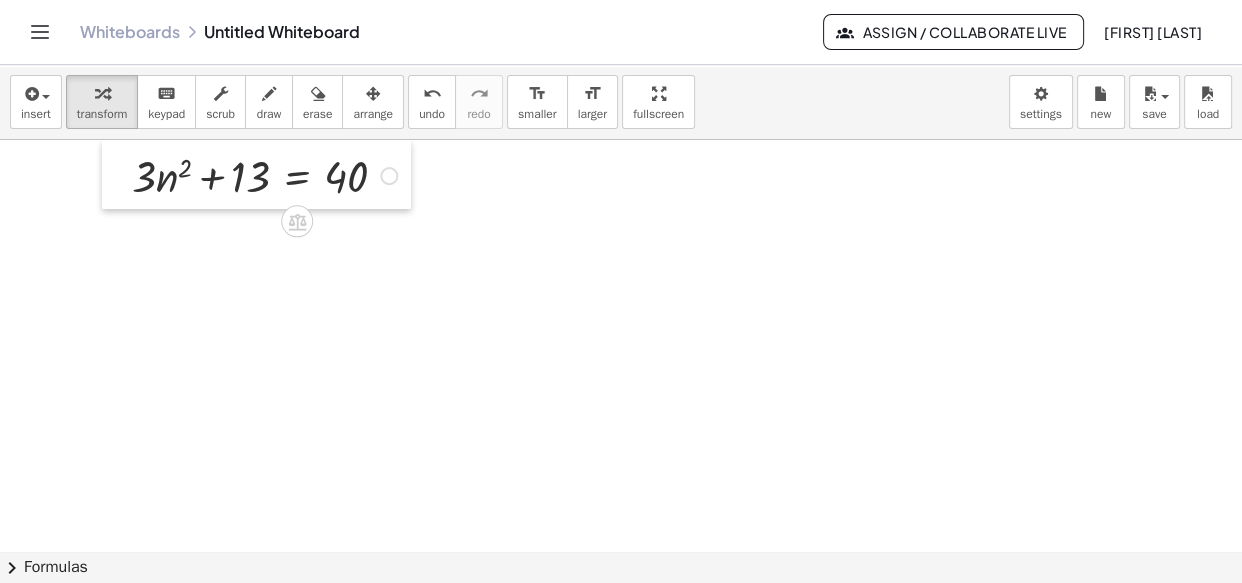 drag, startPoint x: 145, startPoint y: 169, endPoint x: 126, endPoint y: 156, distance: 23.021729 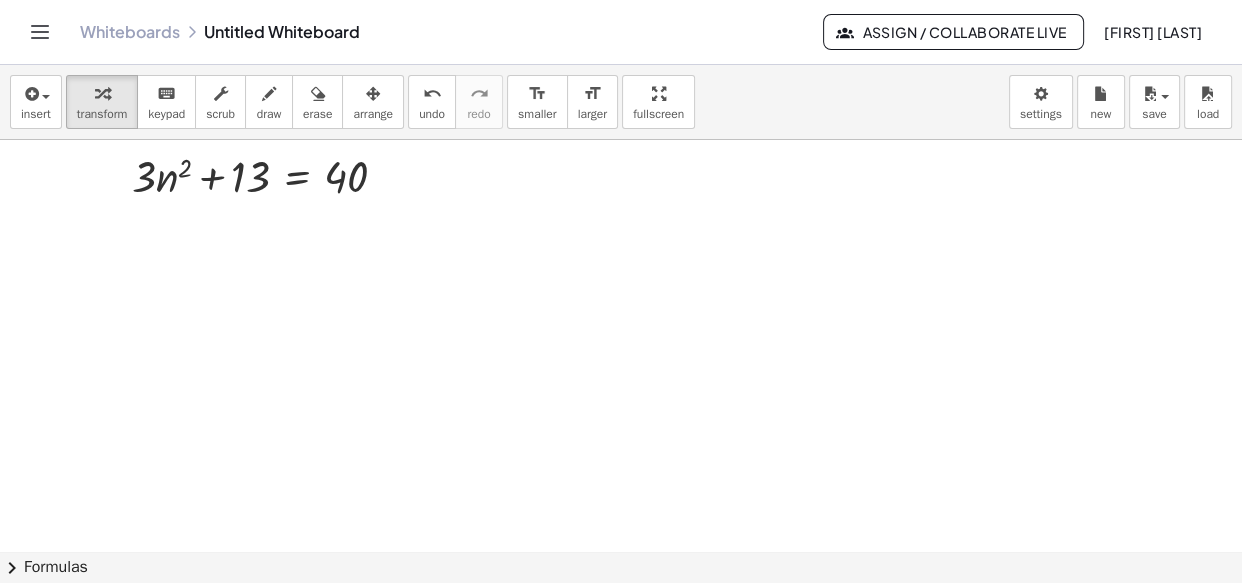 click at bounding box center (621, 551) 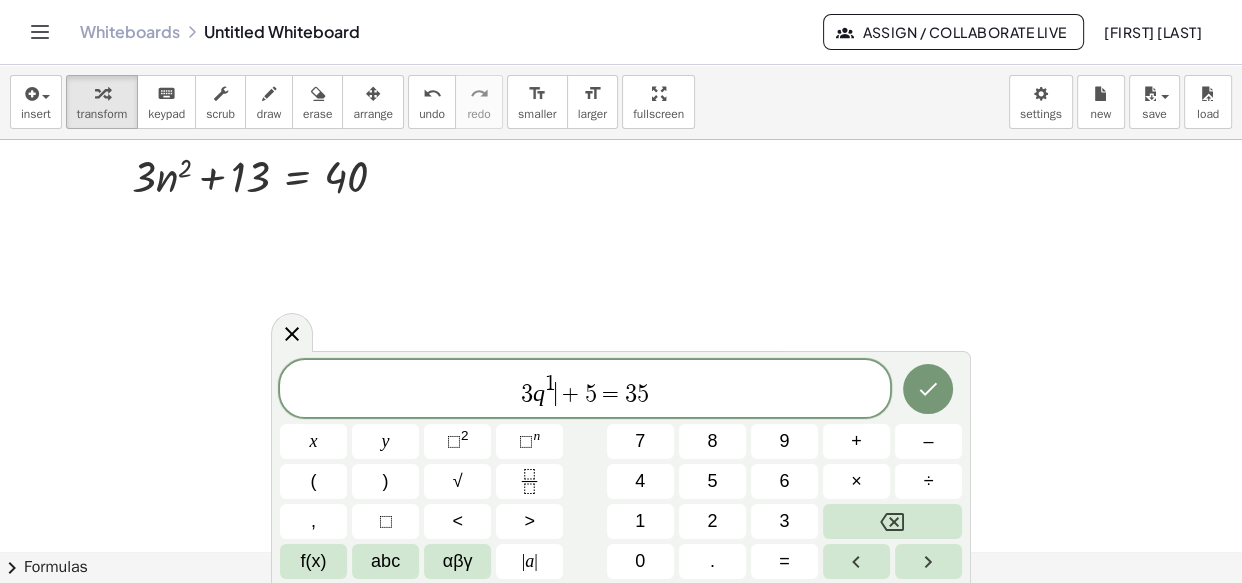 click on "3 q 1 ​ + 5 = 3 5" at bounding box center [585, 390] 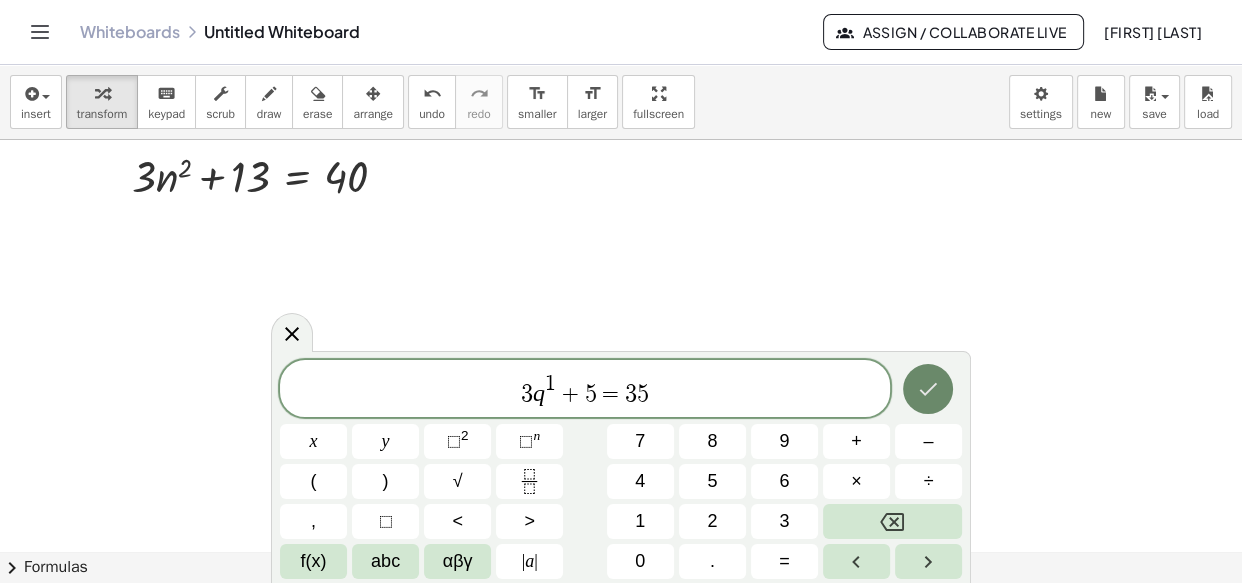 click at bounding box center [928, 389] 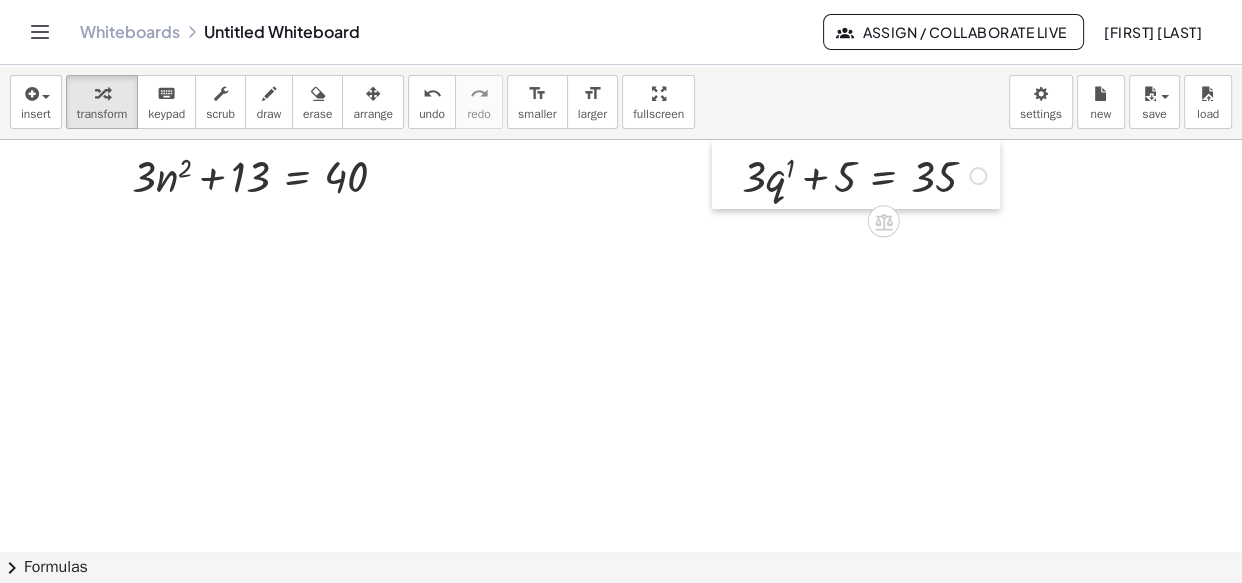 drag, startPoint x: 509, startPoint y: 426, endPoint x: 738, endPoint y: 184, distance: 333.17413 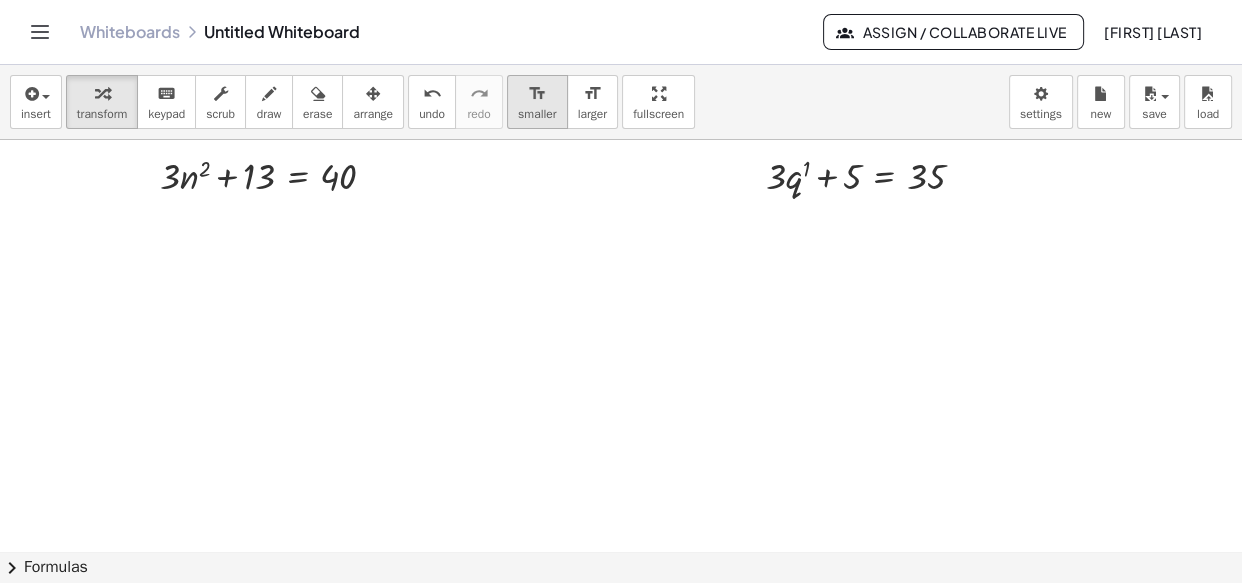 click on "format_size smaller" at bounding box center [537, 102] 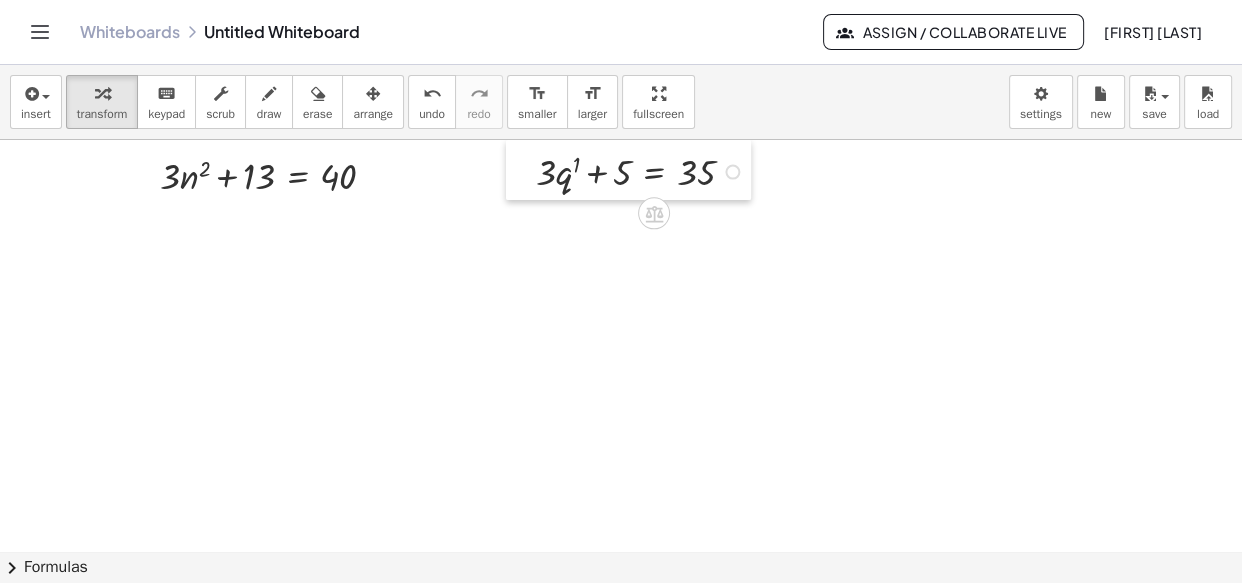 drag, startPoint x: 753, startPoint y: 193, endPoint x: 519, endPoint y: 168, distance: 235.33168 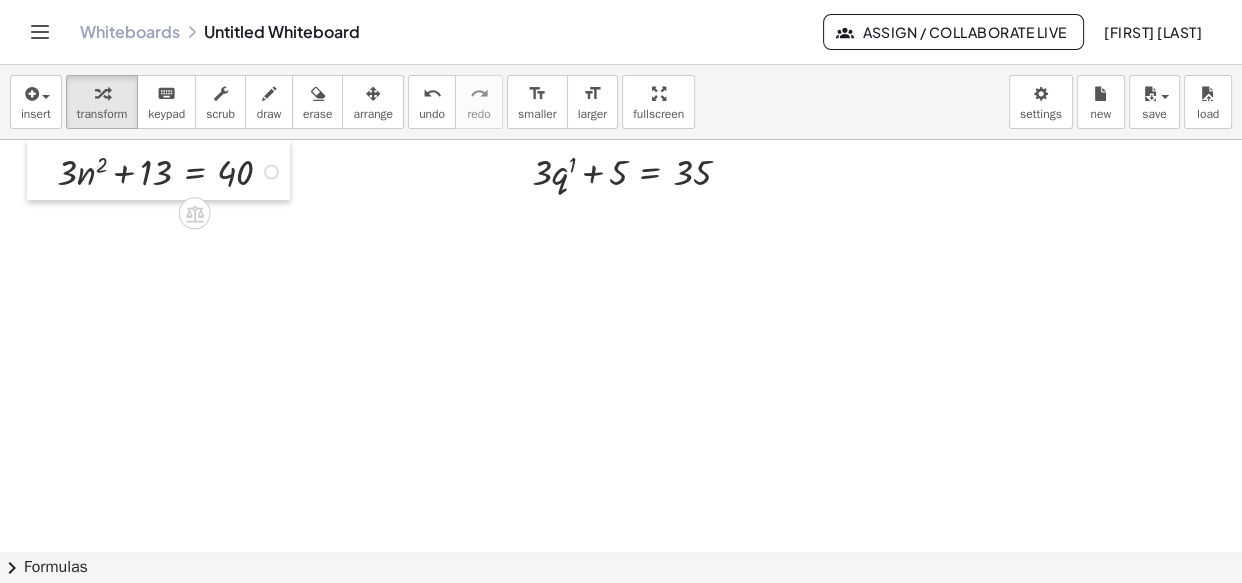 drag, startPoint x: 151, startPoint y: 185, endPoint x: 48, endPoint y: 166, distance: 104.73777 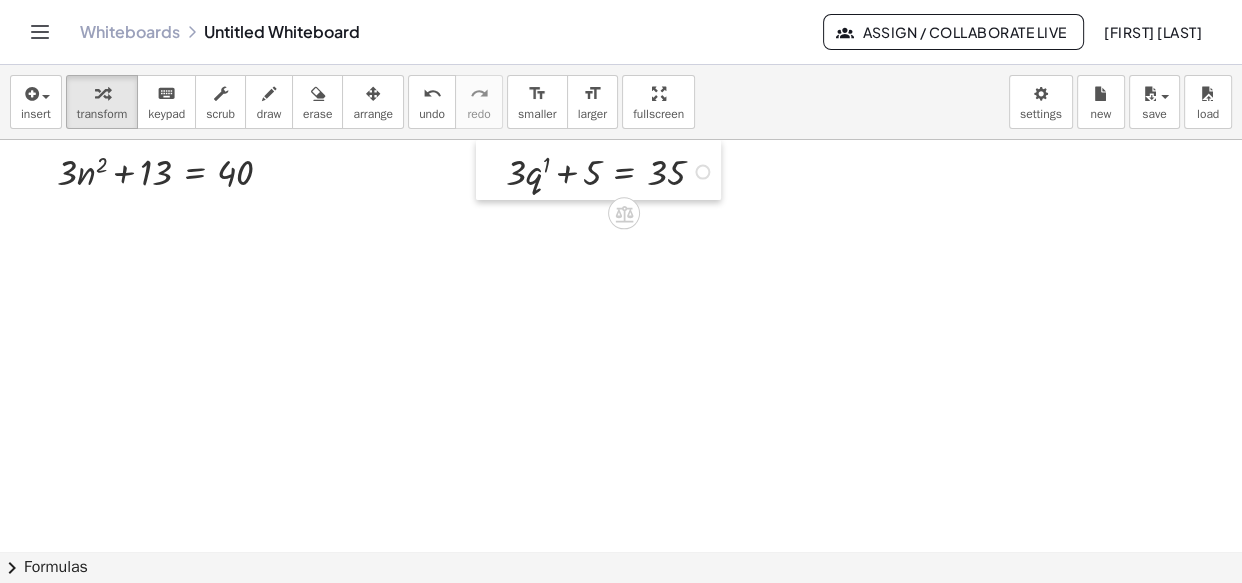 drag, startPoint x: 518, startPoint y: 174, endPoint x: 500, endPoint y: 162, distance: 21.633308 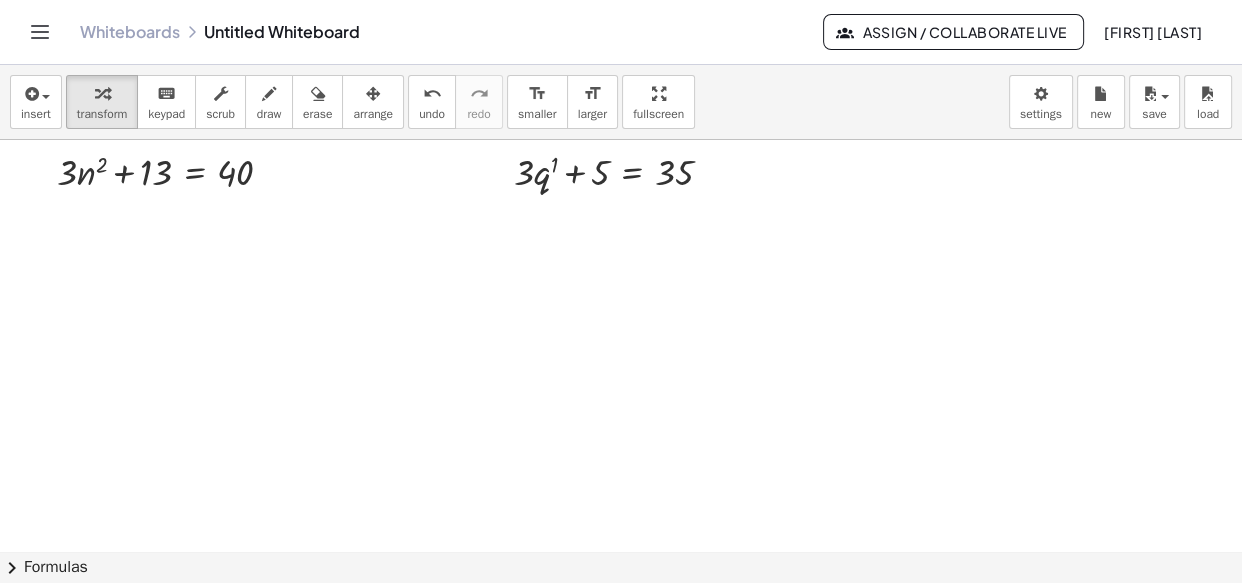 click at bounding box center [621, 551] 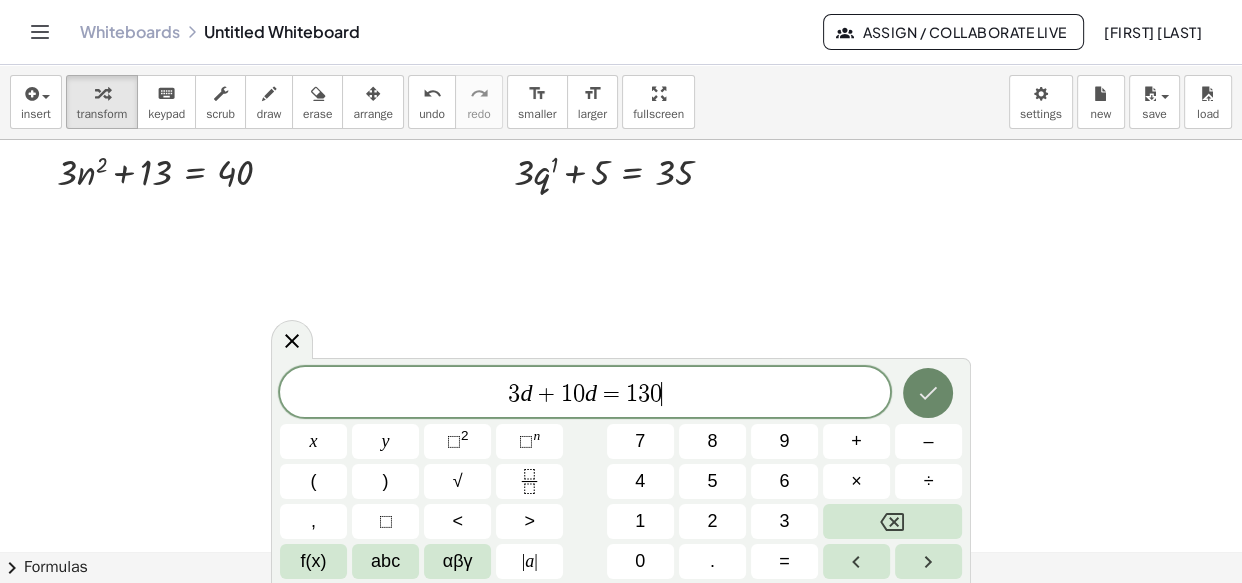 click 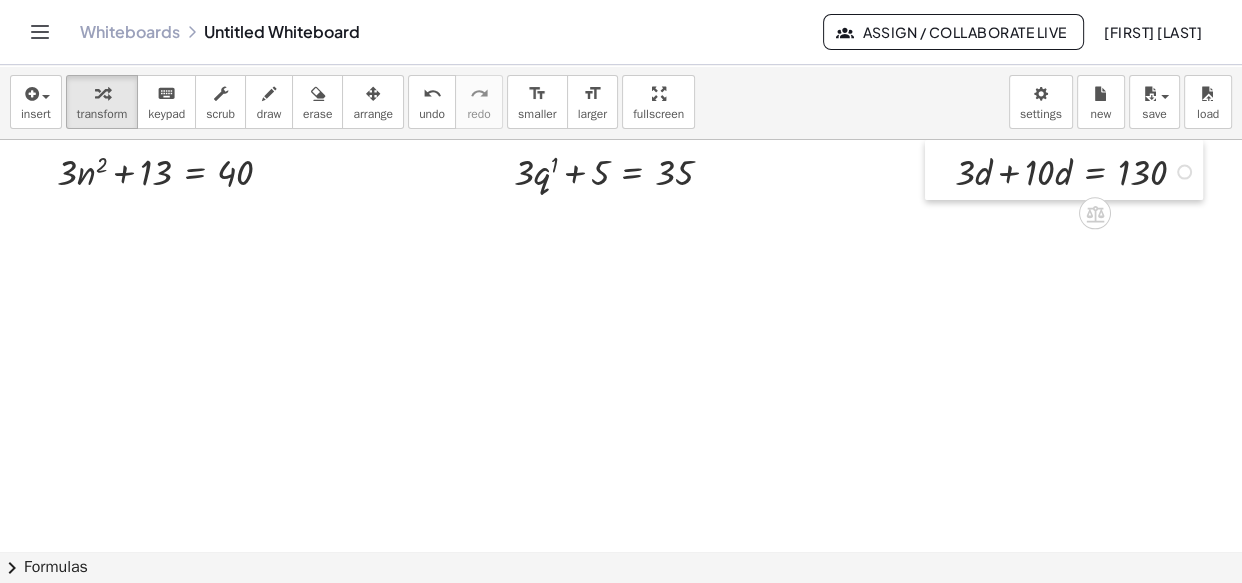 drag, startPoint x: 919, startPoint y: 367, endPoint x: 956, endPoint y: 76, distance: 293.3428 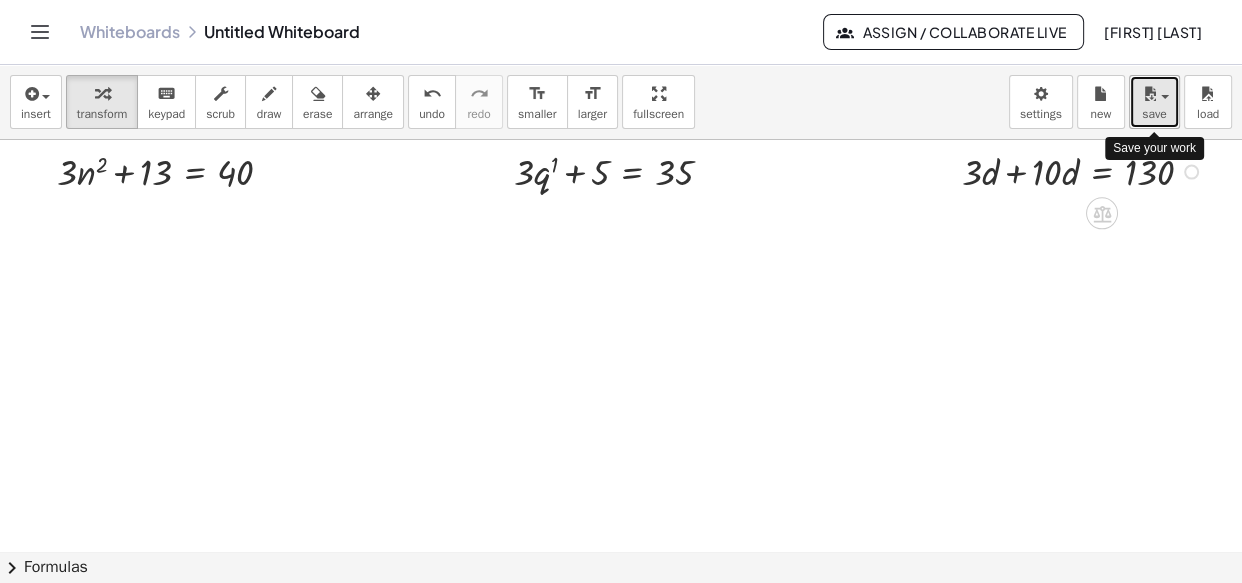 click at bounding box center (1149, 94) 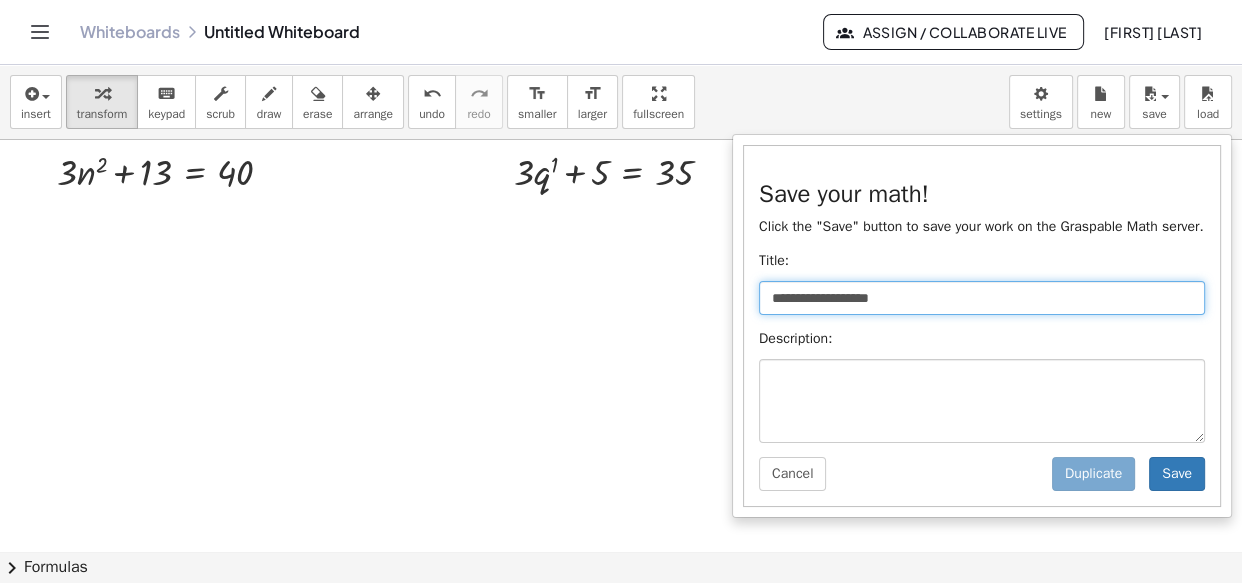 drag, startPoint x: 930, startPoint y: 303, endPoint x: 660, endPoint y: 310, distance: 270.09073 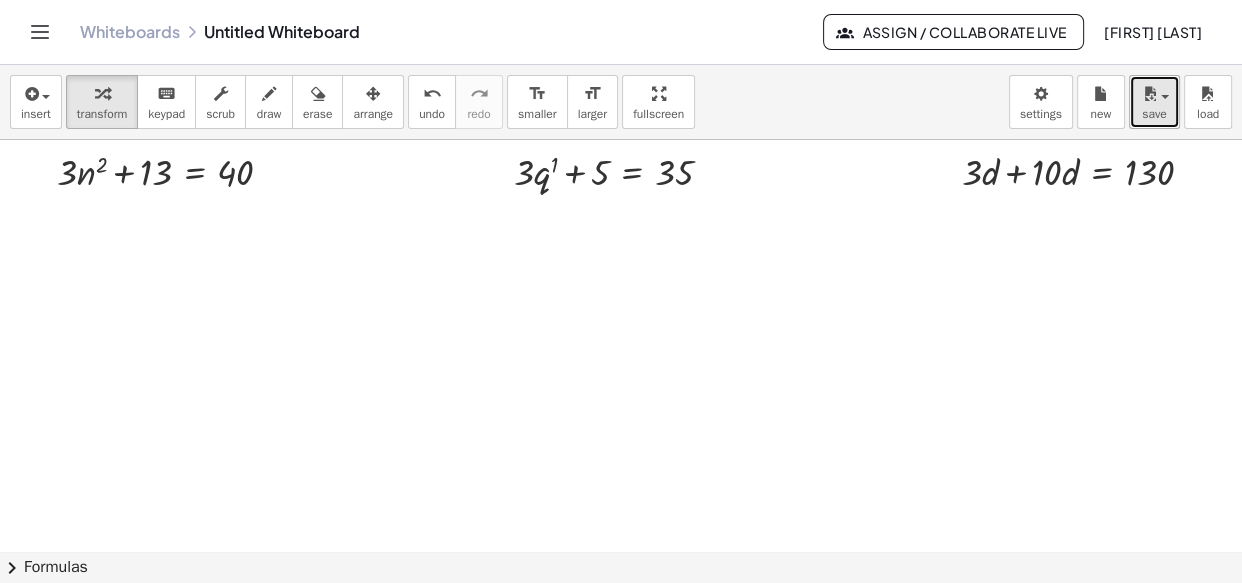 click at bounding box center [1154, 93] 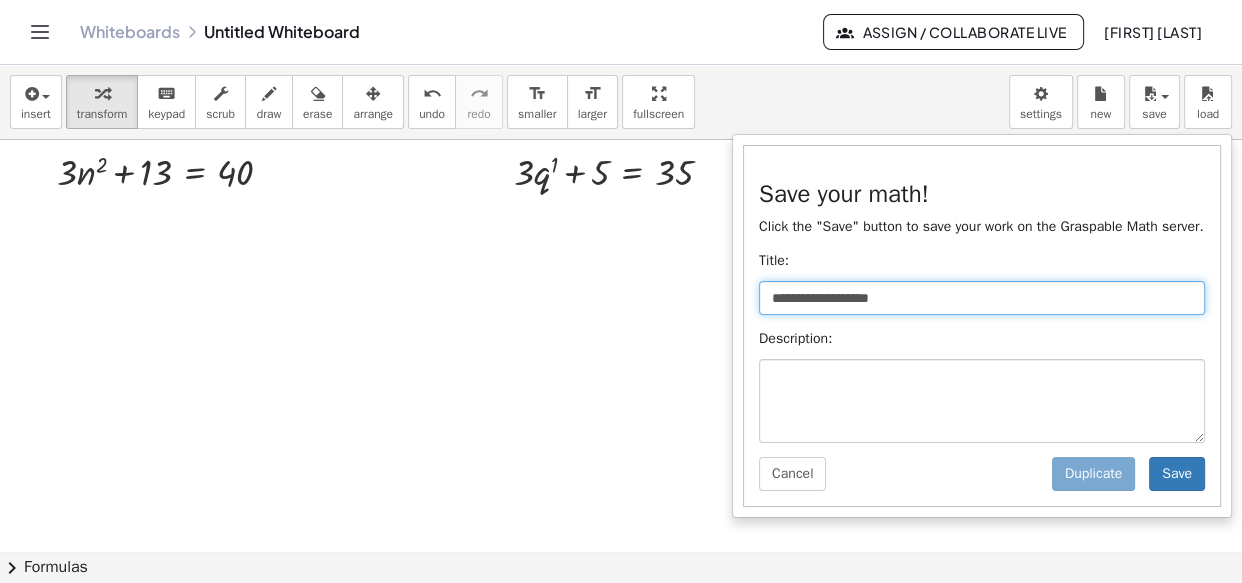 click on "**********" at bounding box center [982, 298] 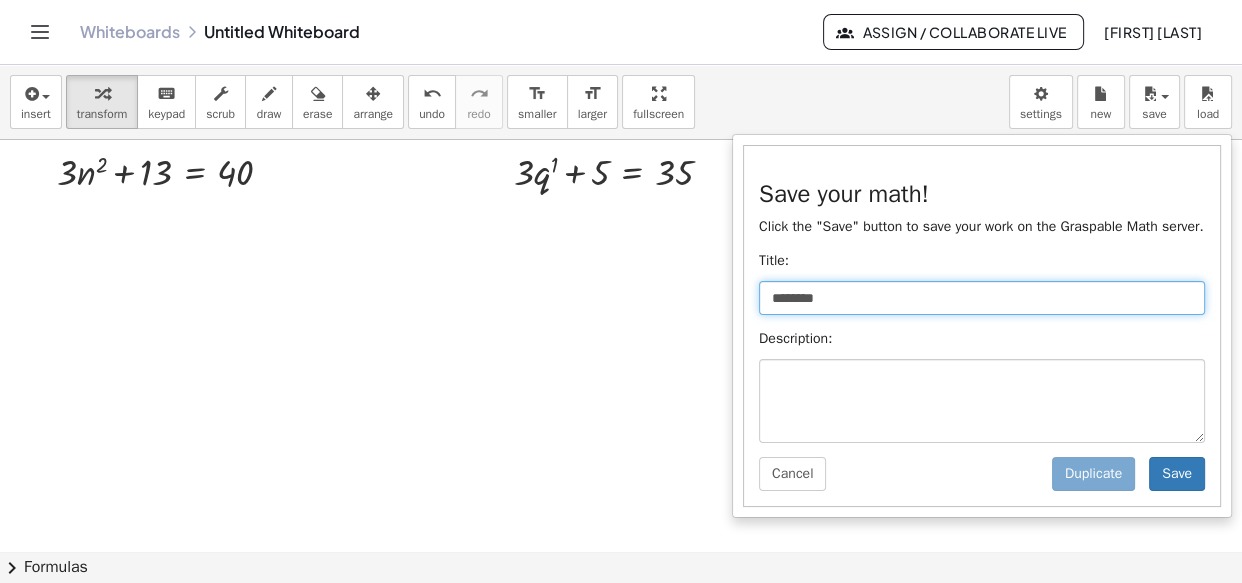 type on "**********" 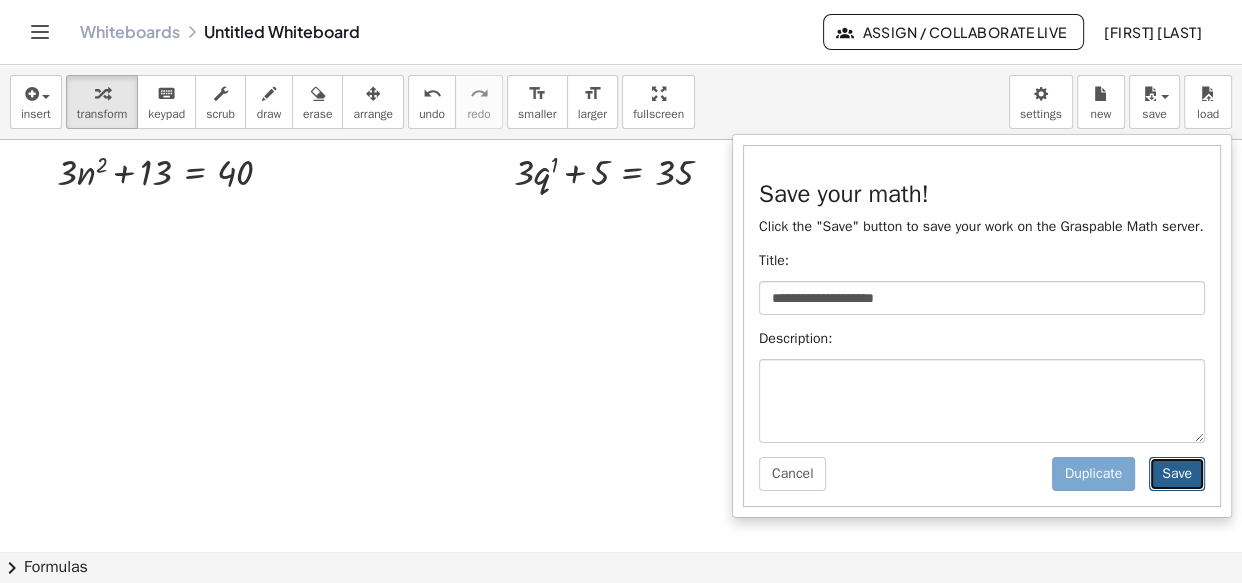 click on "Save" at bounding box center [1177, 474] 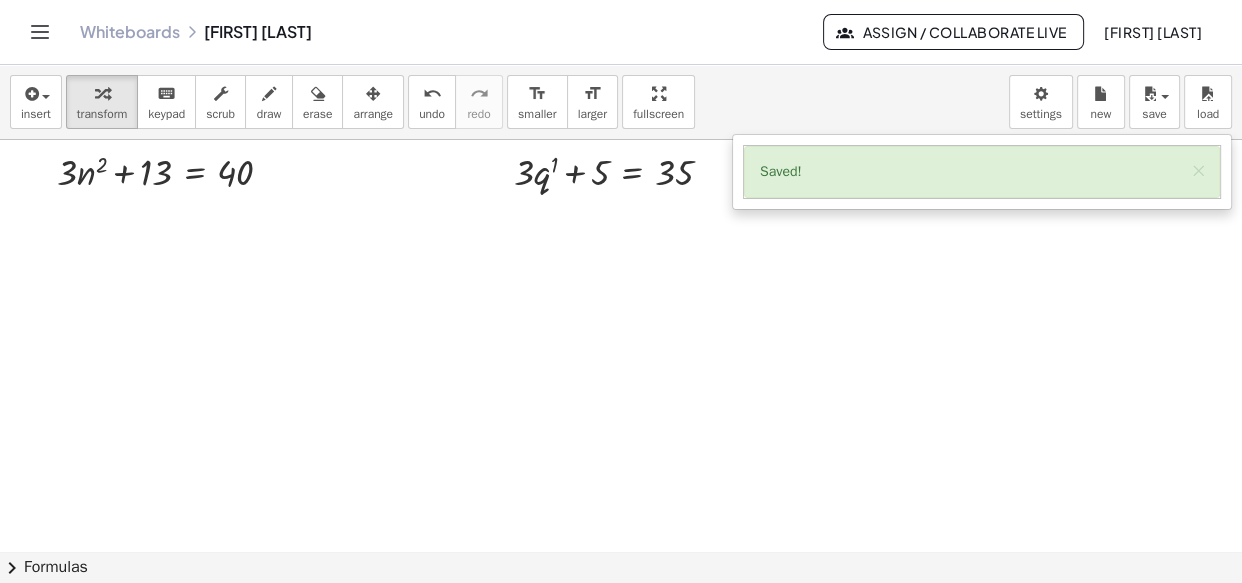 click at bounding box center [621, 551] 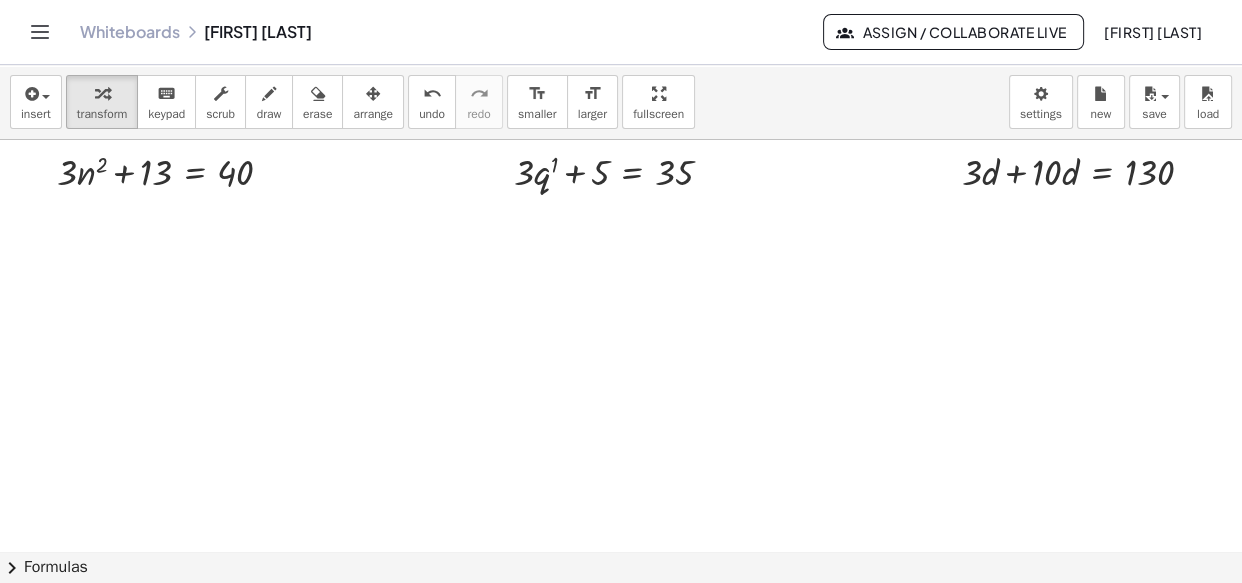 click at bounding box center (621, 551) 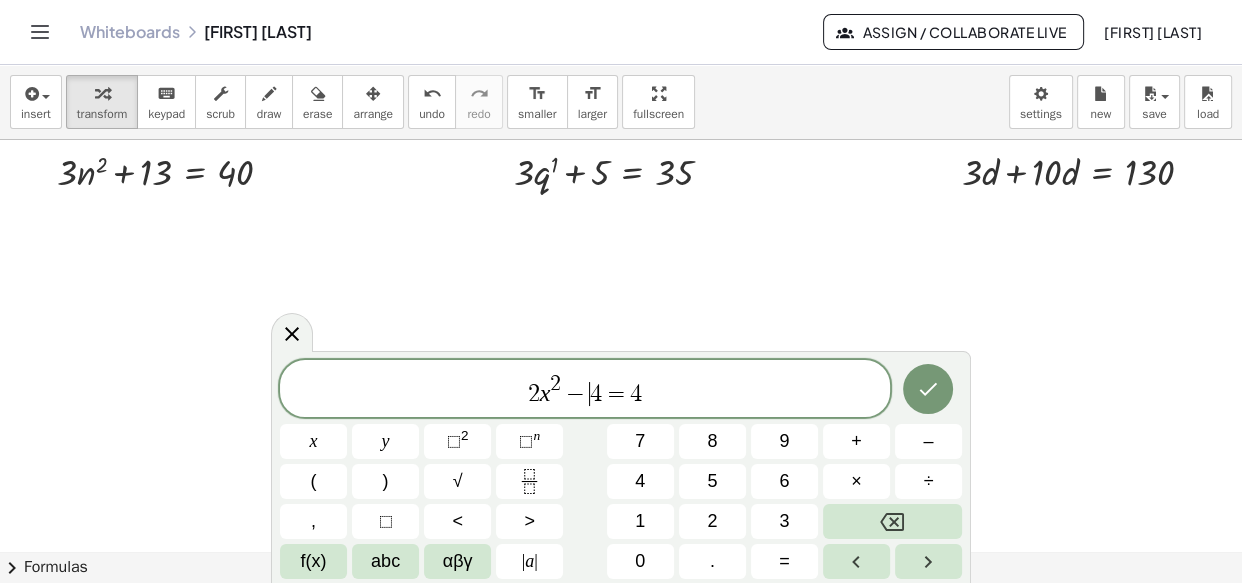 click on "−" at bounding box center [575, 394] 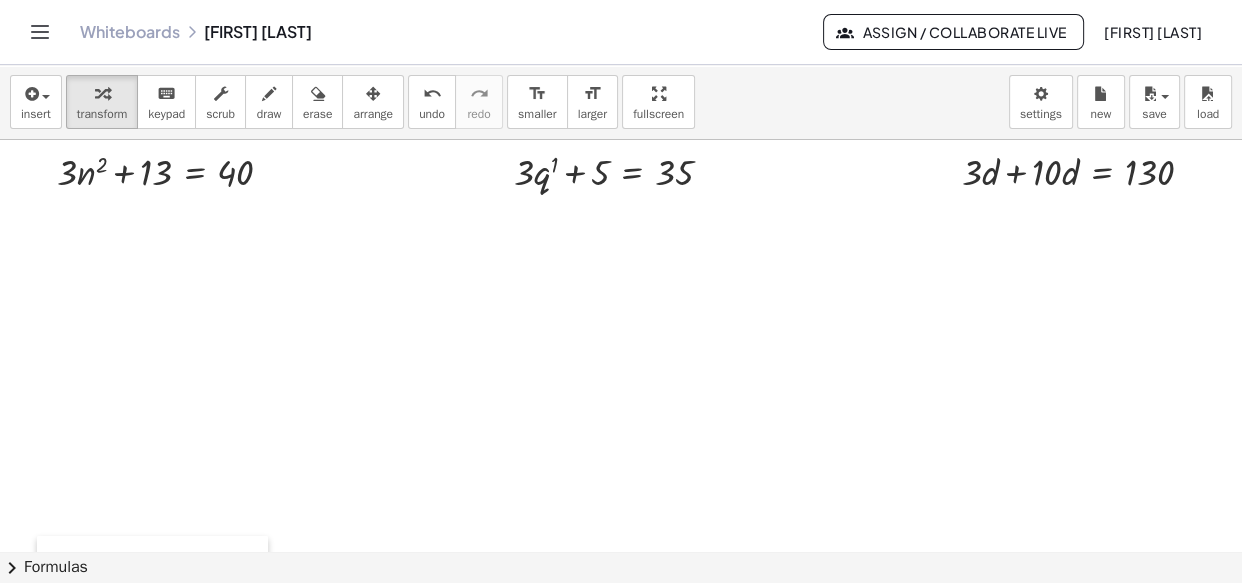 drag, startPoint x: 238, startPoint y: 454, endPoint x: 66, endPoint y: 570, distance: 207.46085 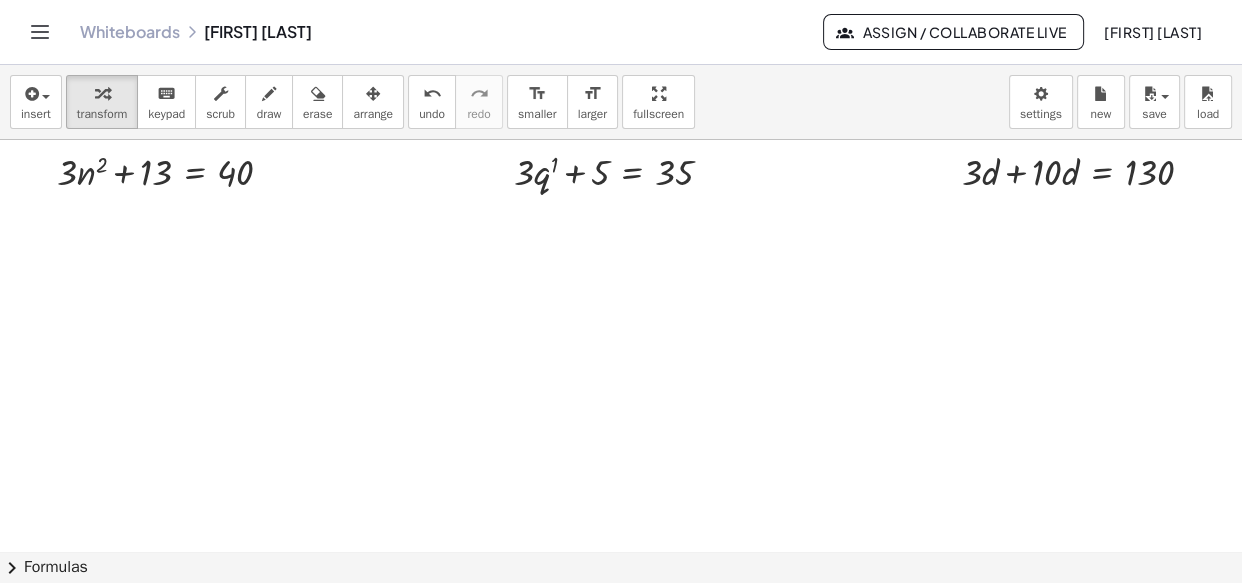 click at bounding box center (621, 551) 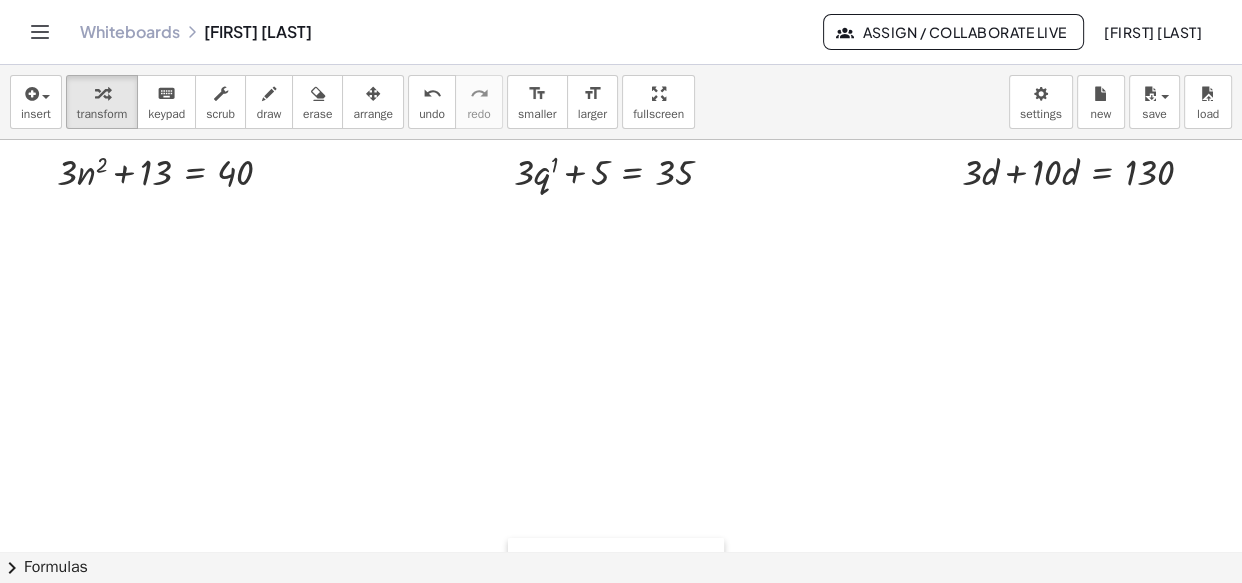 drag, startPoint x: 600, startPoint y: 397, endPoint x: 533, endPoint y: 565, distance: 180.86736 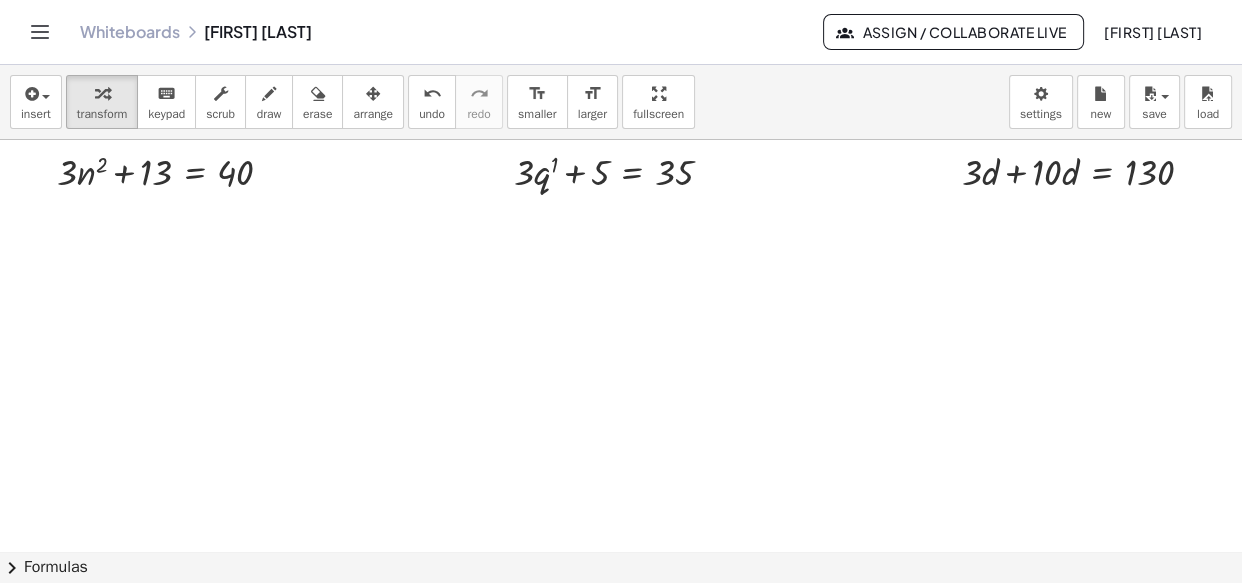 click at bounding box center (621, 551) 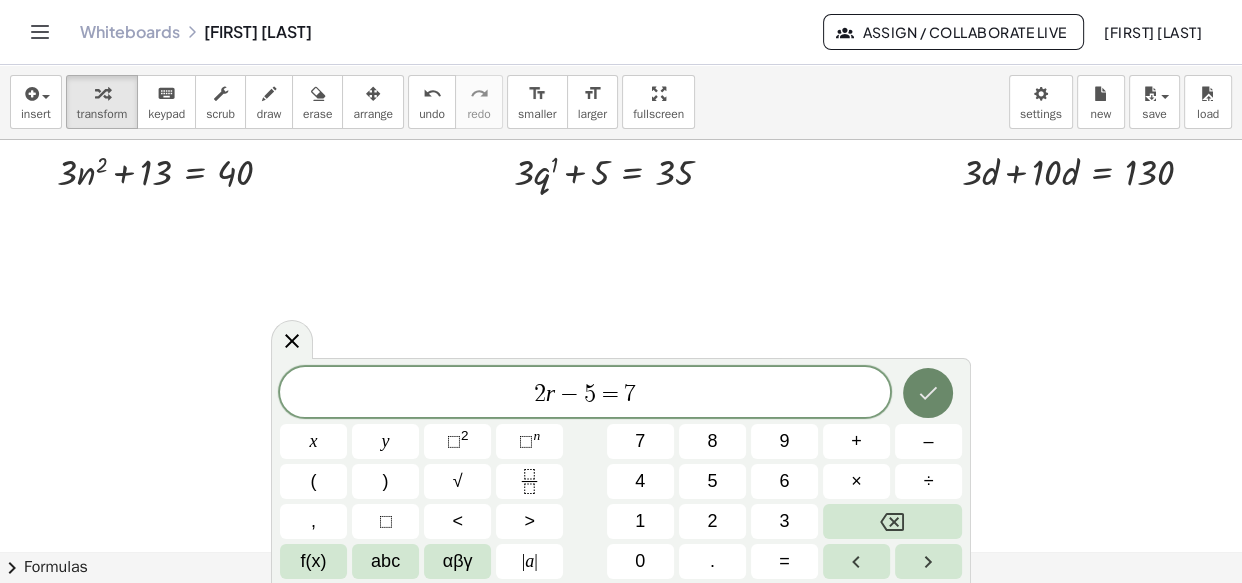 click 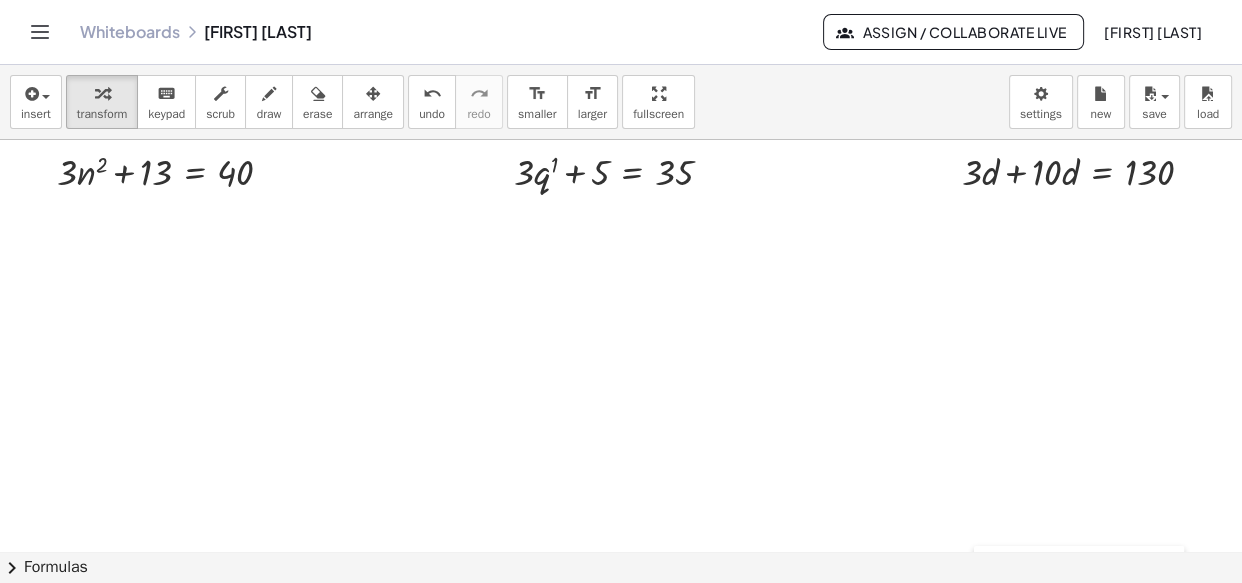 drag, startPoint x: 1013, startPoint y: 452, endPoint x: 997, endPoint y: 592, distance: 140.91132 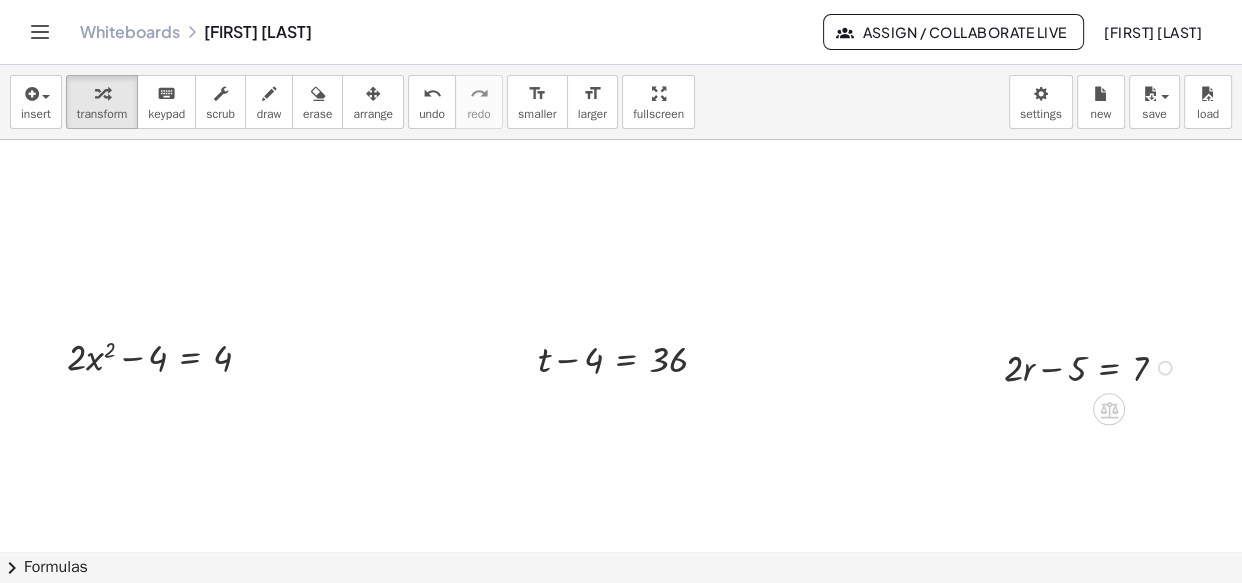 scroll, scrollTop: 231, scrollLeft: 0, axis: vertical 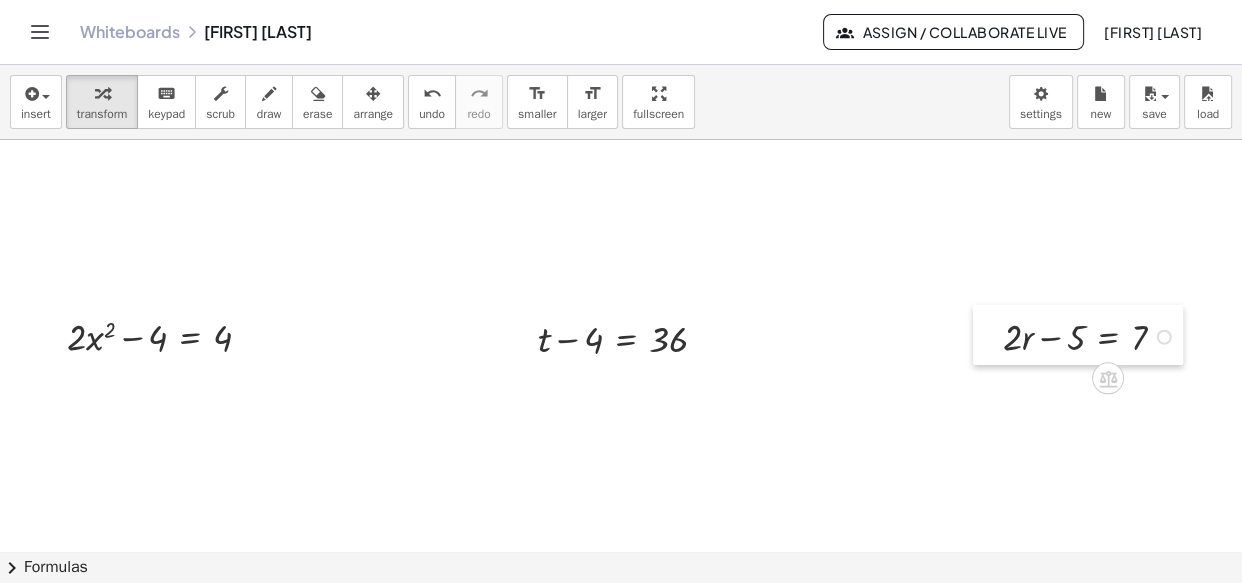 drag, startPoint x: 999, startPoint y: 350, endPoint x: 998, endPoint y: 339, distance: 11.045361 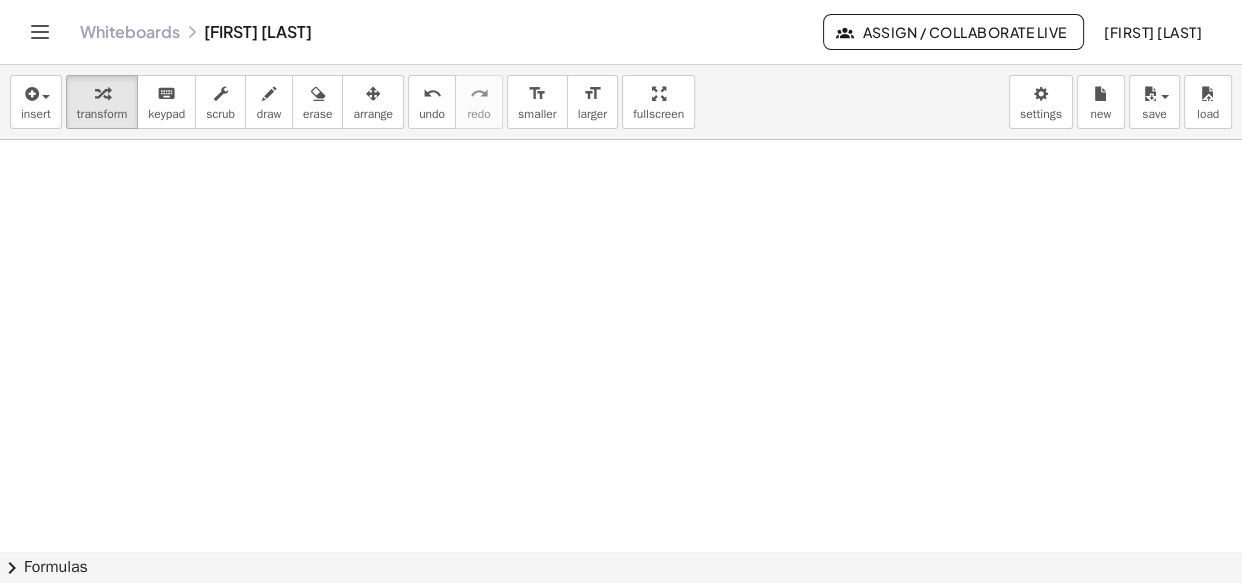 scroll, scrollTop: 507, scrollLeft: 0, axis: vertical 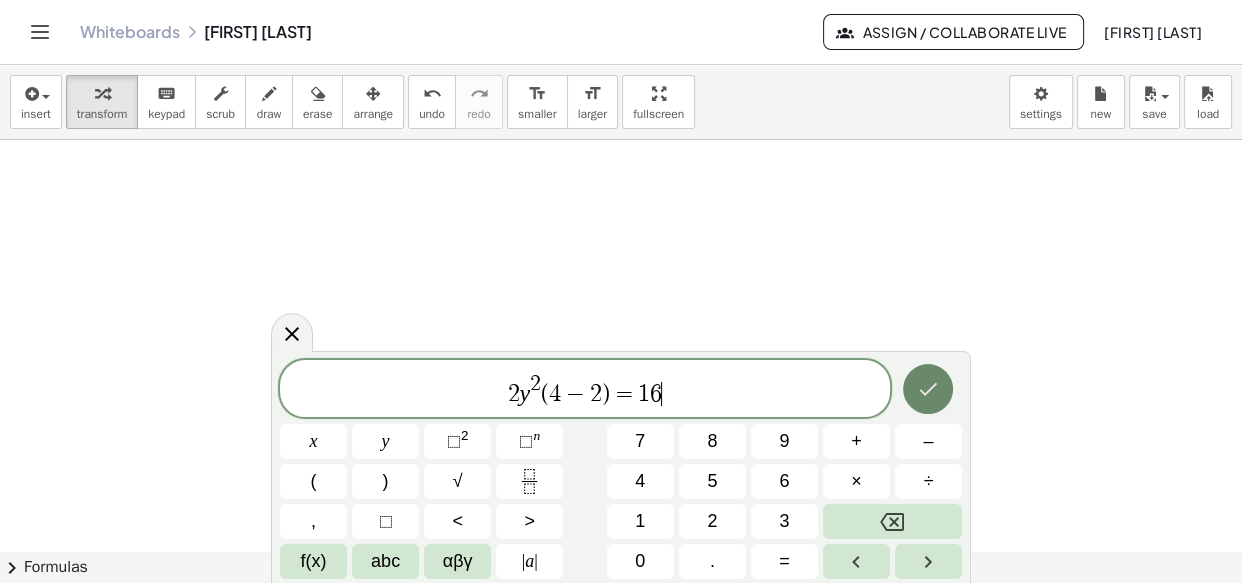 click 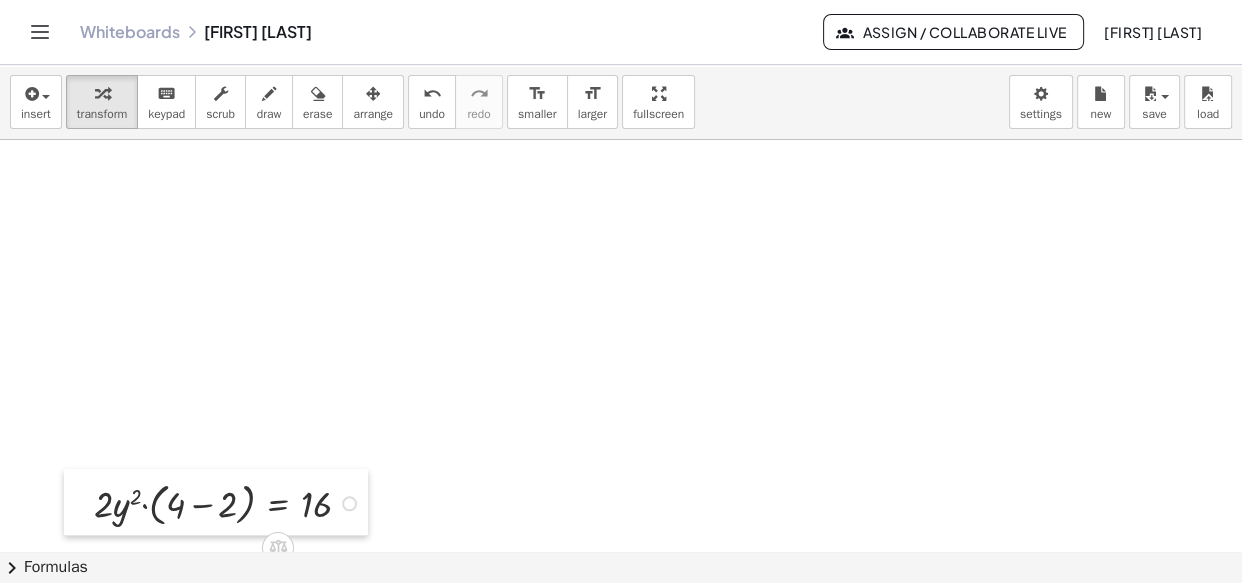 drag, startPoint x: 273, startPoint y: 468, endPoint x: 77, endPoint y: 507, distance: 199.84244 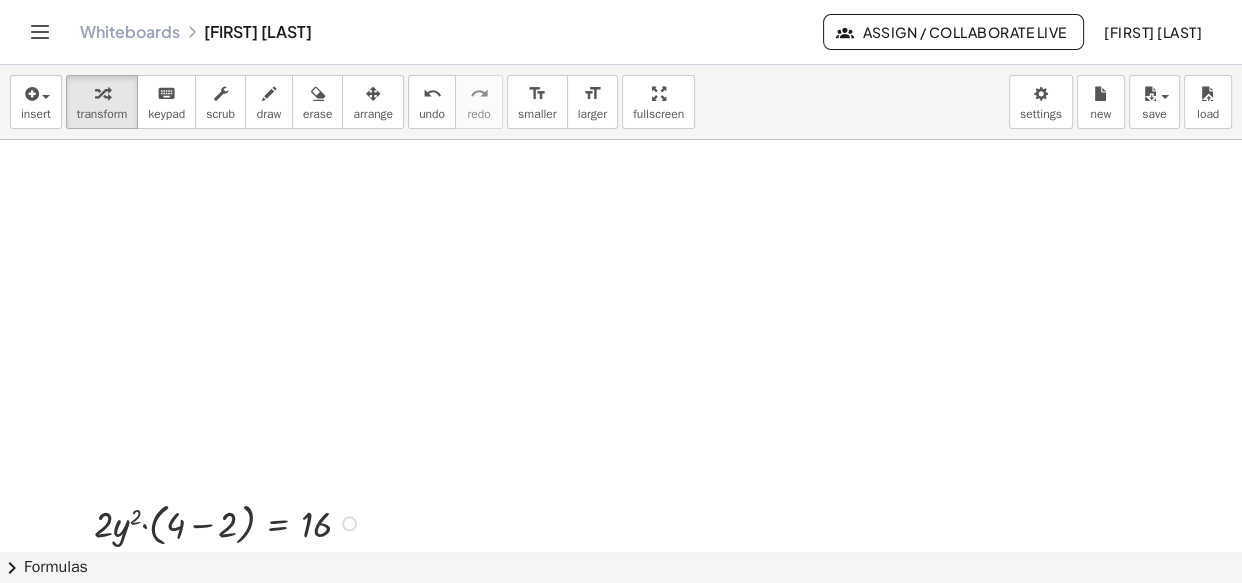 scroll, scrollTop: 491, scrollLeft: 0, axis: vertical 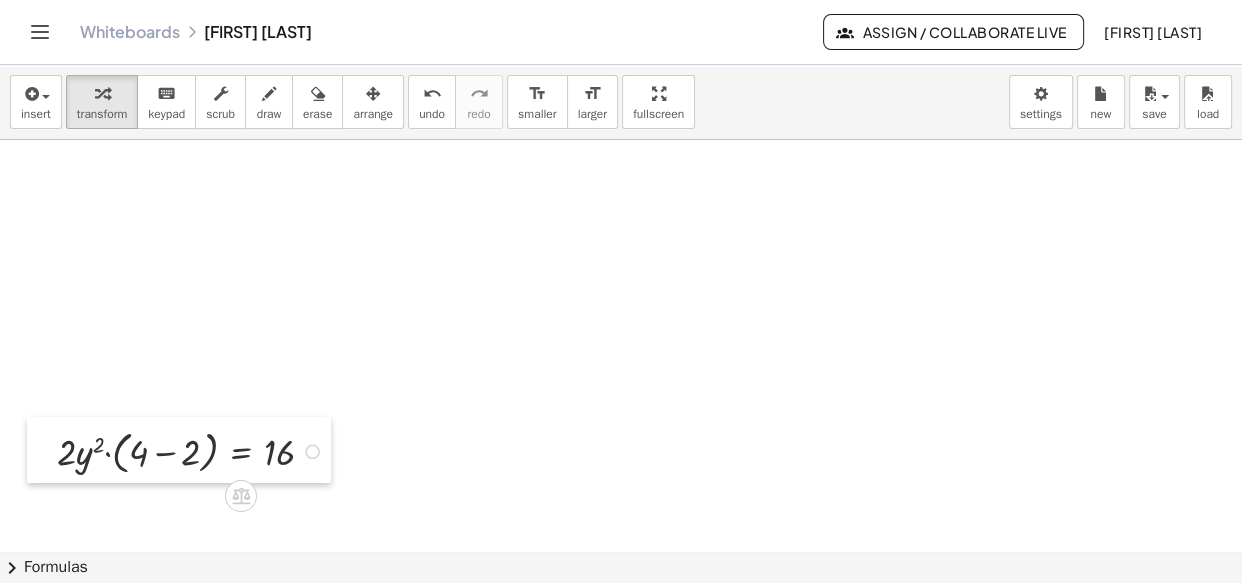 drag, startPoint x: 85, startPoint y: 519, endPoint x: 48, endPoint y: 451, distance: 77.41447 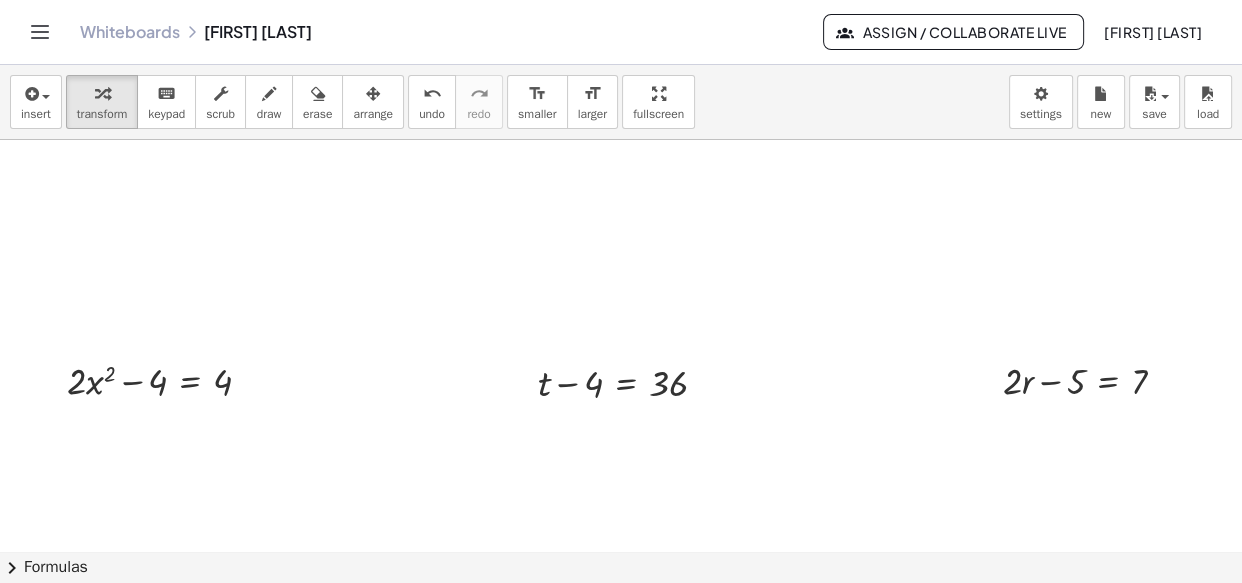 scroll, scrollTop: 180, scrollLeft: 0, axis: vertical 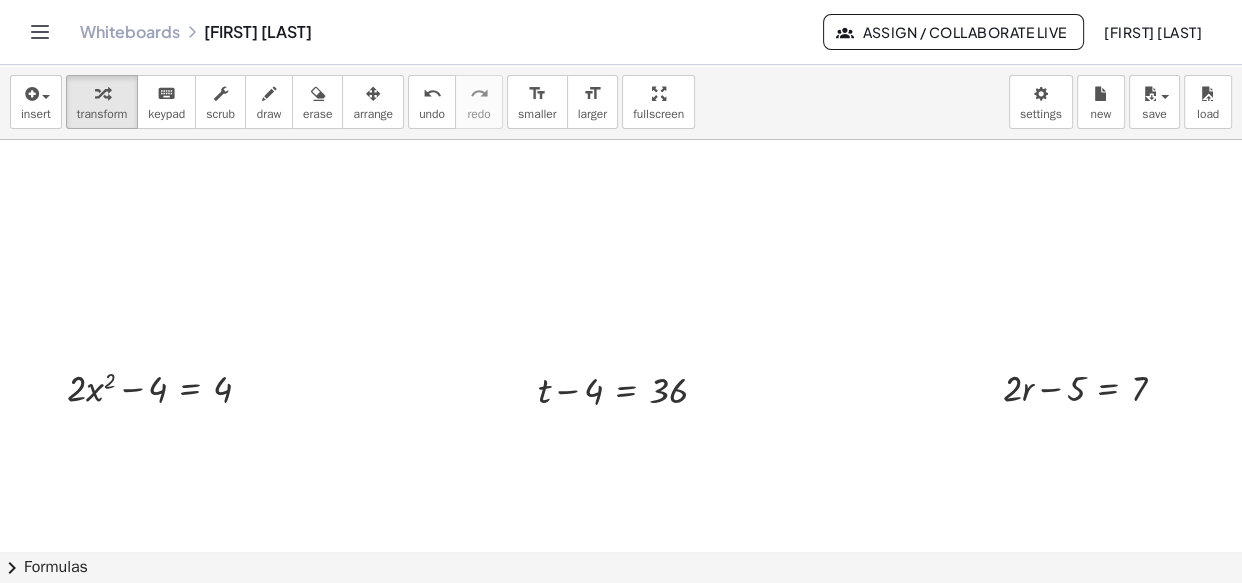 click at bounding box center (621, 576) 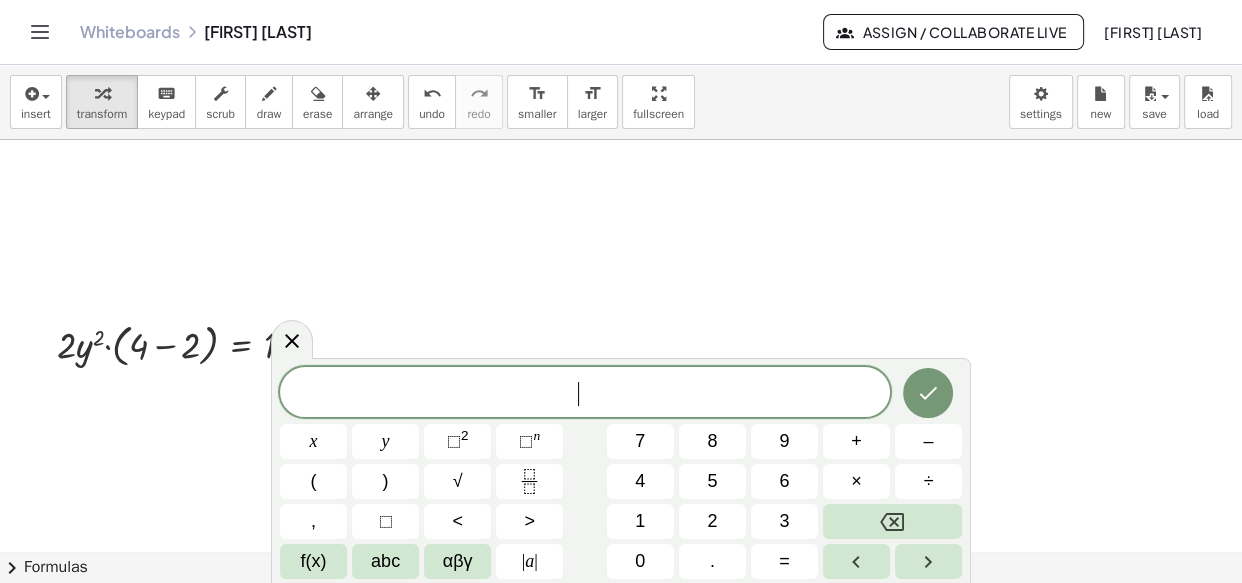 scroll, scrollTop: 606, scrollLeft: 0, axis: vertical 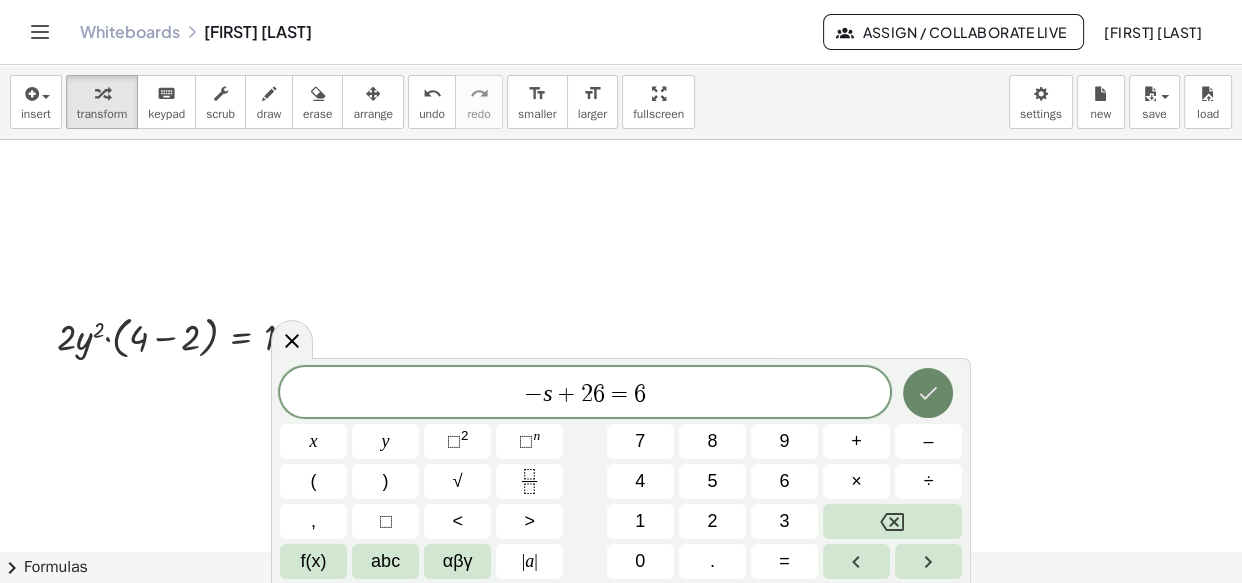 click at bounding box center [928, 393] 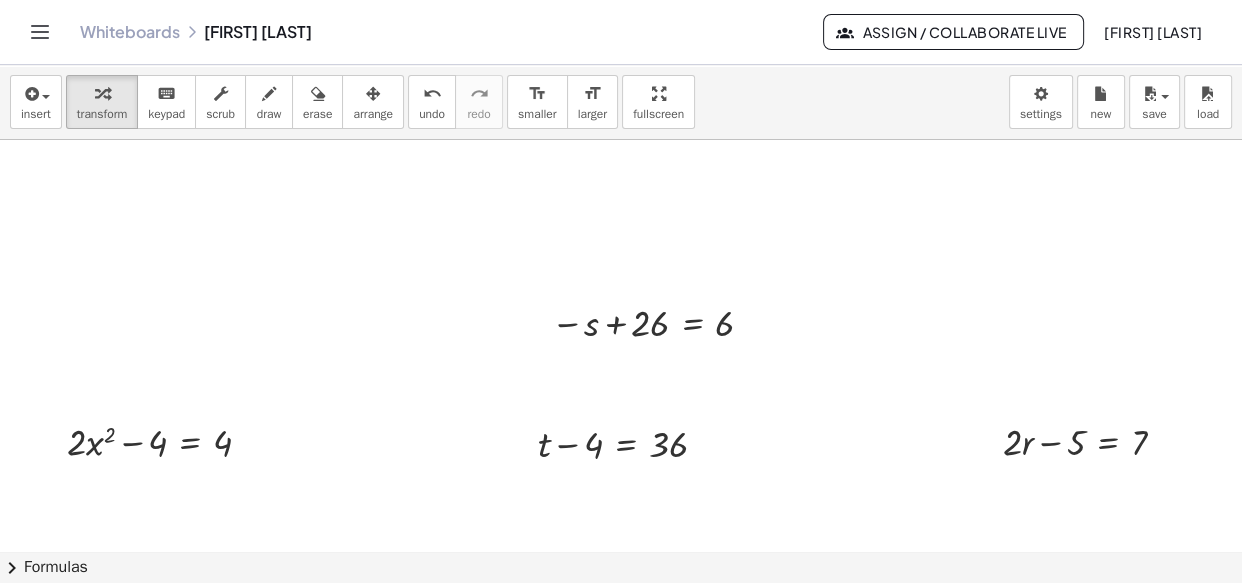 scroll, scrollTop: 125, scrollLeft: 0, axis: vertical 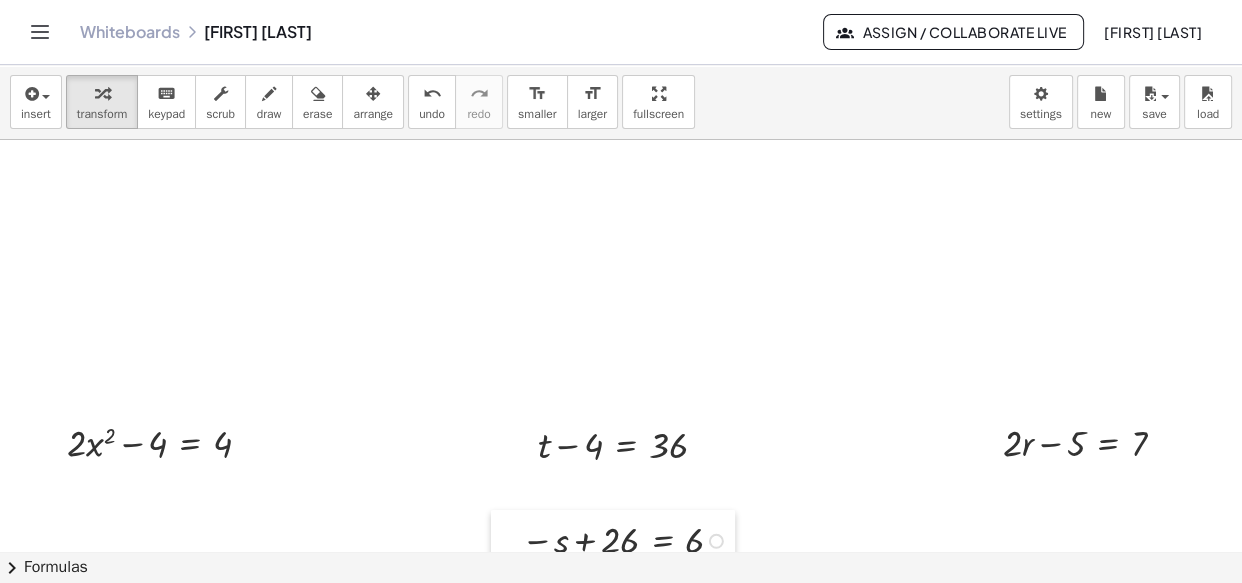 drag, startPoint x: 535, startPoint y: 334, endPoint x: 505, endPoint y: 550, distance: 218.07338 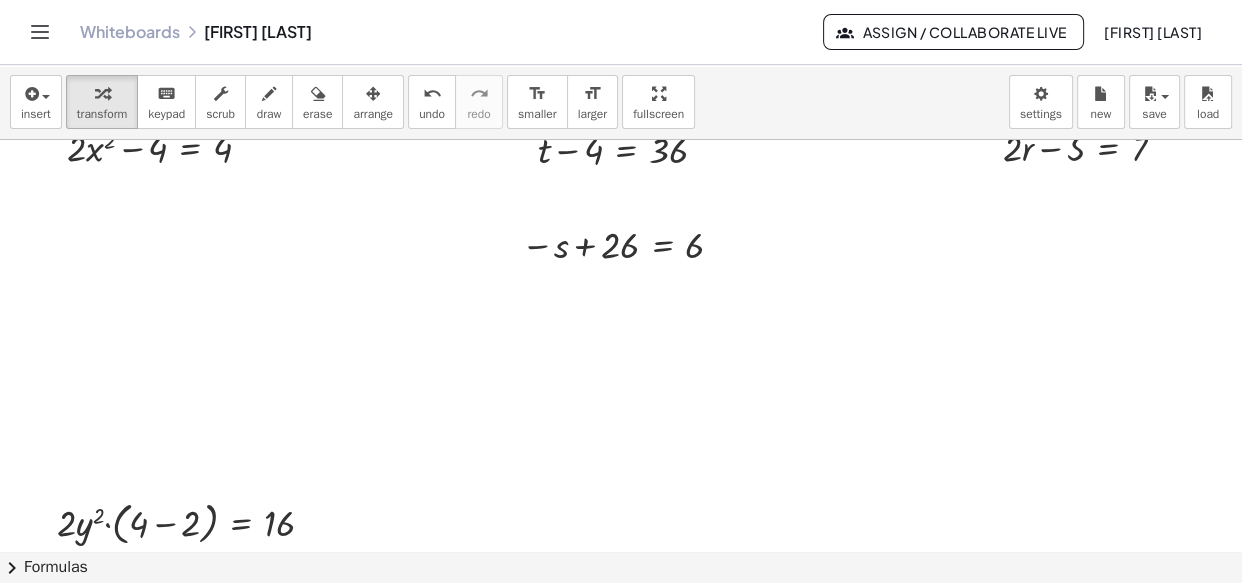 scroll, scrollTop: 421, scrollLeft: 0, axis: vertical 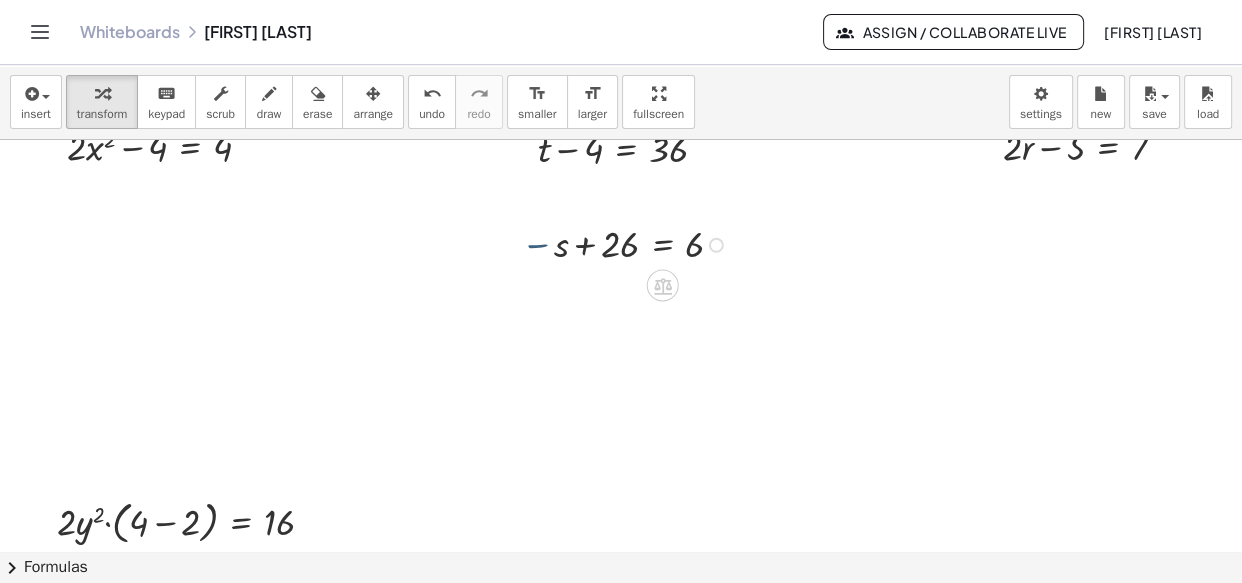 click on "− s + 26 = 6" at bounding box center (613, 243) 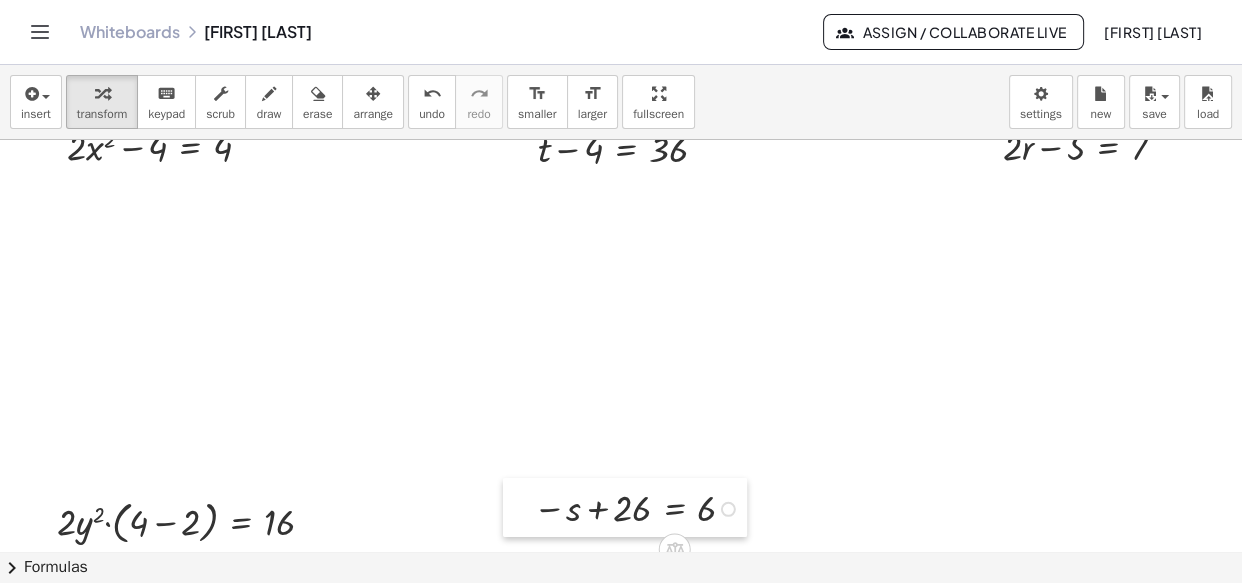 drag, startPoint x: 517, startPoint y: 249, endPoint x: 529, endPoint y: 513, distance: 264.27258 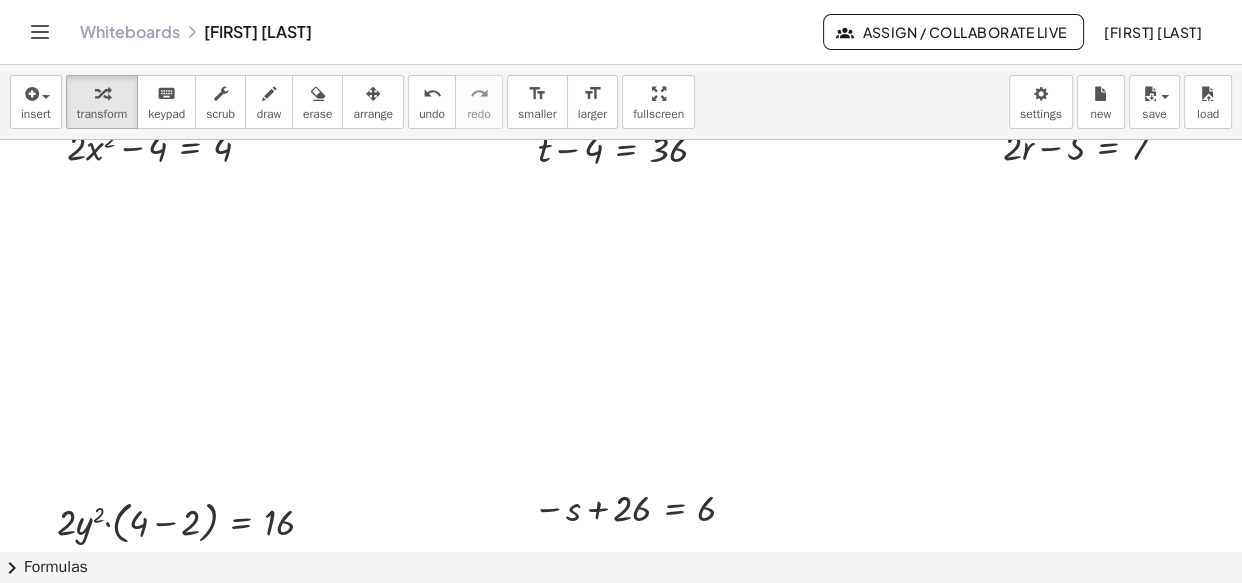 click at bounding box center [621, 335] 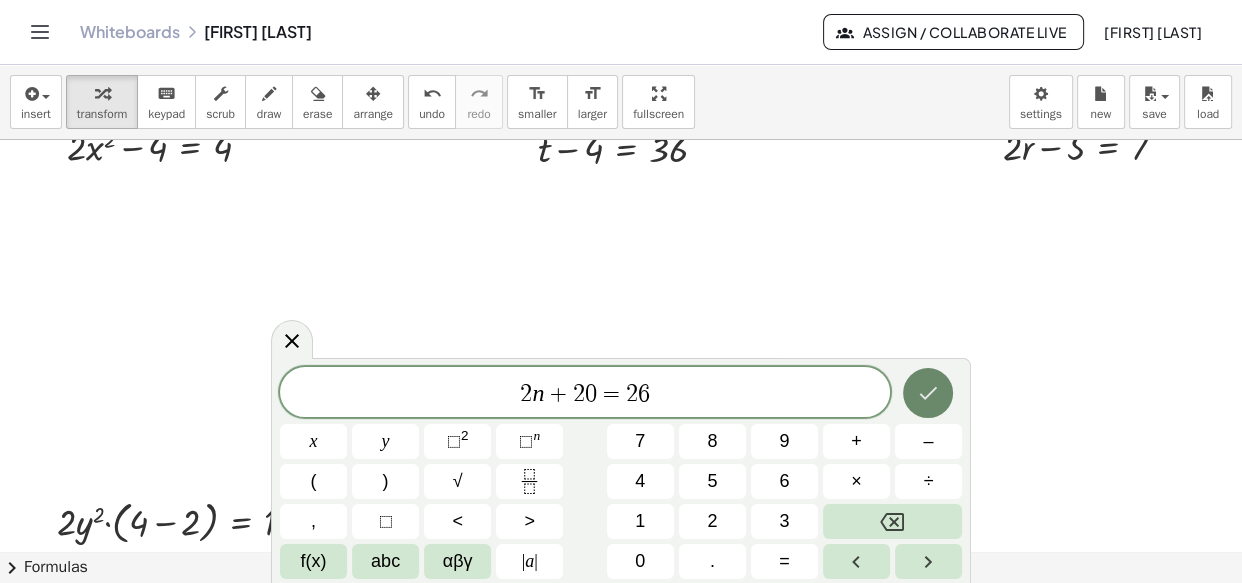 click at bounding box center [928, 393] 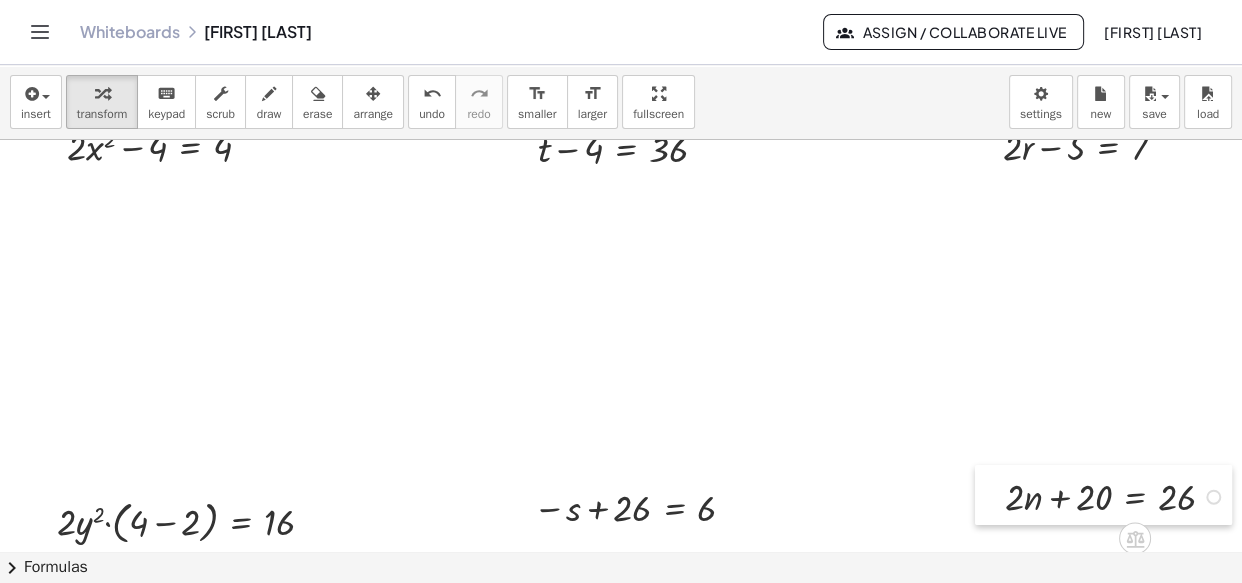 drag, startPoint x: 954, startPoint y: 349, endPoint x: 994, endPoint y: 497, distance: 153.31015 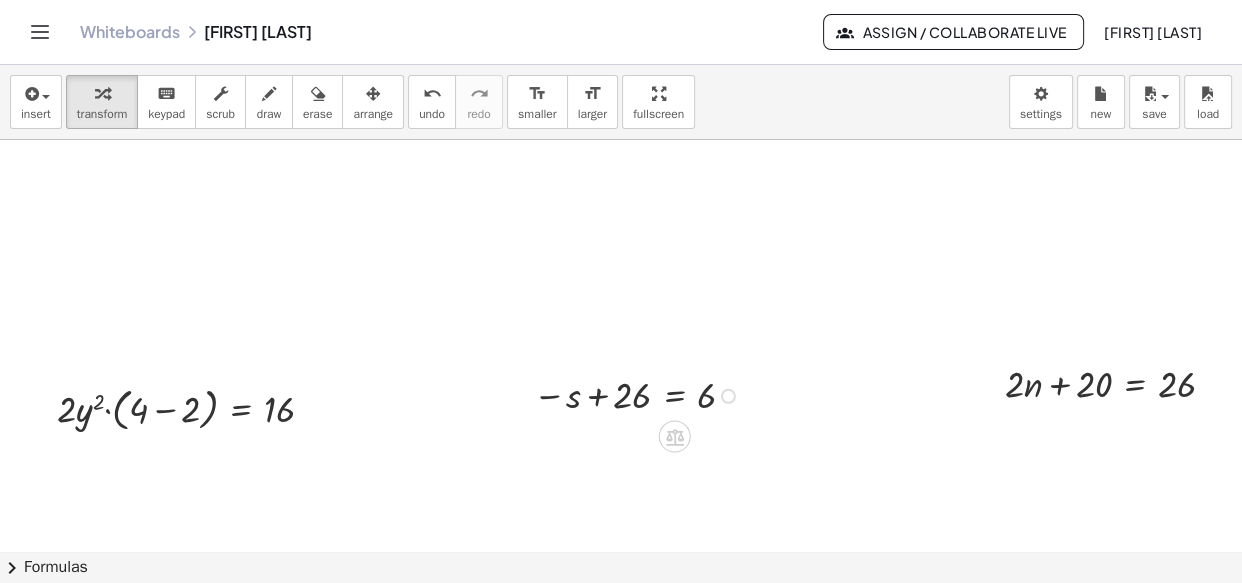 scroll, scrollTop: 551, scrollLeft: 0, axis: vertical 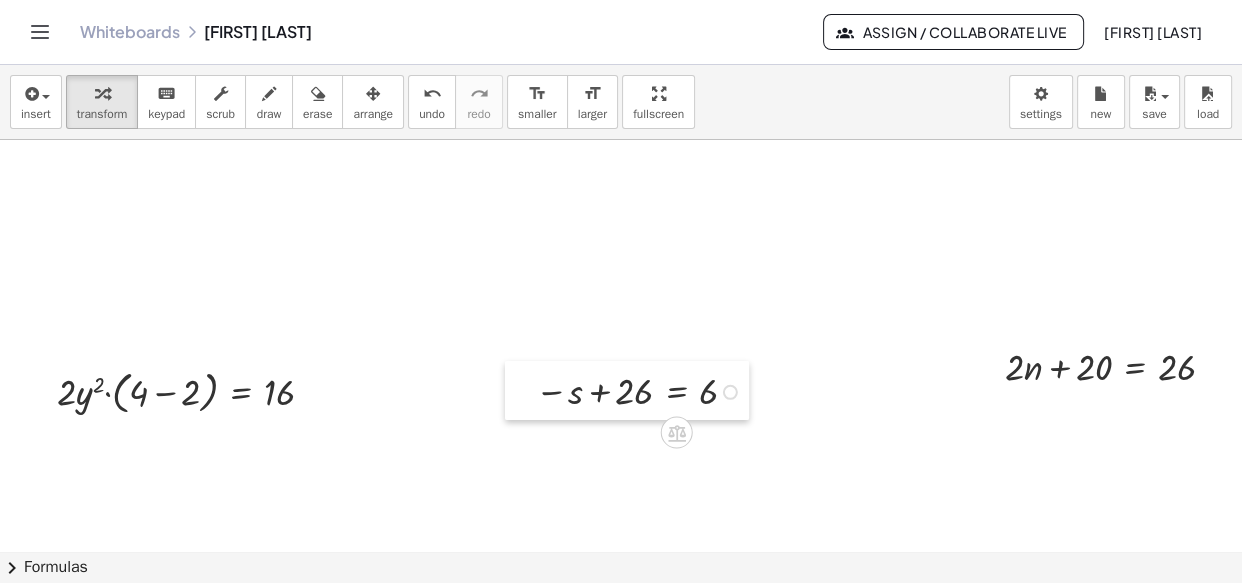 drag, startPoint x: 529, startPoint y: 377, endPoint x: 531, endPoint y: 390, distance: 13.152946 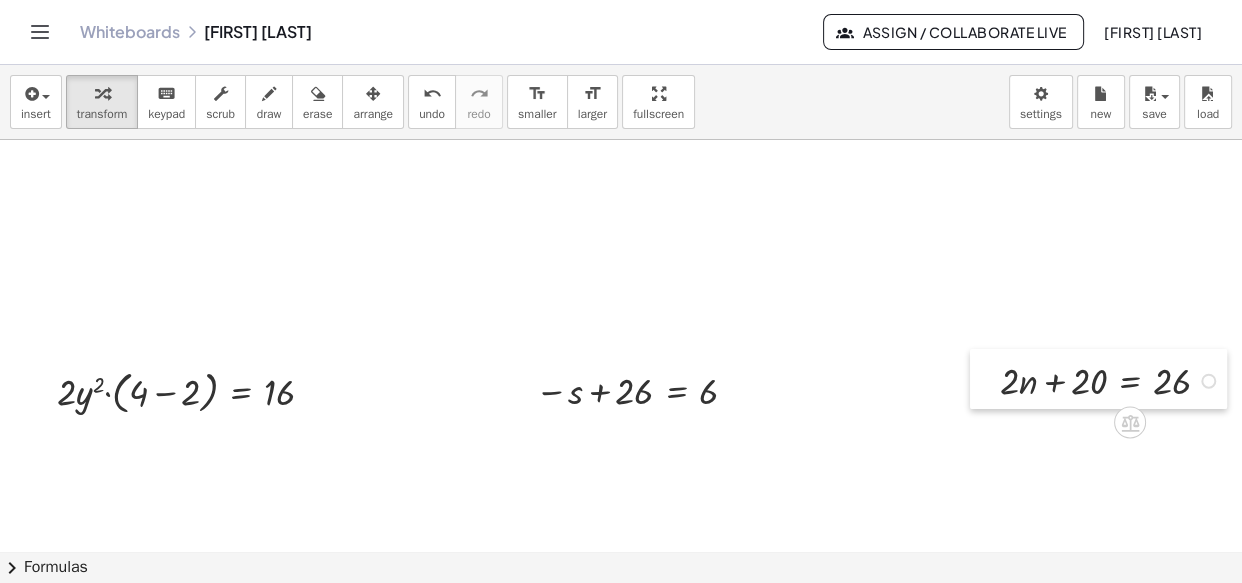 drag, startPoint x: 997, startPoint y: 378, endPoint x: 992, endPoint y: 392, distance: 14.866069 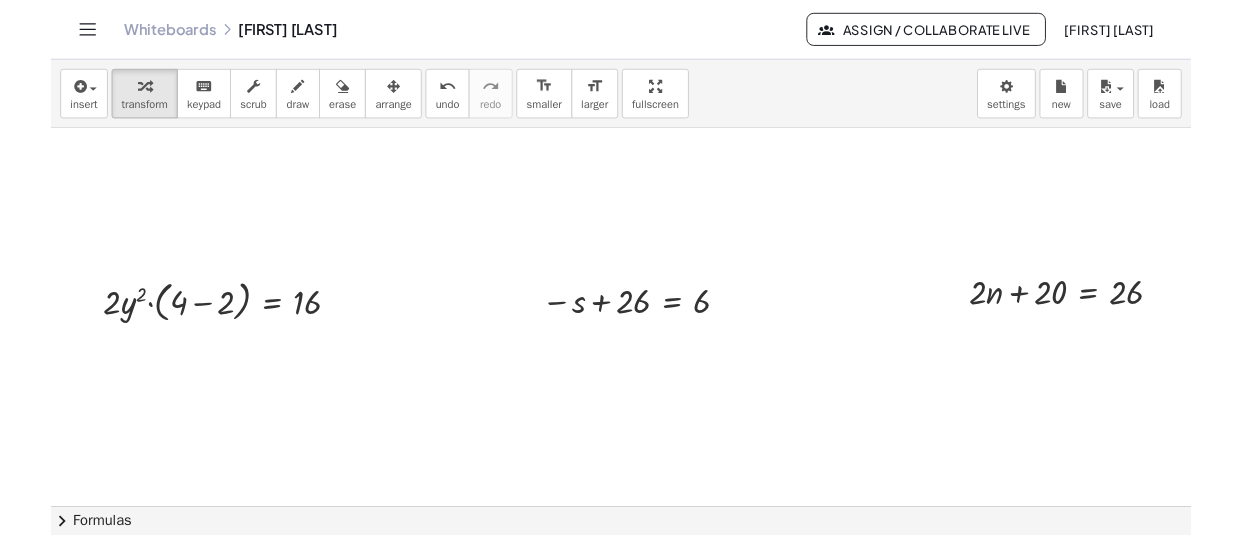 scroll, scrollTop: 0, scrollLeft: 0, axis: both 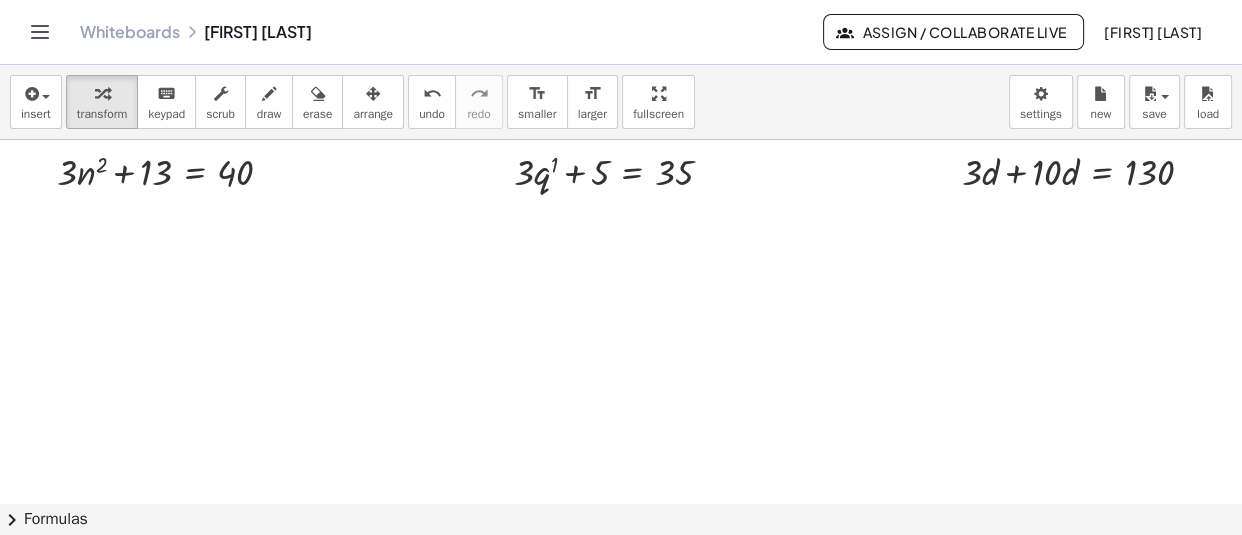 click at bounding box center [621, 756] 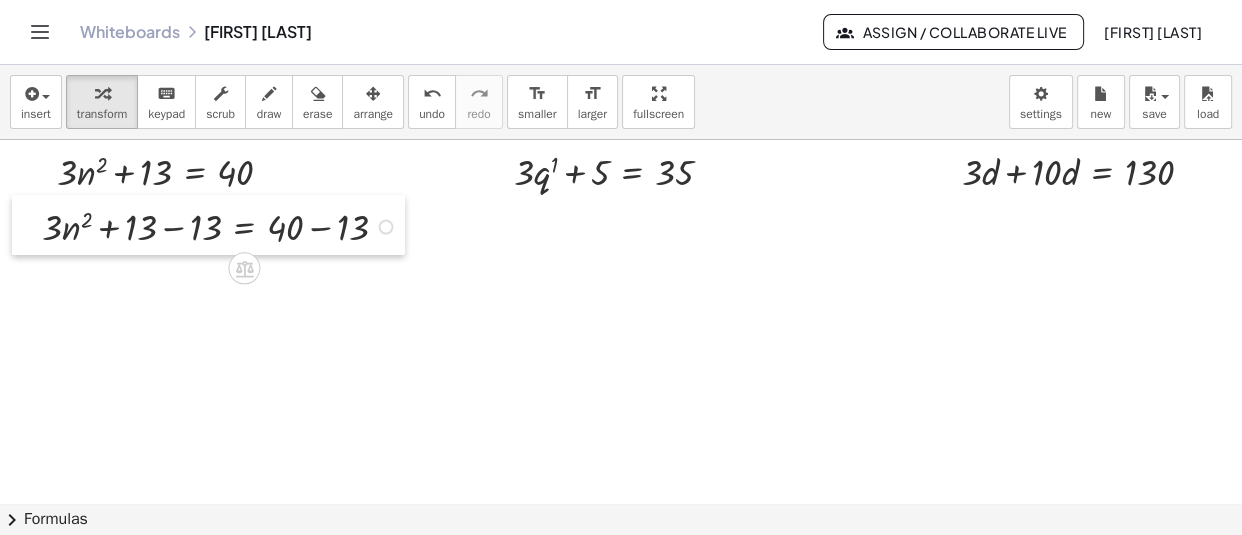 drag, startPoint x: 152, startPoint y: 330, endPoint x: 18, endPoint y: 228, distance: 168.40428 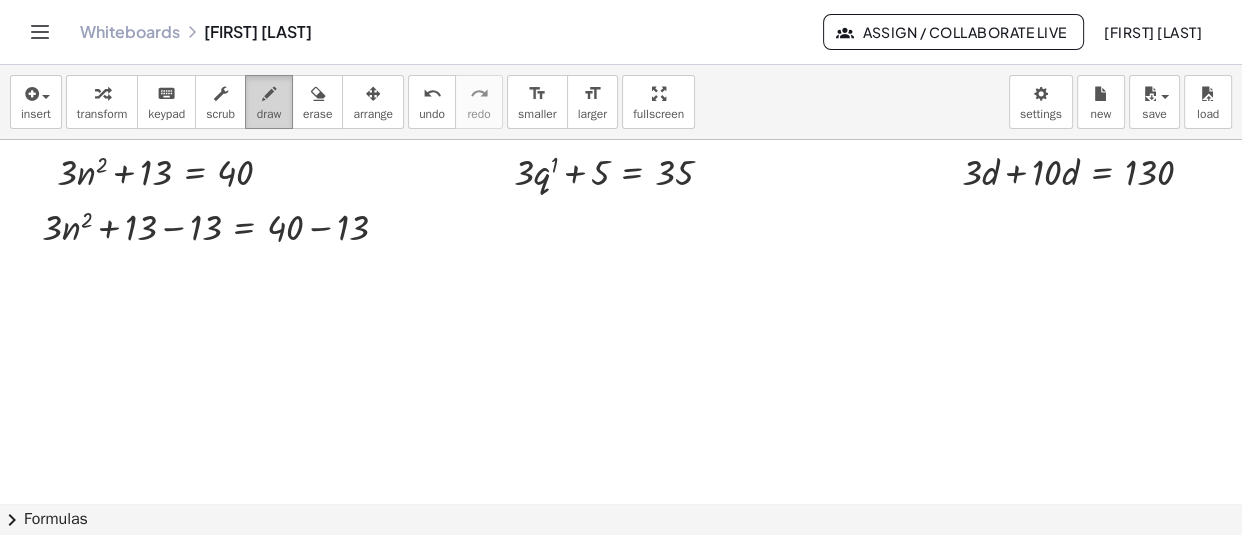 click at bounding box center [269, 94] 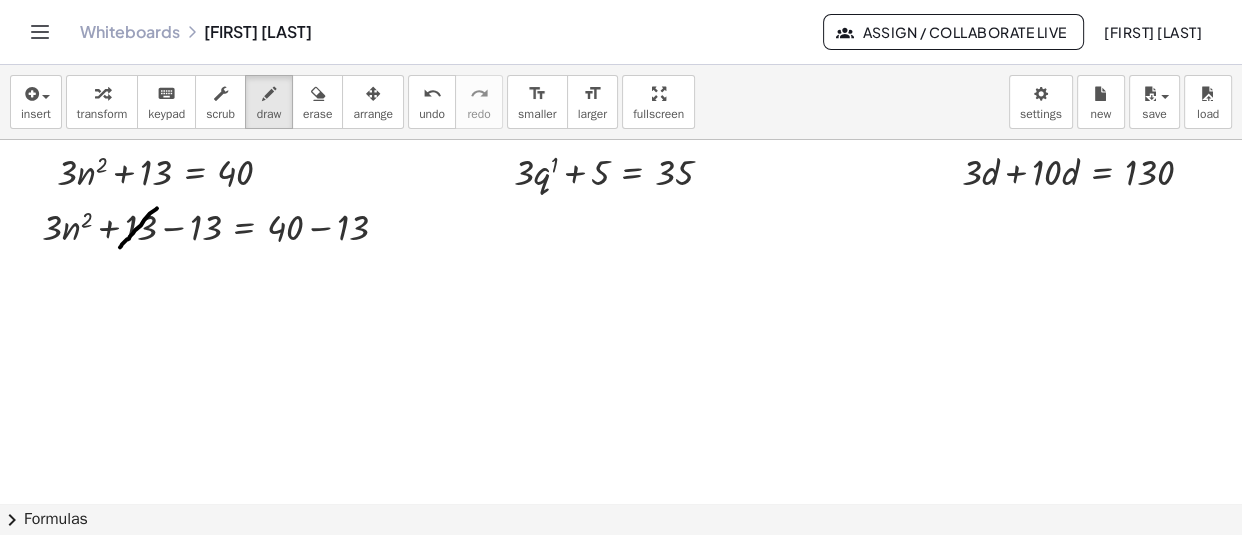 drag, startPoint x: 157, startPoint y: 208, endPoint x: 120, endPoint y: 247, distance: 53.75872 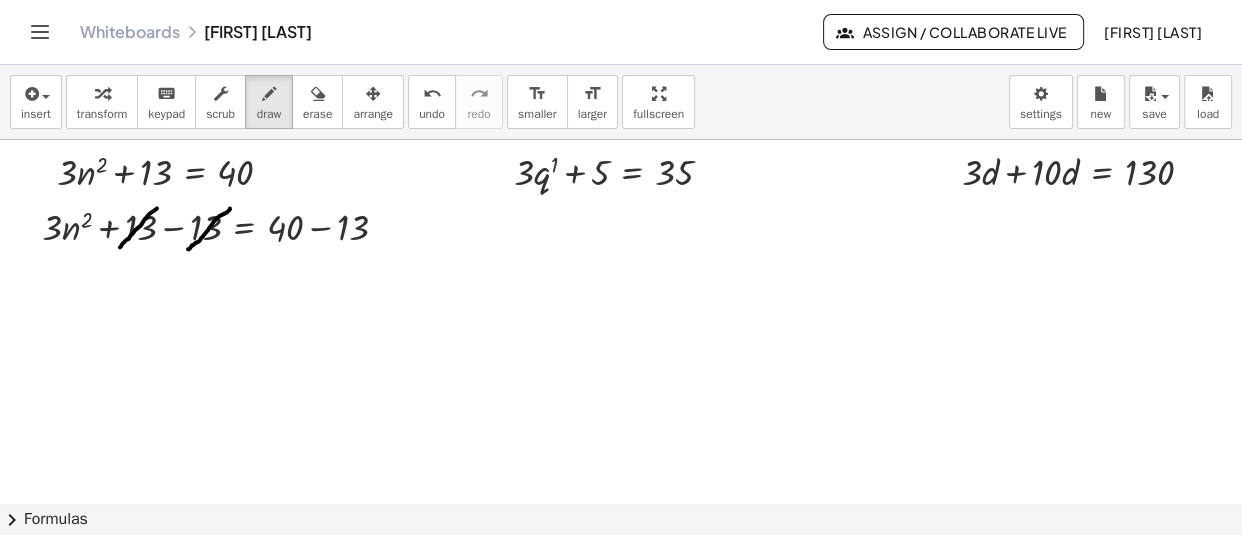 drag, startPoint x: 230, startPoint y: 208, endPoint x: 188, endPoint y: 249, distance: 58.694122 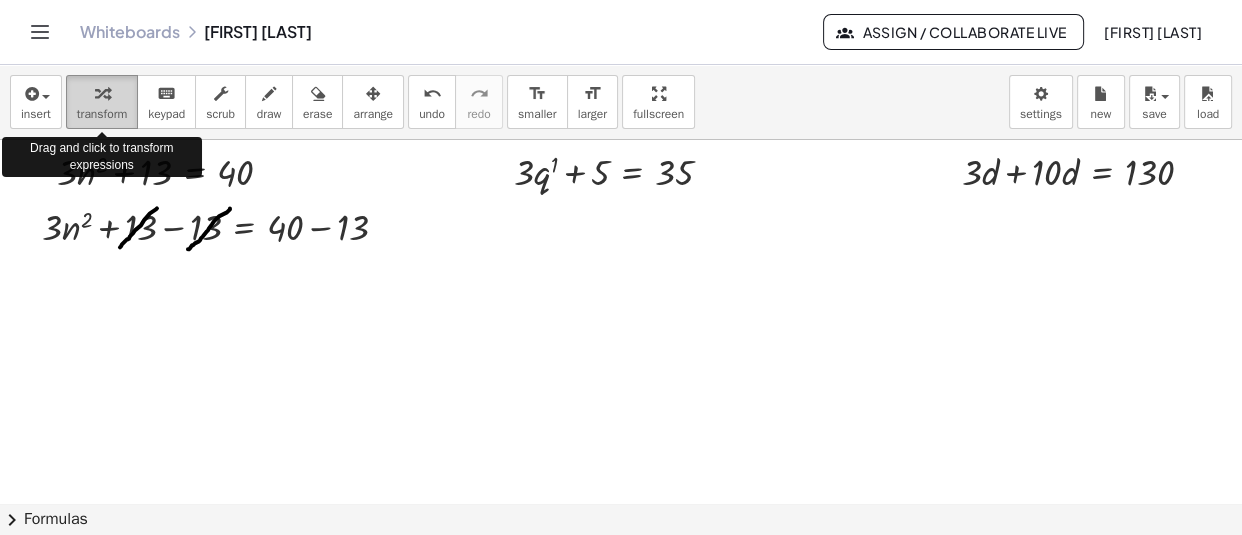 click at bounding box center [102, 94] 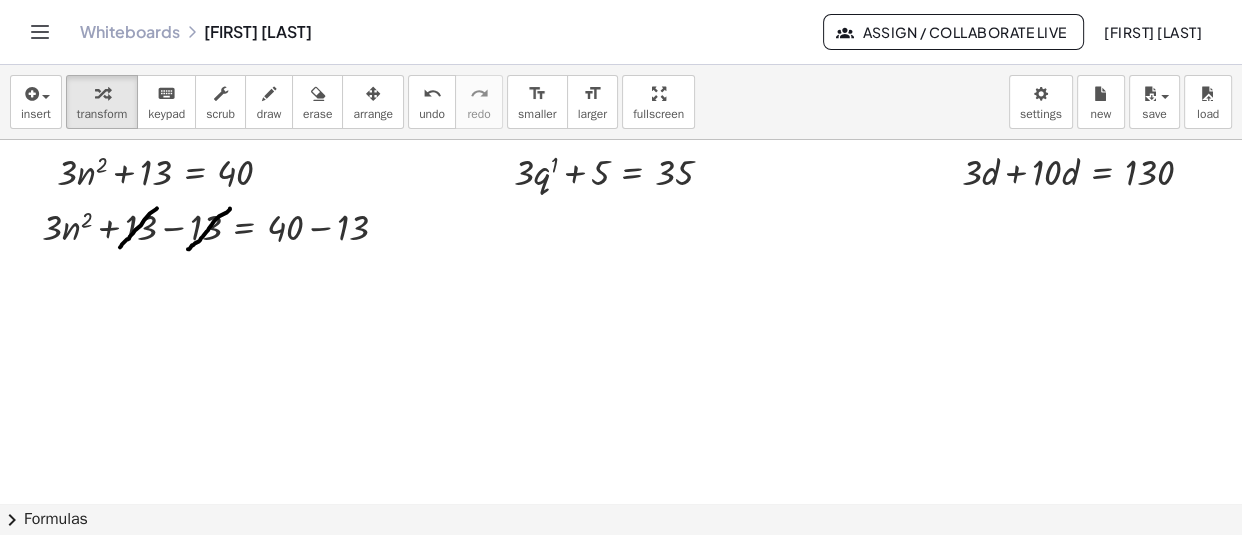 click at bounding box center [621, 756] 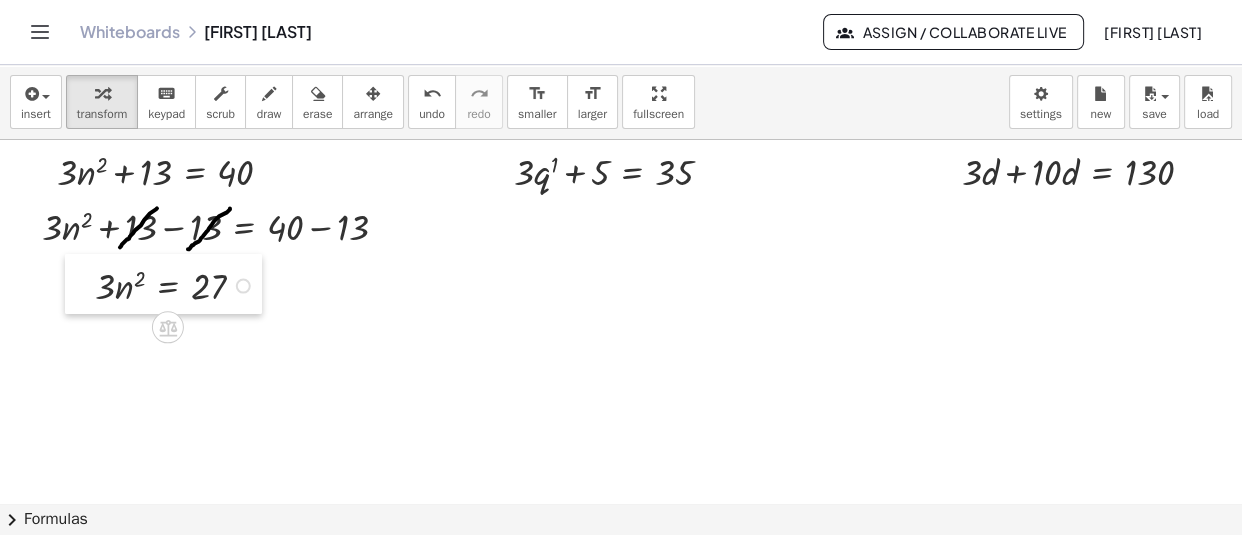 drag, startPoint x: 542, startPoint y: 403, endPoint x: 87, endPoint y: 286, distance: 469.8021 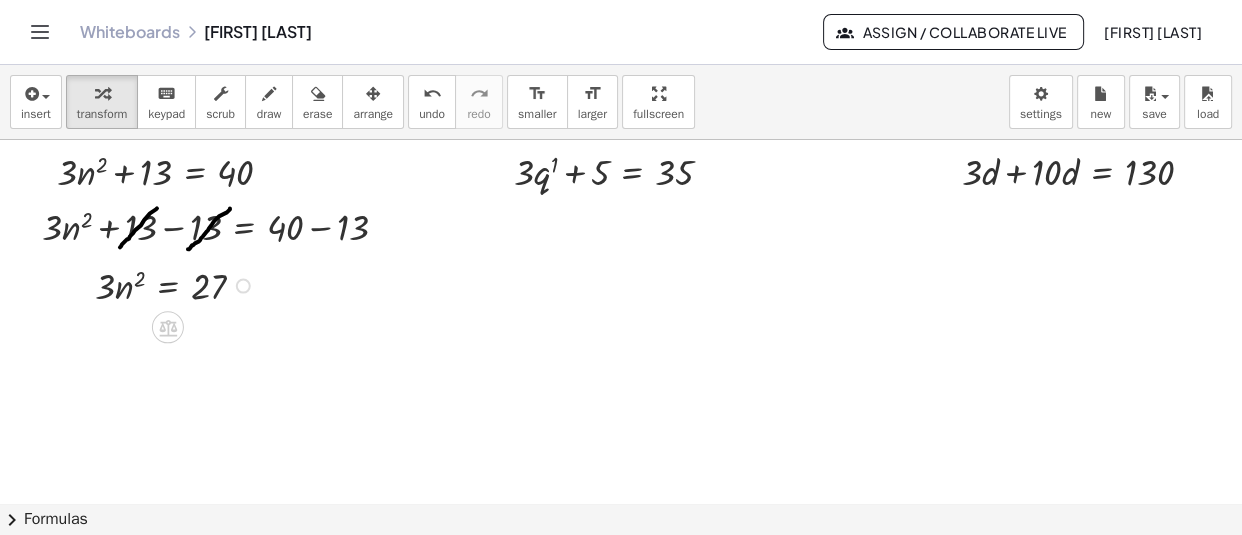 scroll, scrollTop: 0, scrollLeft: 0, axis: both 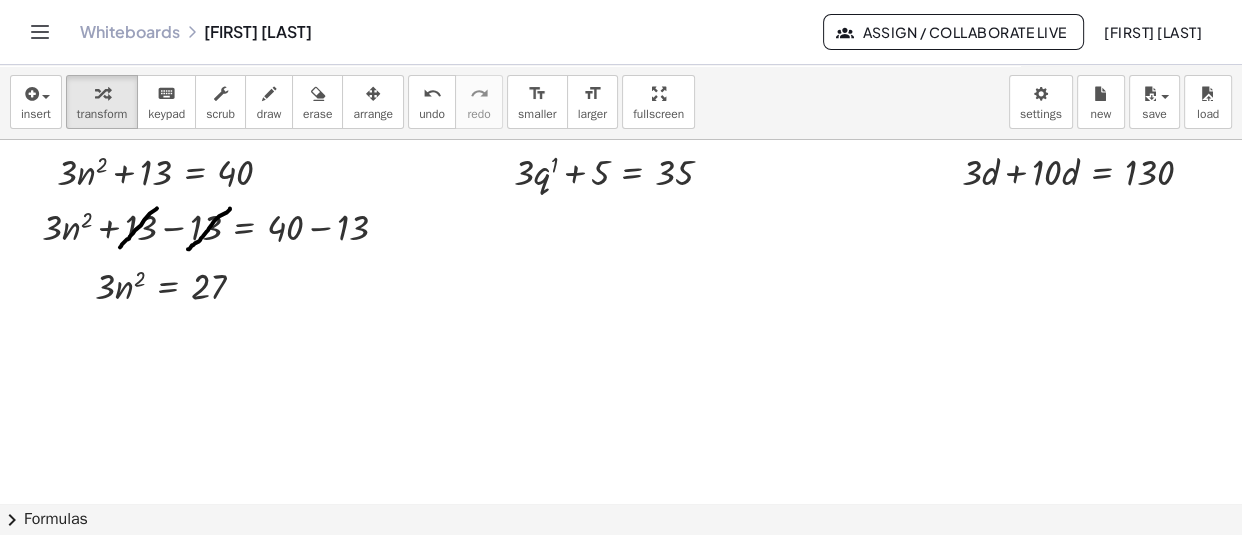 click at bounding box center (621, 756) 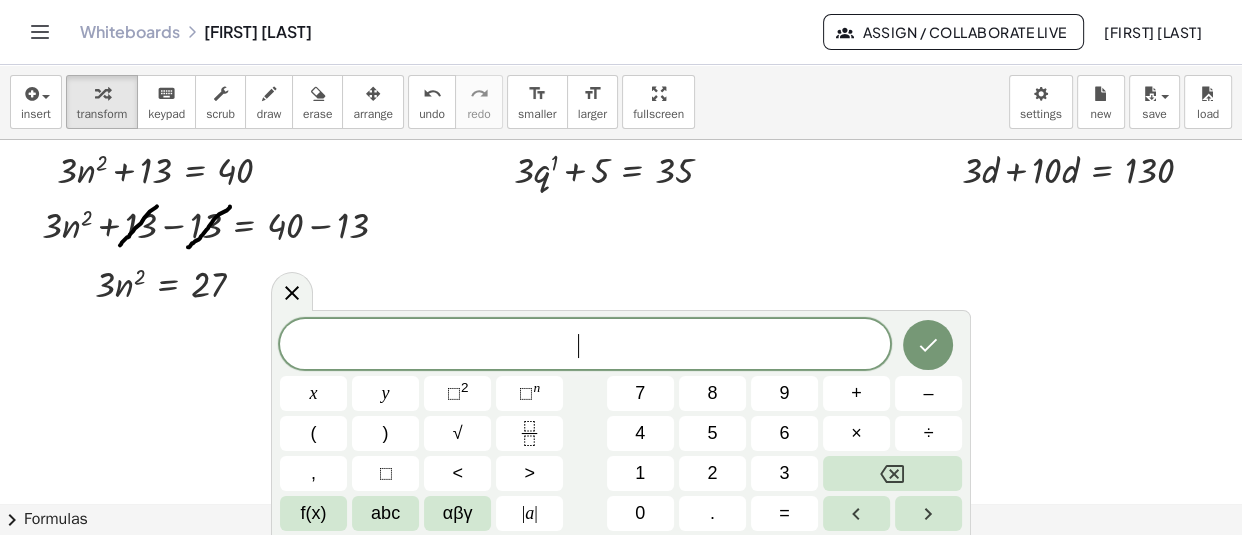 scroll, scrollTop: 3, scrollLeft: 0, axis: vertical 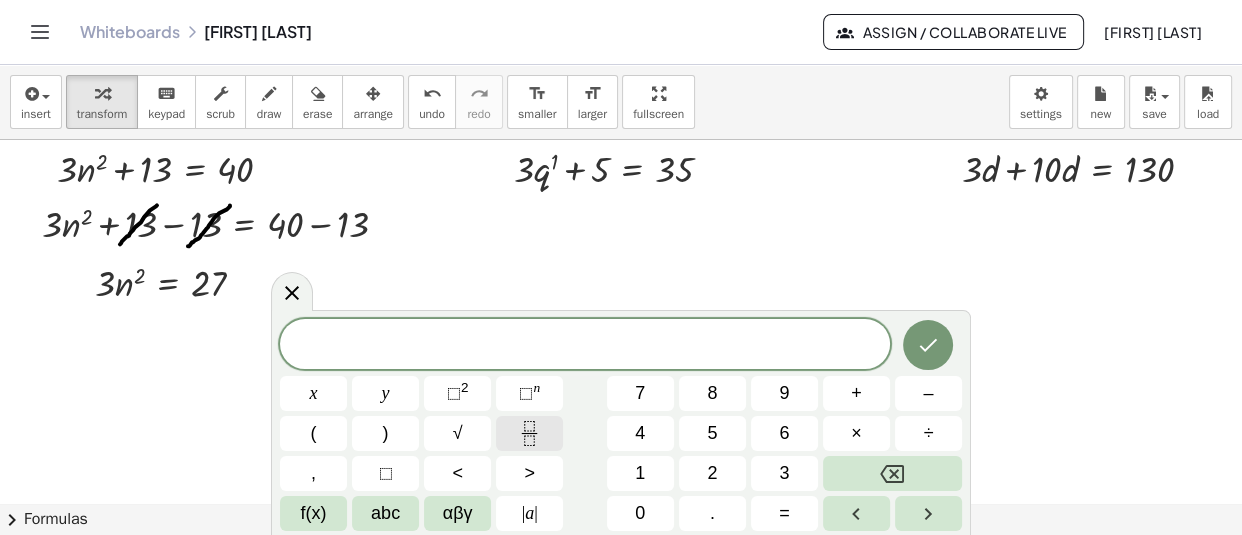 click at bounding box center [529, 433] 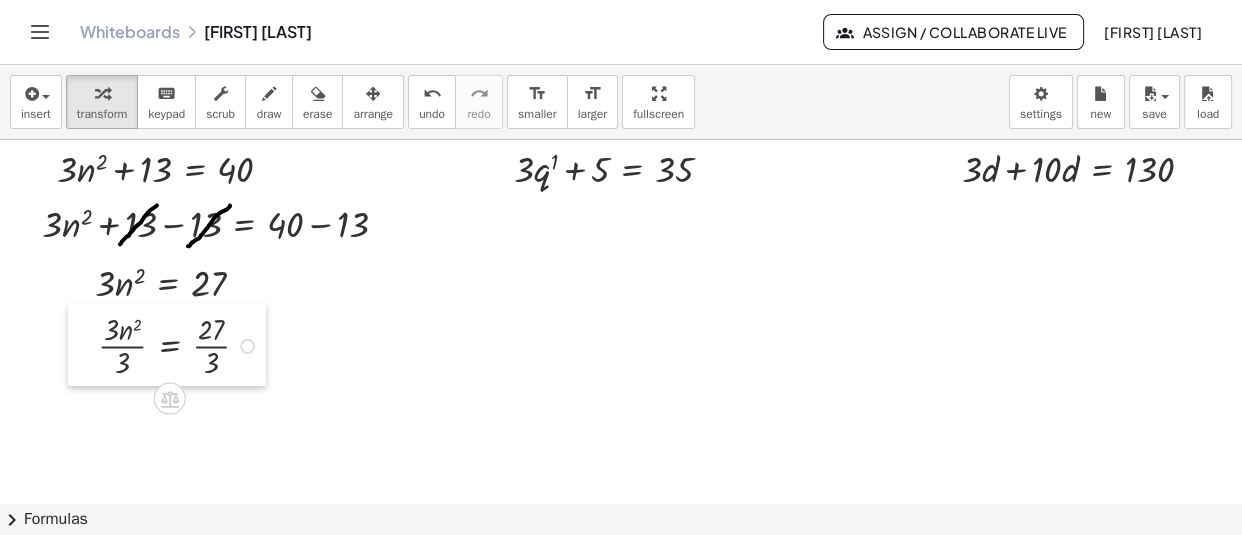 drag, startPoint x: 563, startPoint y: 430, endPoint x: 91, endPoint y: 339, distance: 480.6922 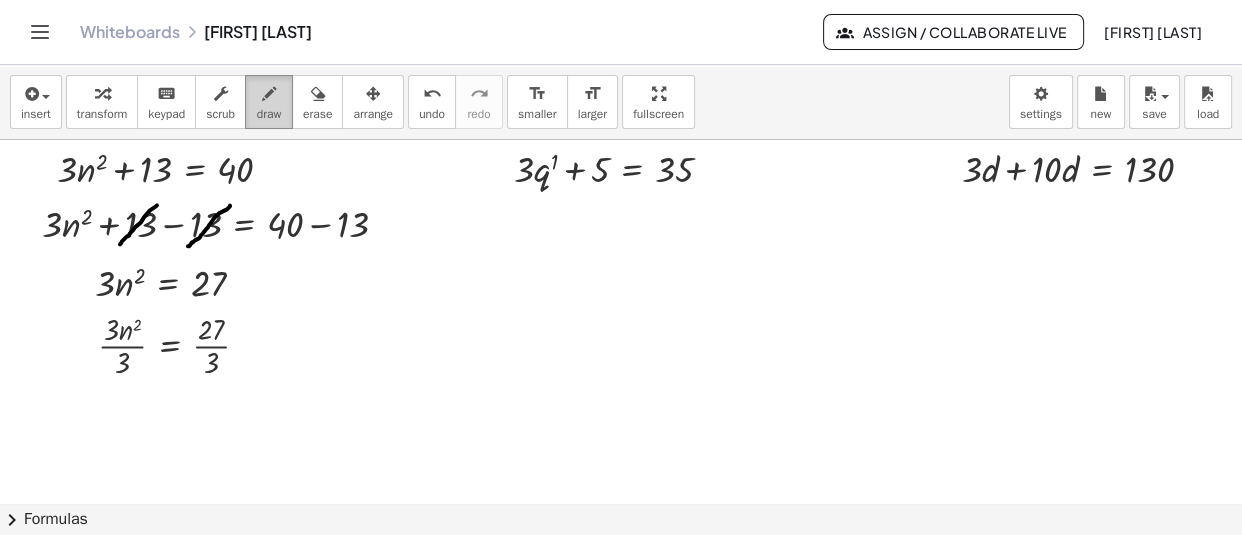 click at bounding box center (269, 94) 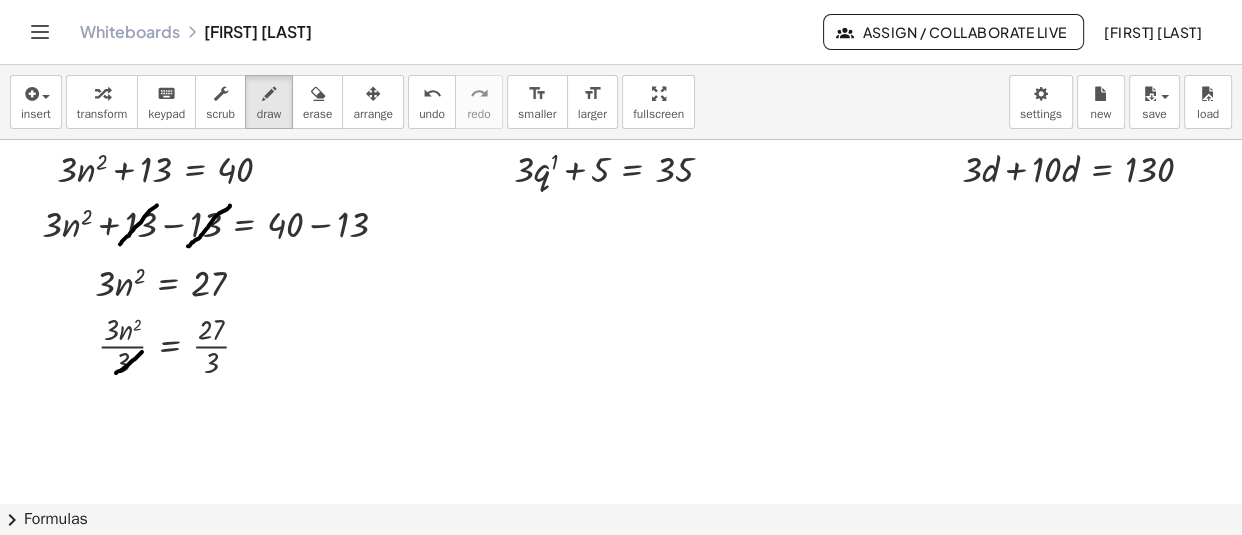 drag, startPoint x: 142, startPoint y: 351, endPoint x: 116, endPoint y: 372, distance: 33.42155 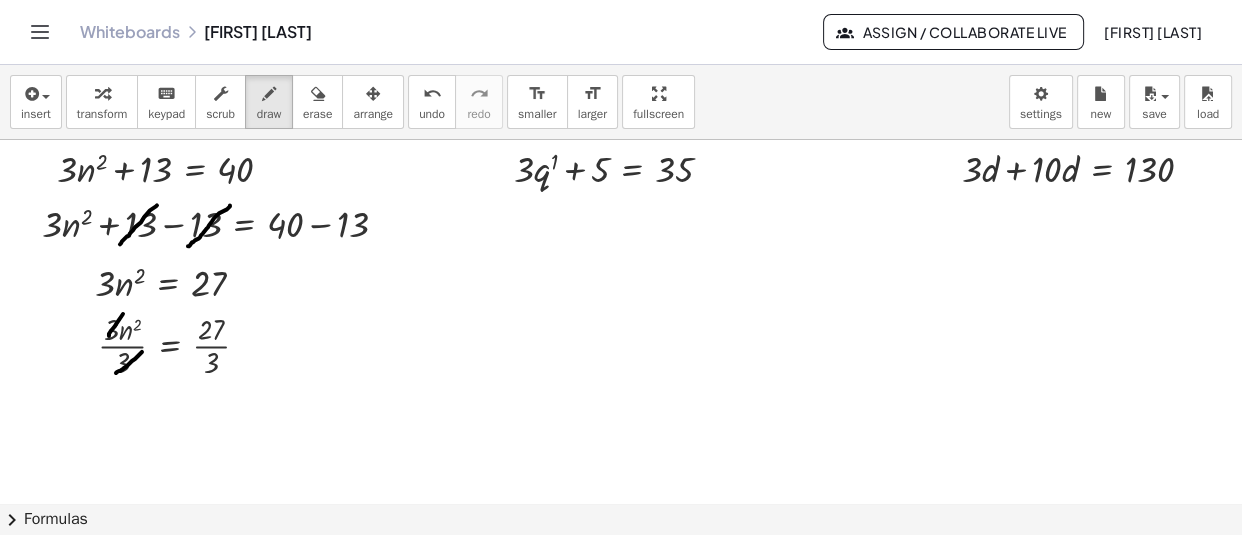 drag, startPoint x: 123, startPoint y: 313, endPoint x: 105, endPoint y: 340, distance: 32.449963 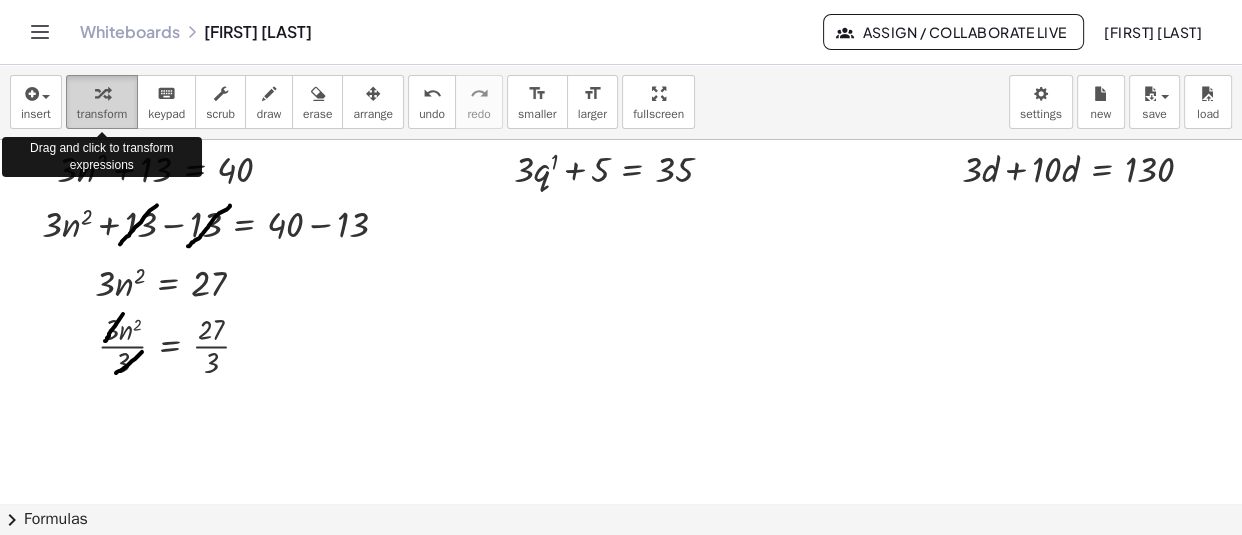 click at bounding box center (102, 93) 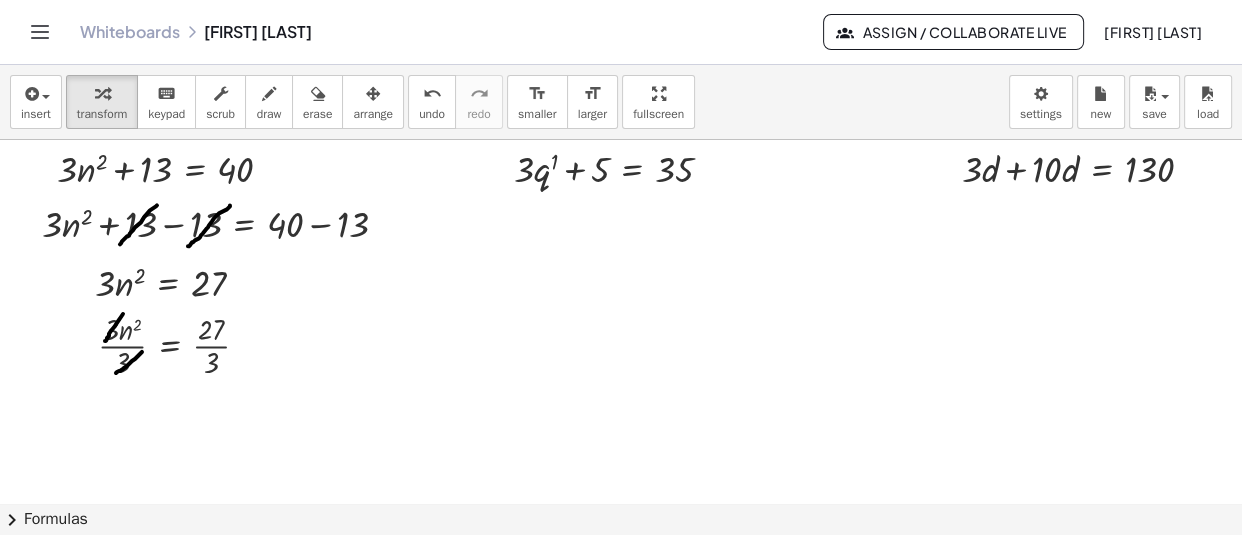 click at bounding box center [621, 753] 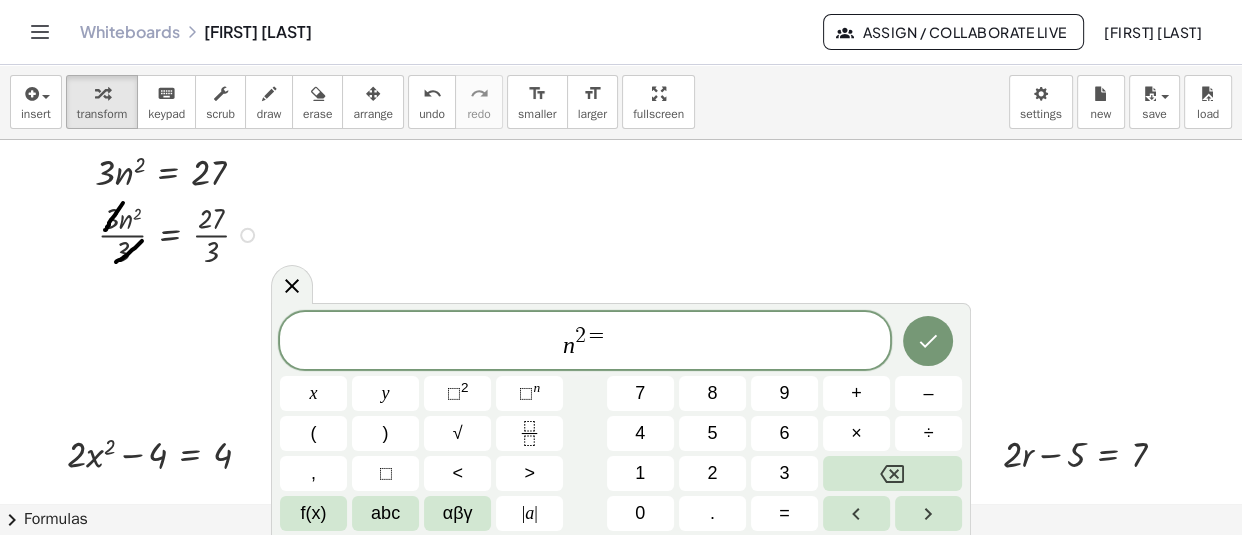 scroll, scrollTop: 115, scrollLeft: 0, axis: vertical 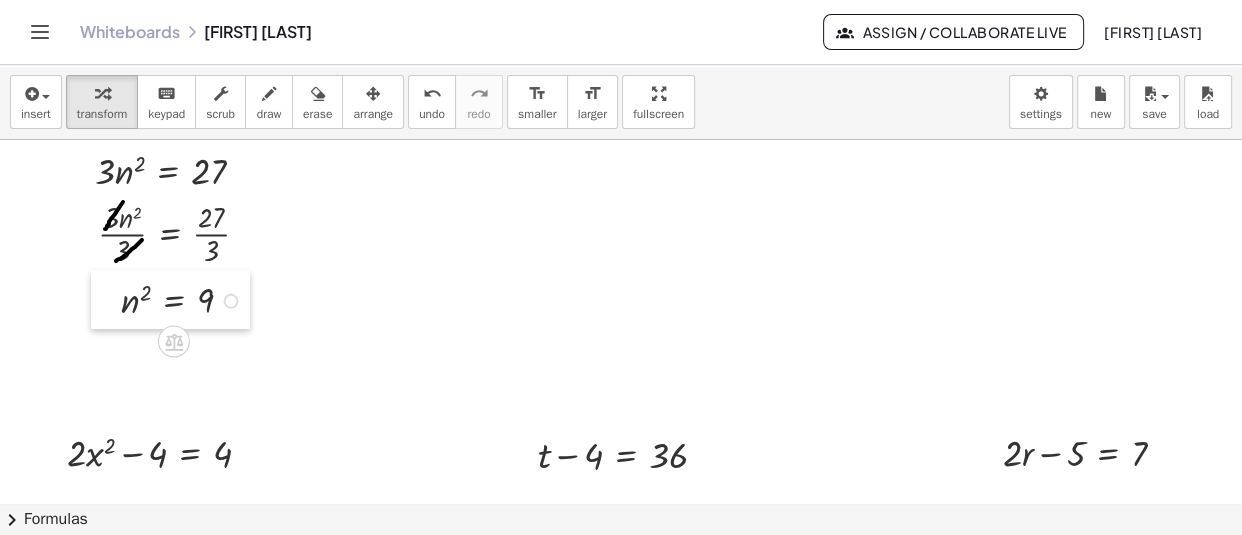 drag, startPoint x: 580, startPoint y: 345, endPoint x: 101, endPoint y: 306, distance: 480.58505 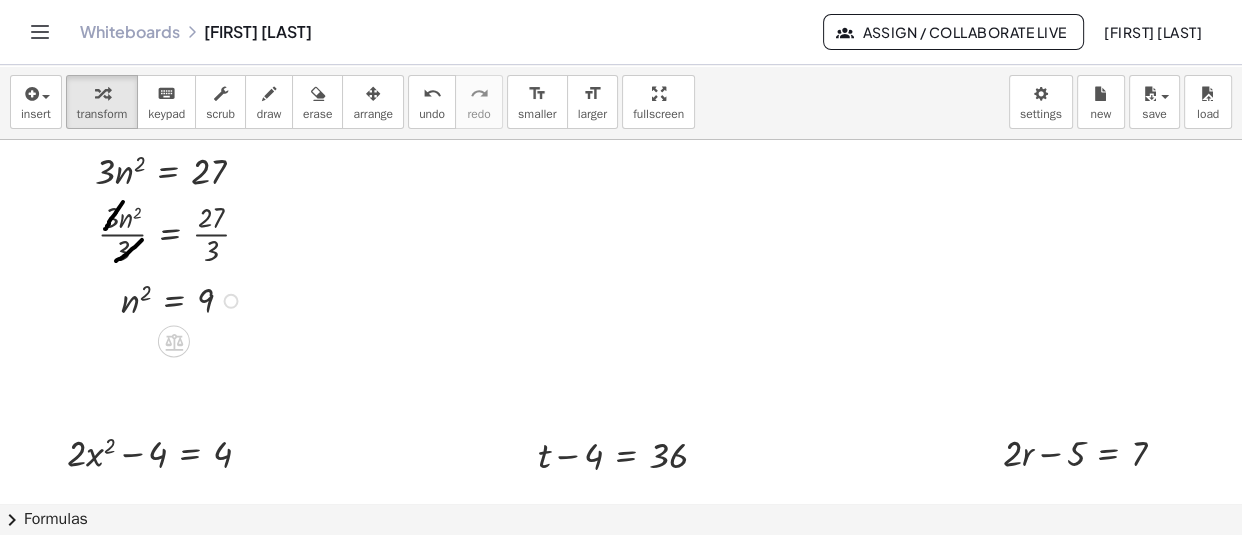 scroll, scrollTop: 81, scrollLeft: 0, axis: vertical 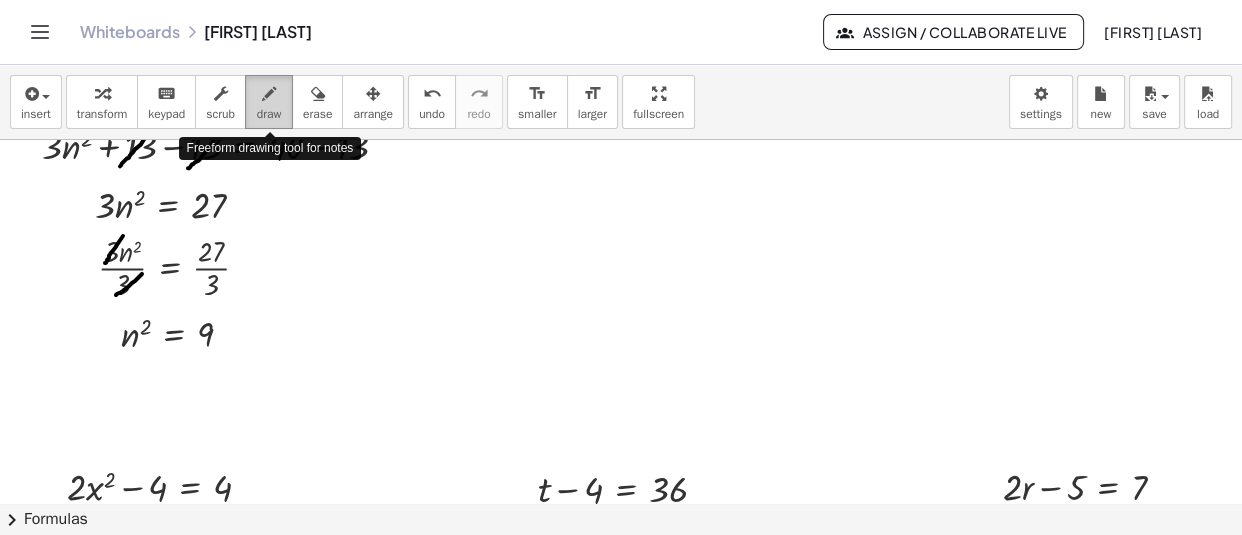click on "draw" at bounding box center (269, 114) 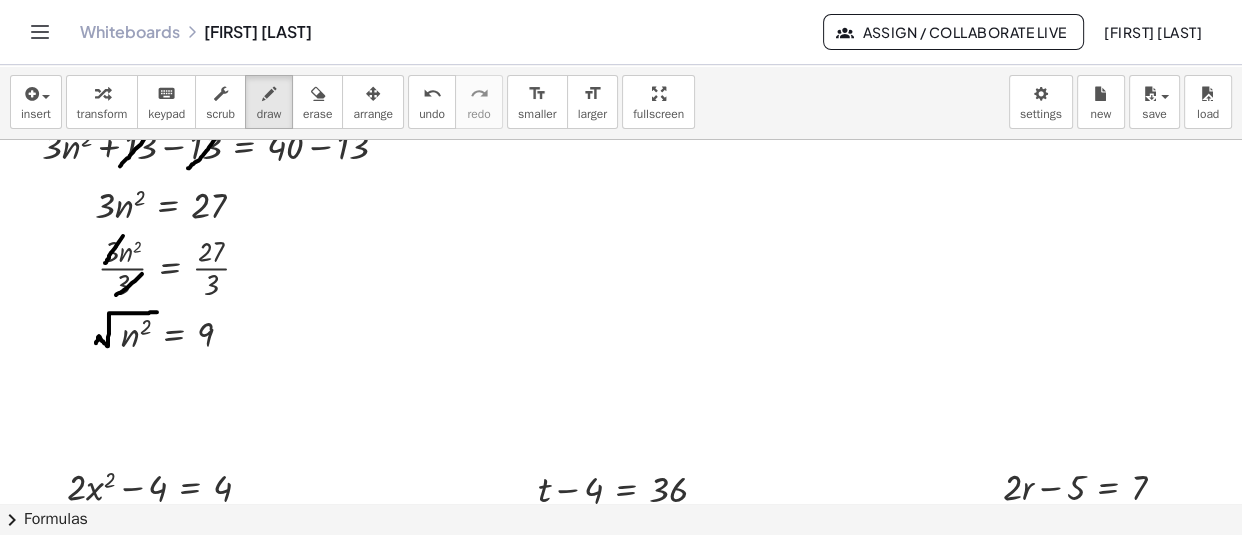 drag, startPoint x: 157, startPoint y: 311, endPoint x: 95, endPoint y: 346, distance: 71.19691 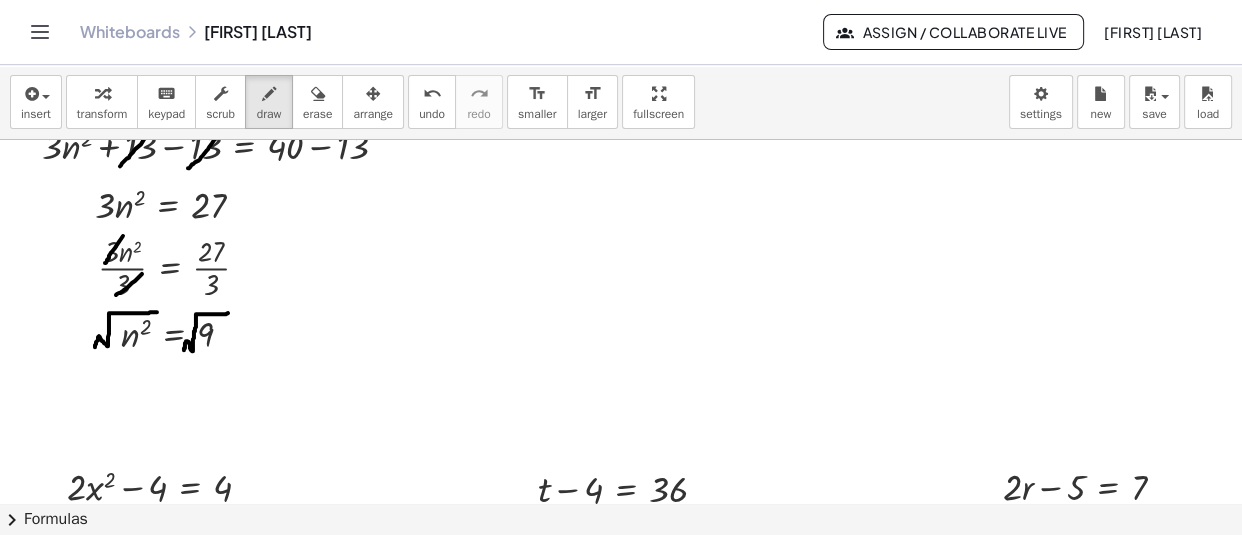 drag, startPoint x: 228, startPoint y: 312, endPoint x: 184, endPoint y: 349, distance: 57.48913 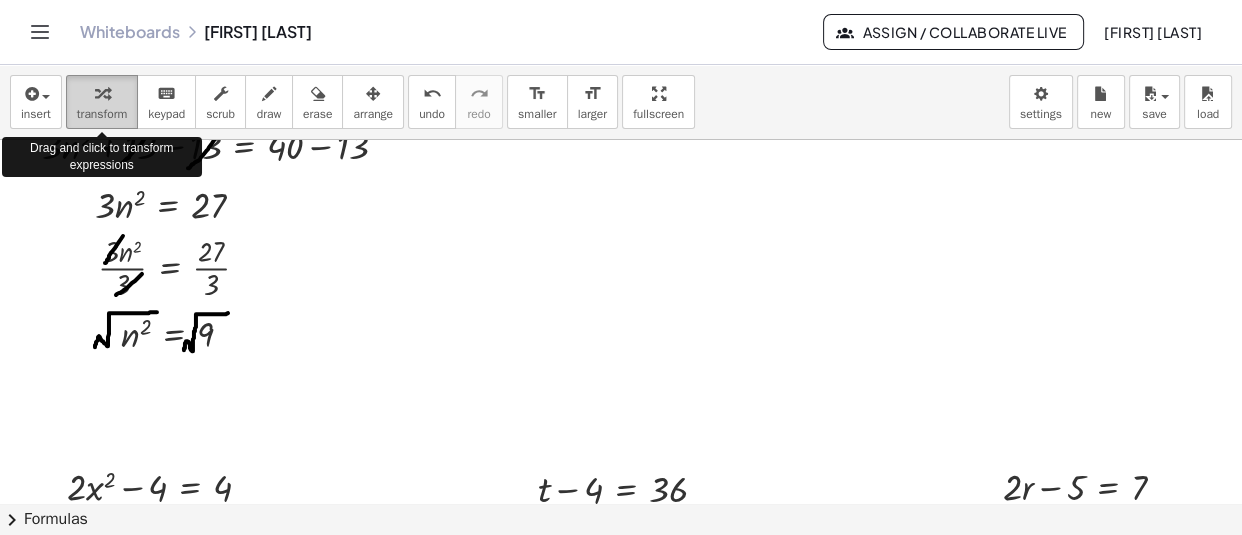 click at bounding box center [102, 93] 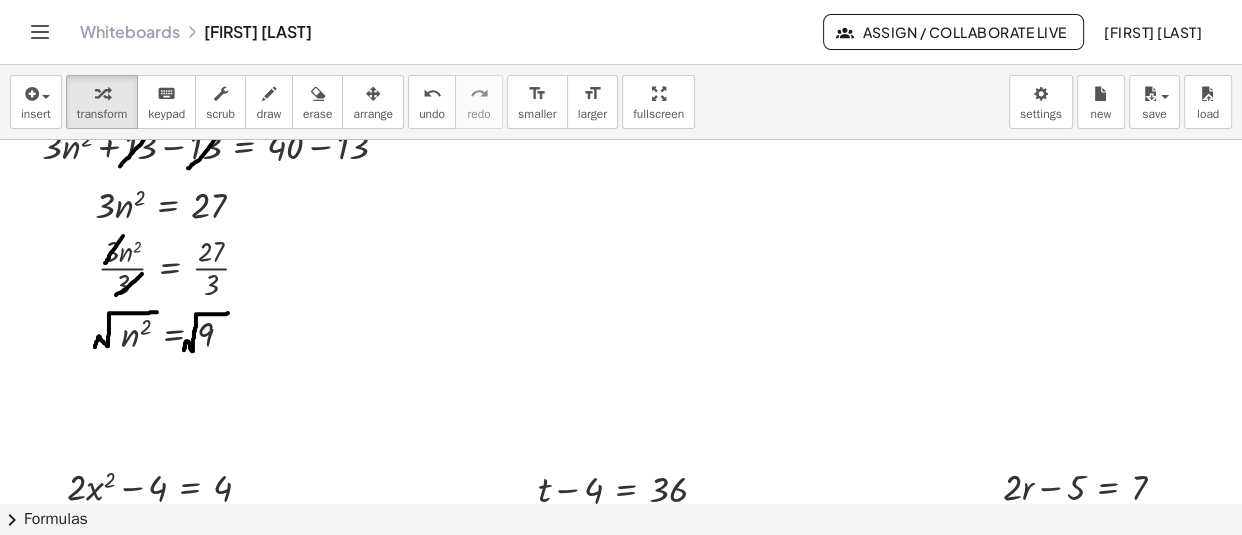 click at bounding box center [621, 675] 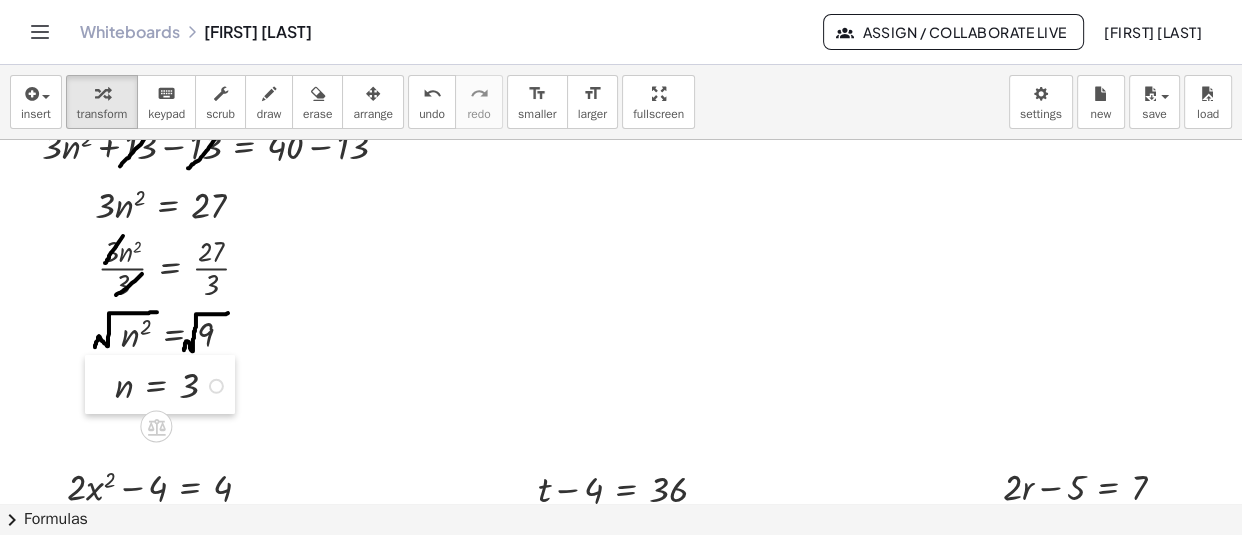 drag, startPoint x: 594, startPoint y: 392, endPoint x: 92, endPoint y: 393, distance: 502.001 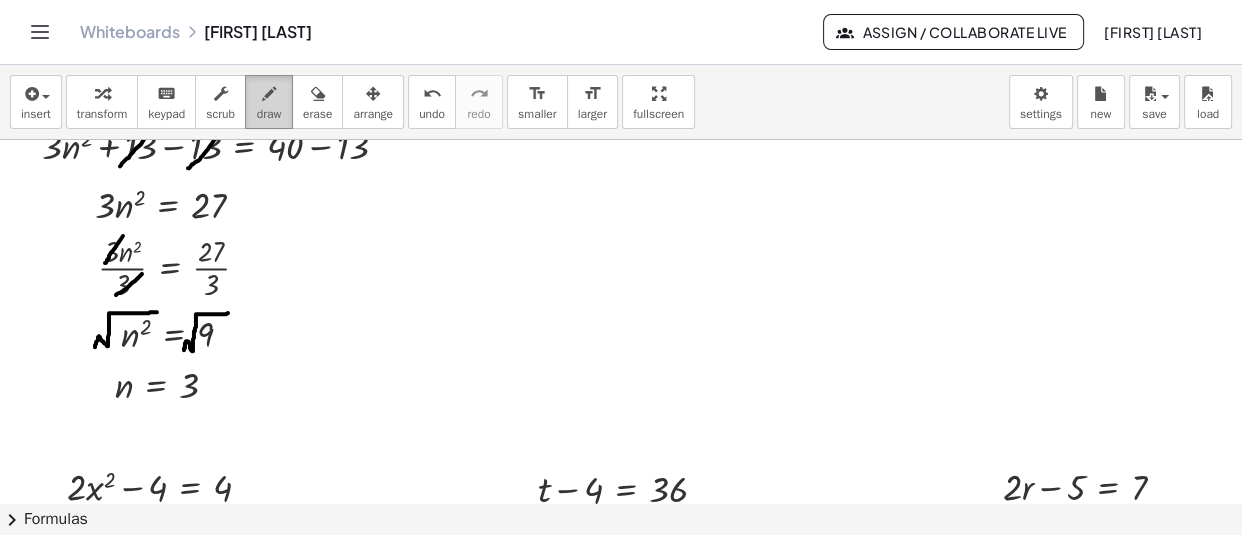 click on "draw" at bounding box center (269, 102) 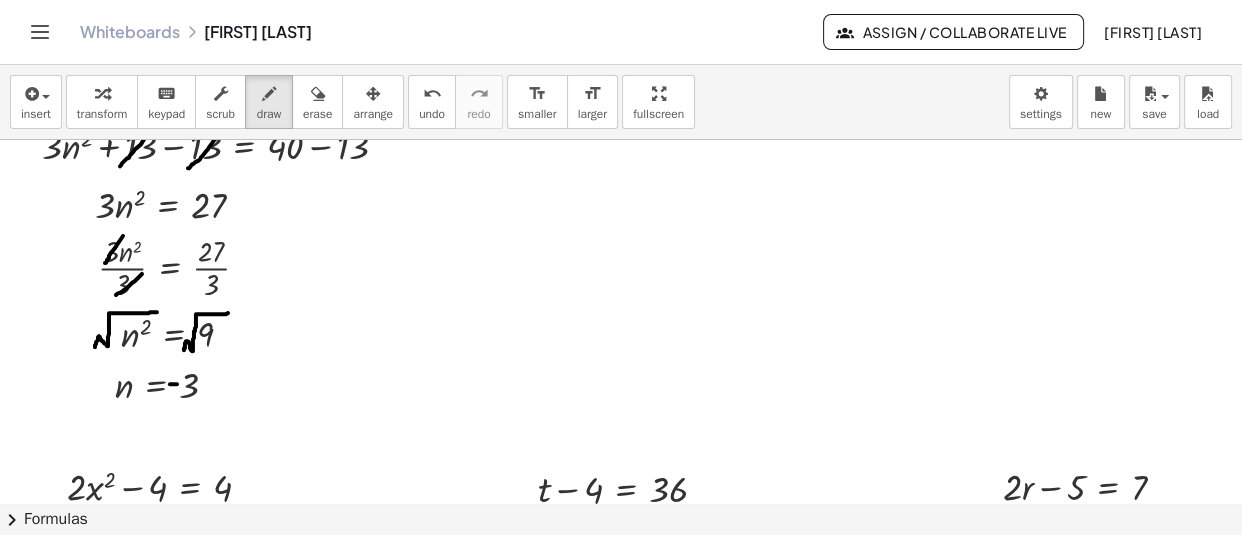 click at bounding box center [621, 675] 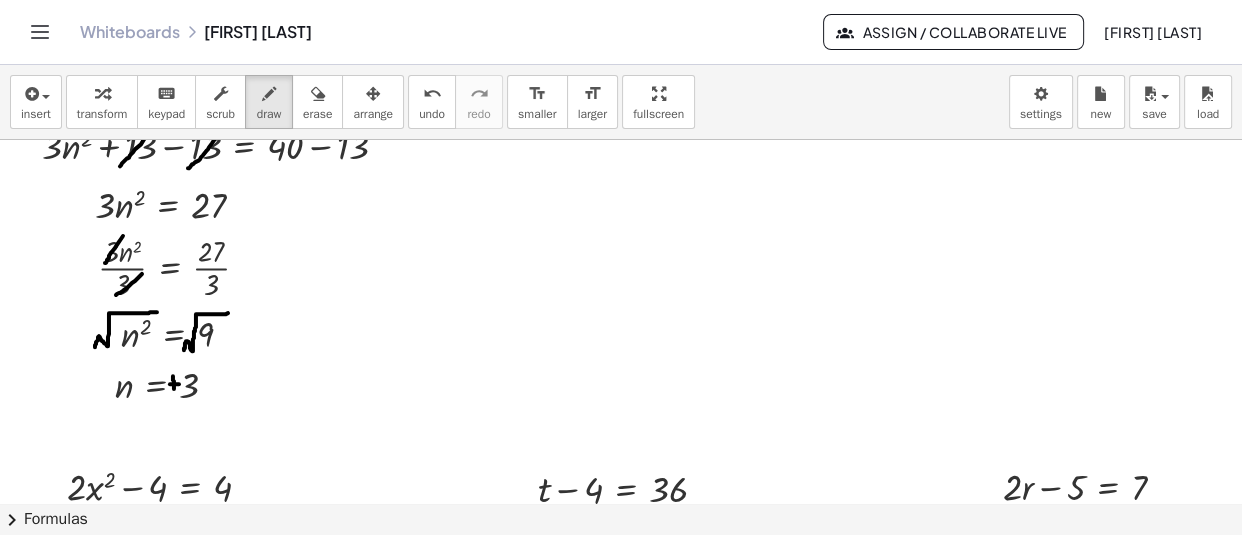 drag, startPoint x: 173, startPoint y: 375, endPoint x: 174, endPoint y: 388, distance: 13.038404 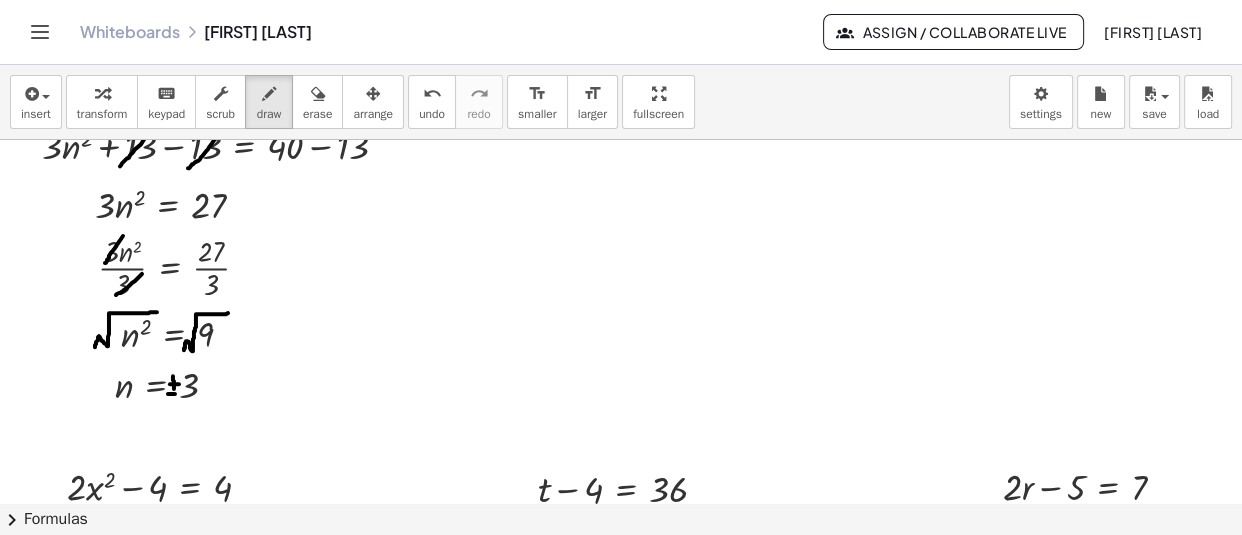 drag, startPoint x: 168, startPoint y: 393, endPoint x: 178, endPoint y: 394, distance: 10.049875 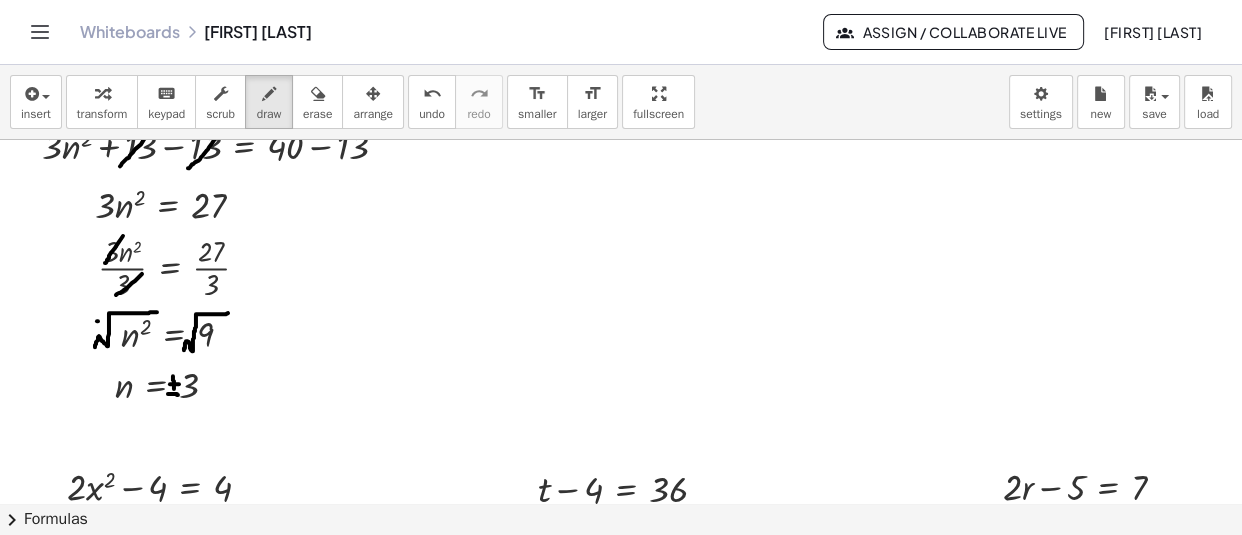 drag, startPoint x: 97, startPoint y: 320, endPoint x: 134, endPoint y: 306, distance: 39.56008 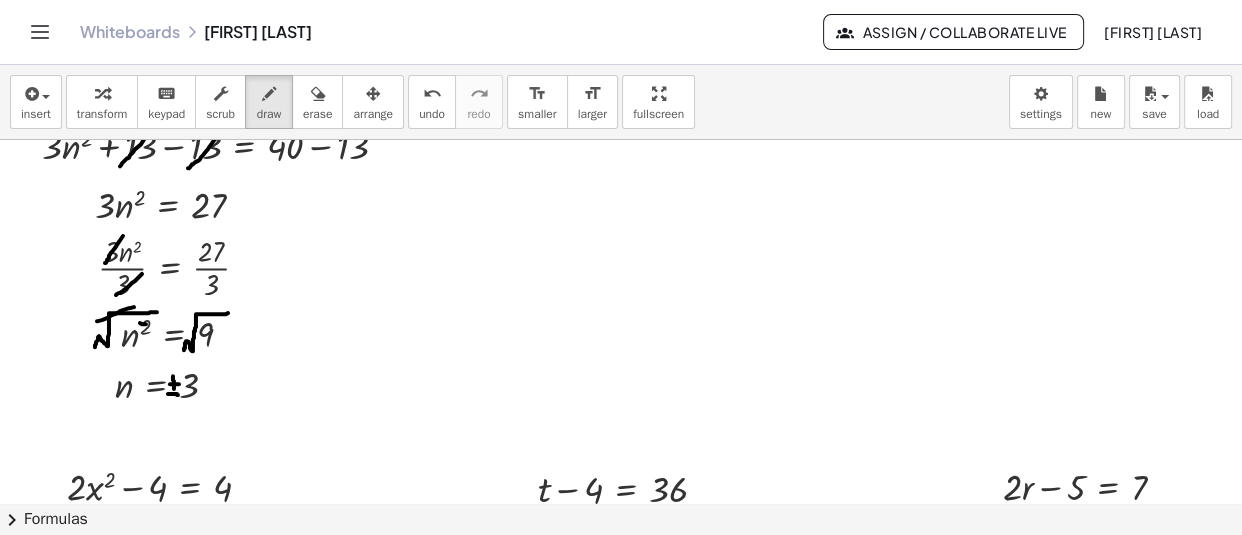 drag, startPoint x: 140, startPoint y: 322, endPoint x: 156, endPoint y: 323, distance: 16.03122 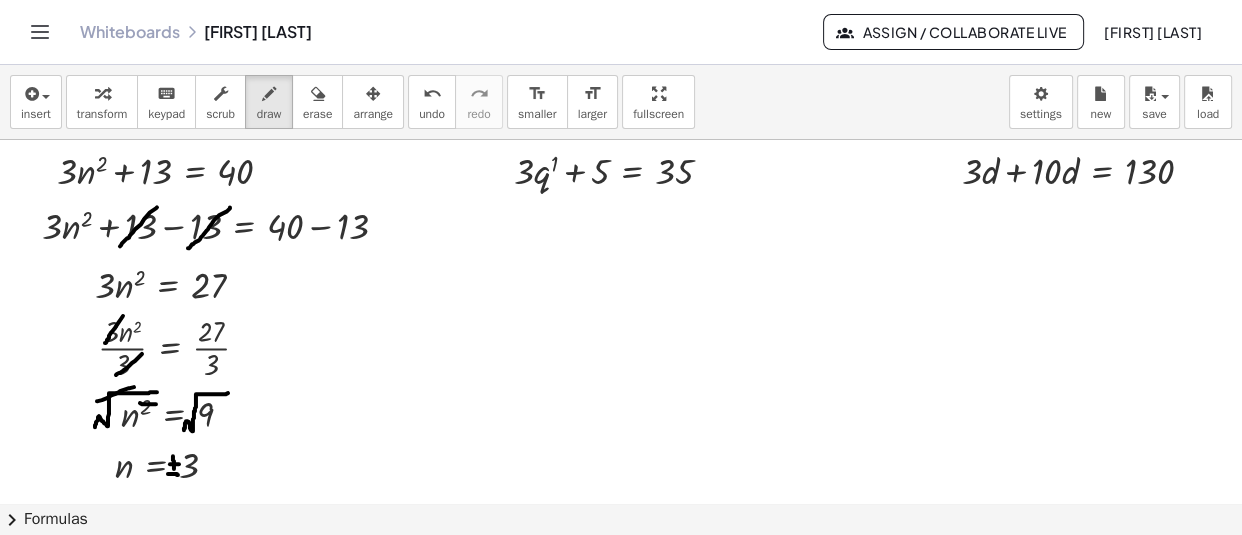 scroll, scrollTop: 0, scrollLeft: 0, axis: both 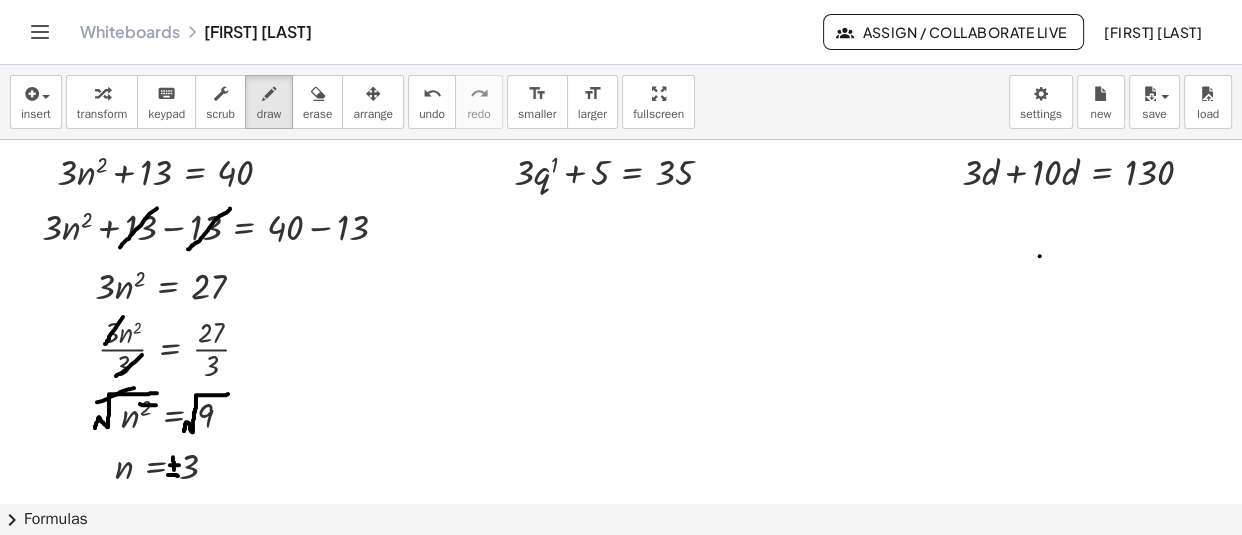 click at bounding box center (621, 756) 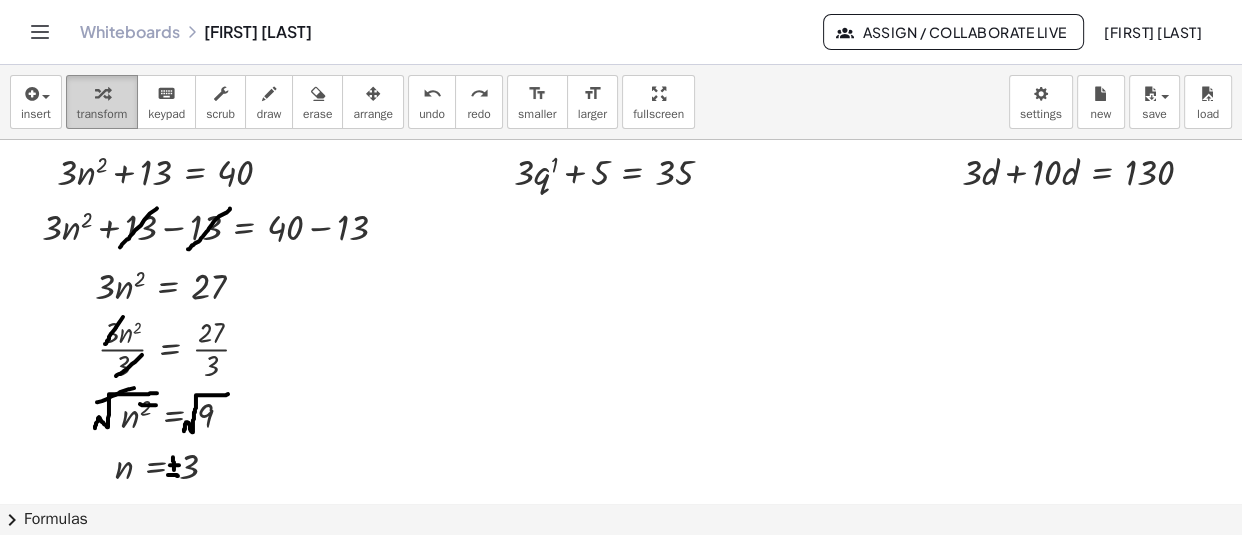 click at bounding box center [102, 93] 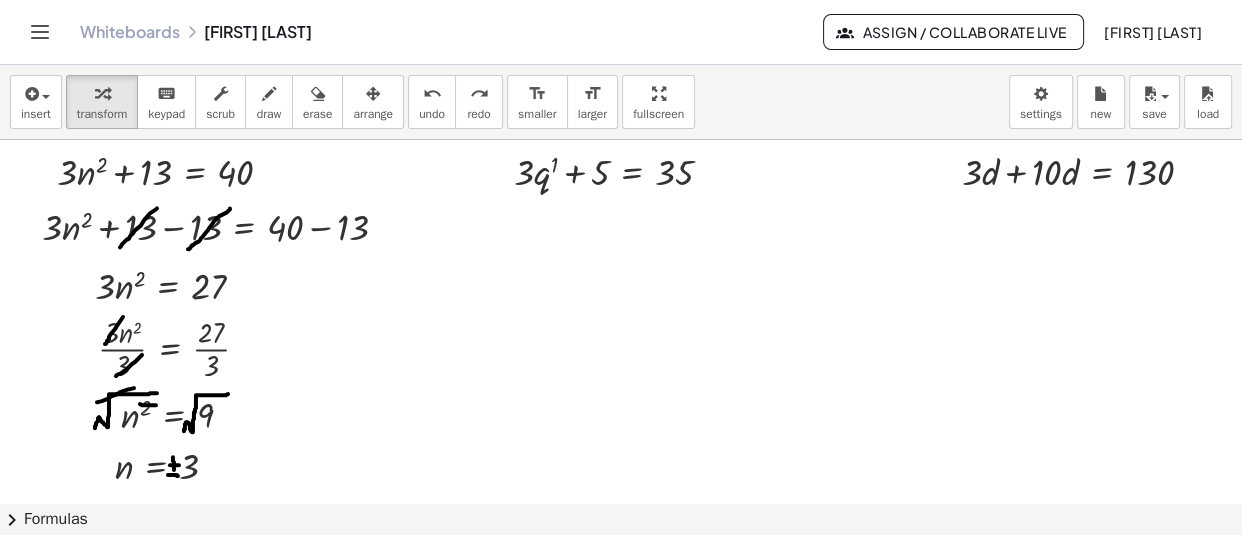 click at bounding box center [621, 756] 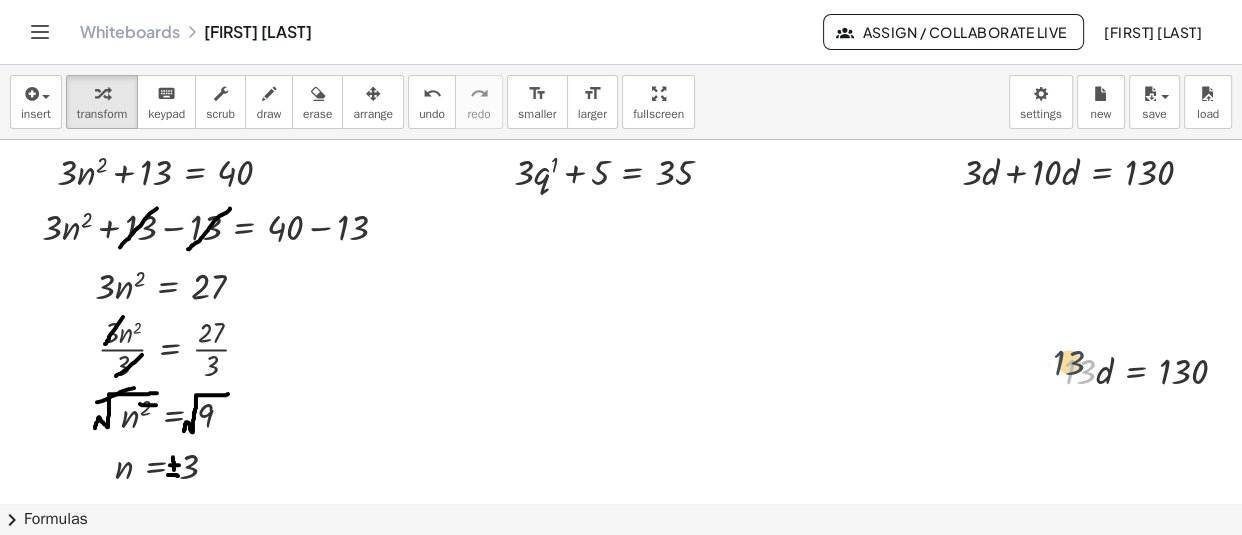drag, startPoint x: 1066, startPoint y: 380, endPoint x: 1054, endPoint y: 370, distance: 15.6205 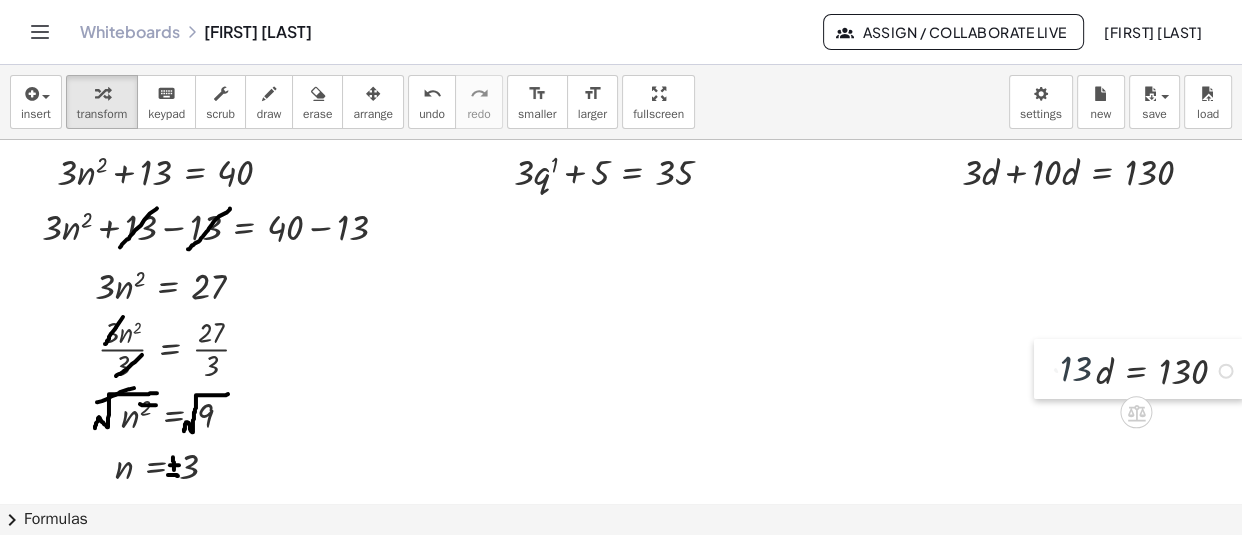 click at bounding box center [1049, 369] 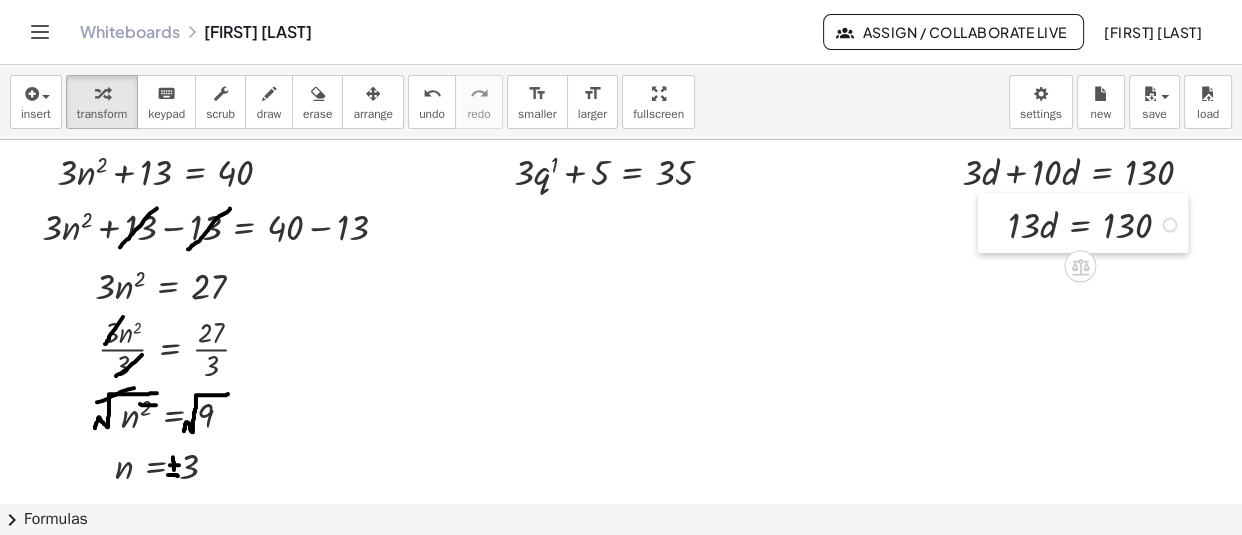 drag, startPoint x: 1054, startPoint y: 370, endPoint x: 998, endPoint y: 224, distance: 156.37135 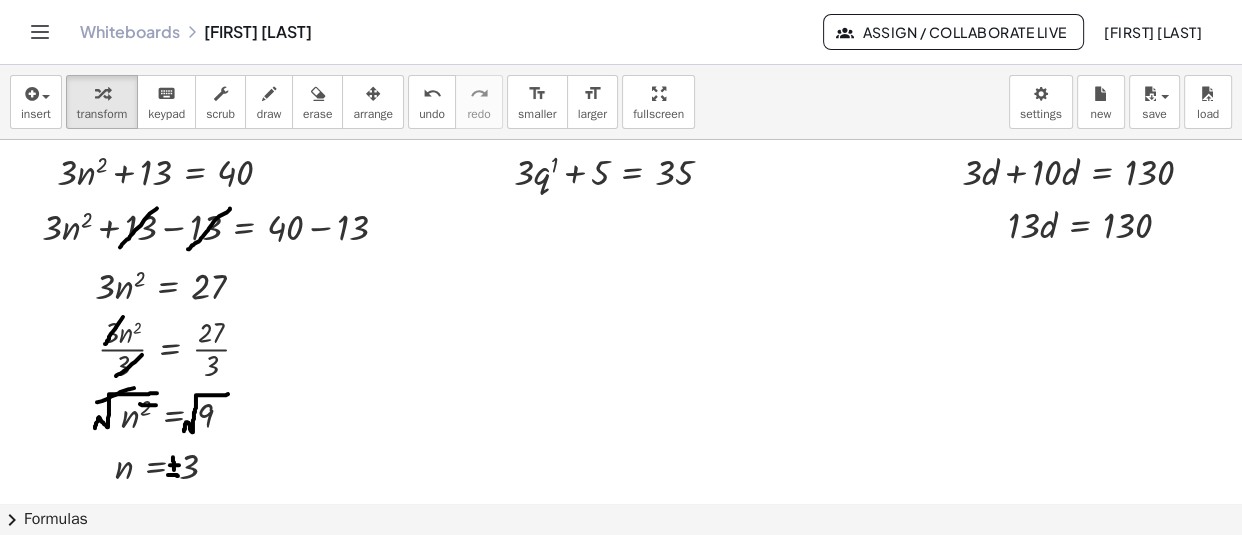 click at bounding box center (624, 756) 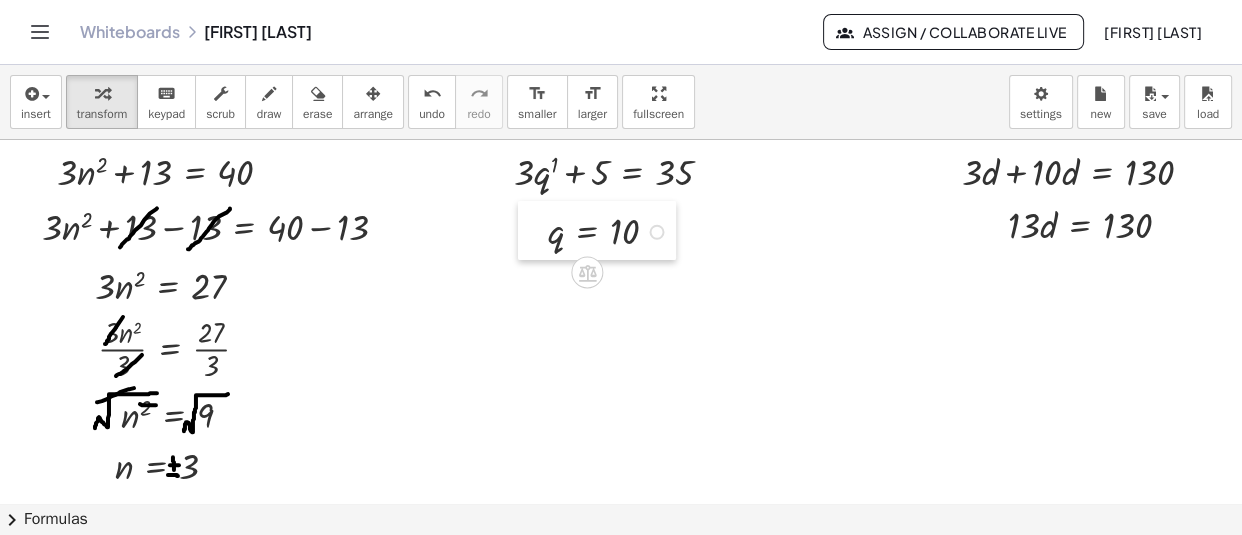 drag, startPoint x: 650, startPoint y: 386, endPoint x: 529, endPoint y: 237, distance: 191.9427 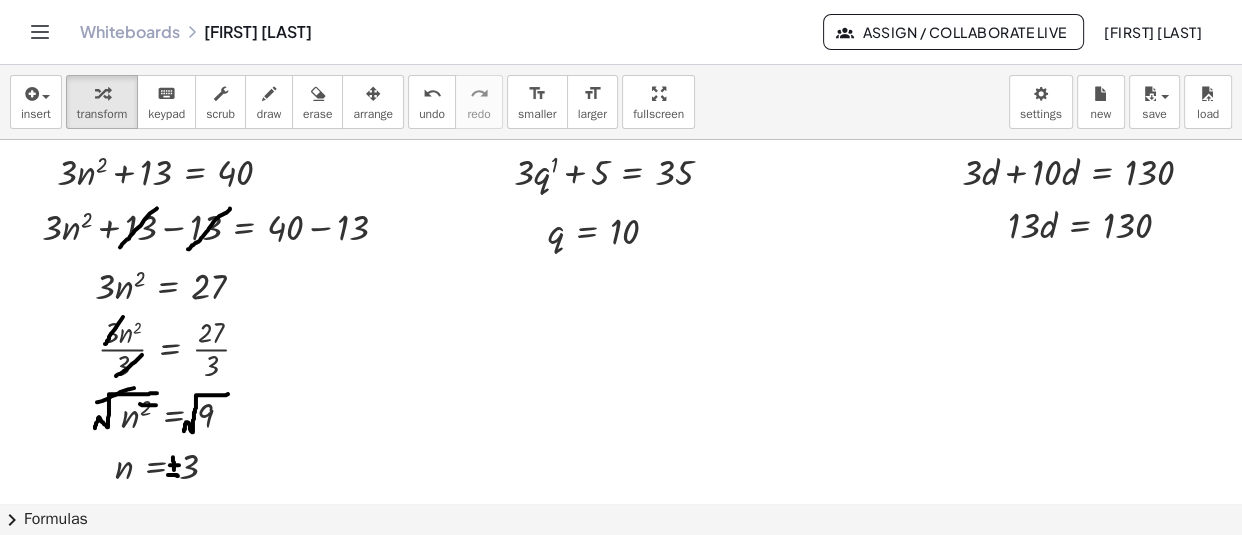 click at bounding box center (624, 756) 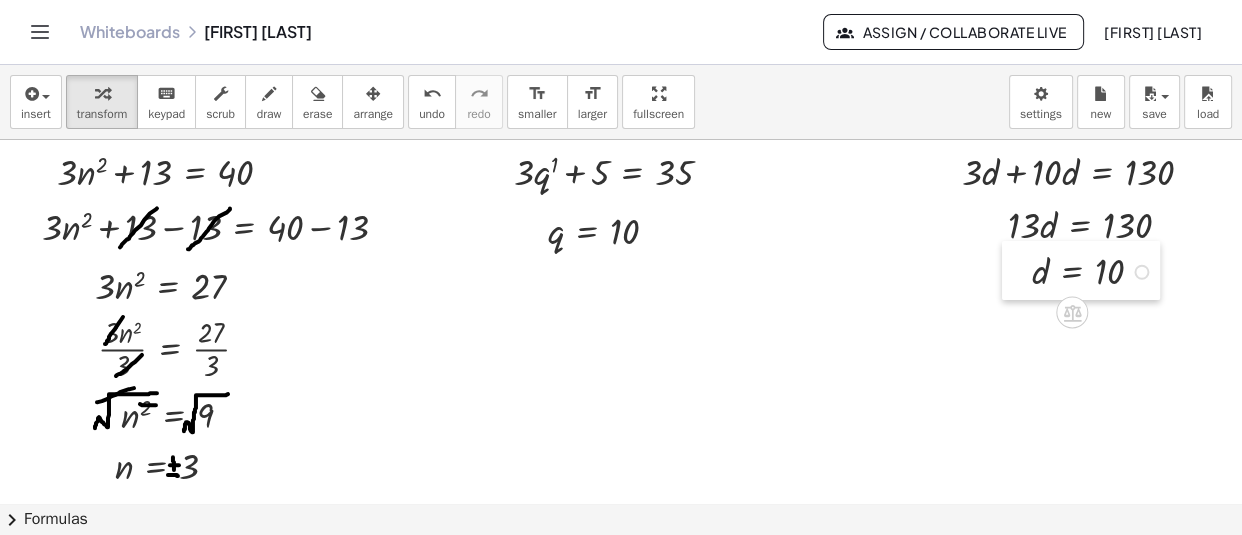 drag, startPoint x: 1035, startPoint y: 440, endPoint x: 1028, endPoint y: 282, distance: 158.15498 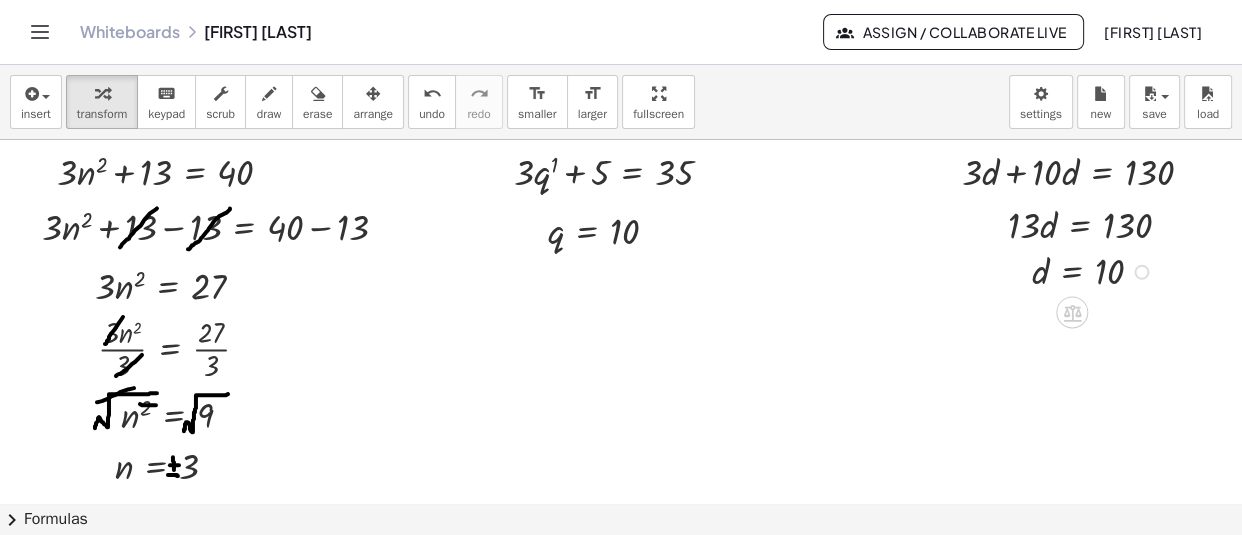 click at bounding box center [1141, 272] 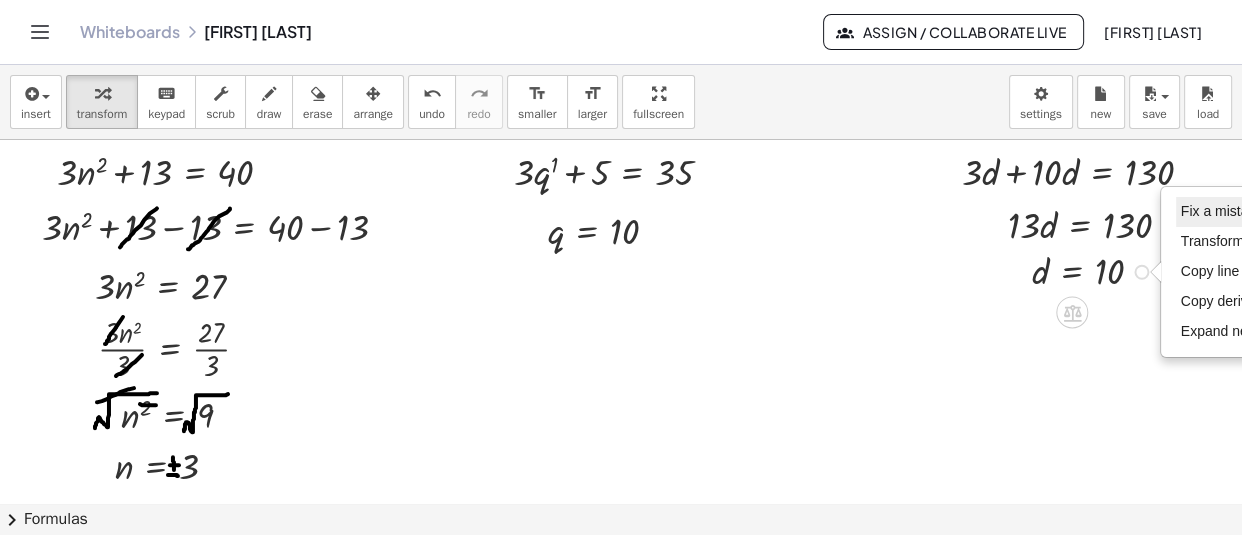 click on "Fix a mistake" at bounding box center (1261, 212) 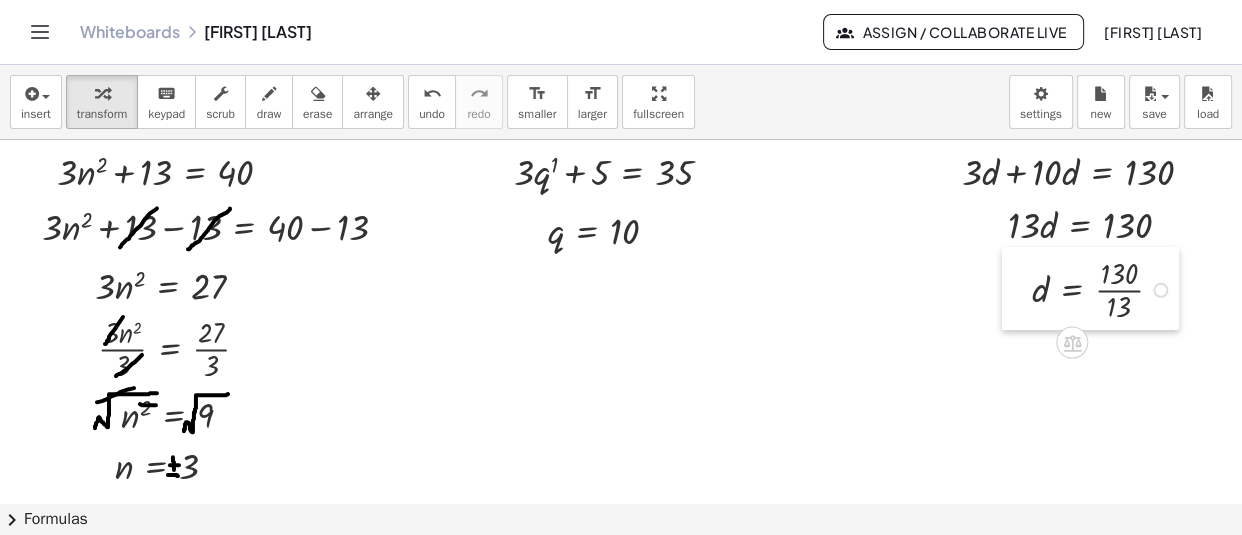 drag, startPoint x: 1018, startPoint y: 276, endPoint x: 1018, endPoint y: 294, distance: 18 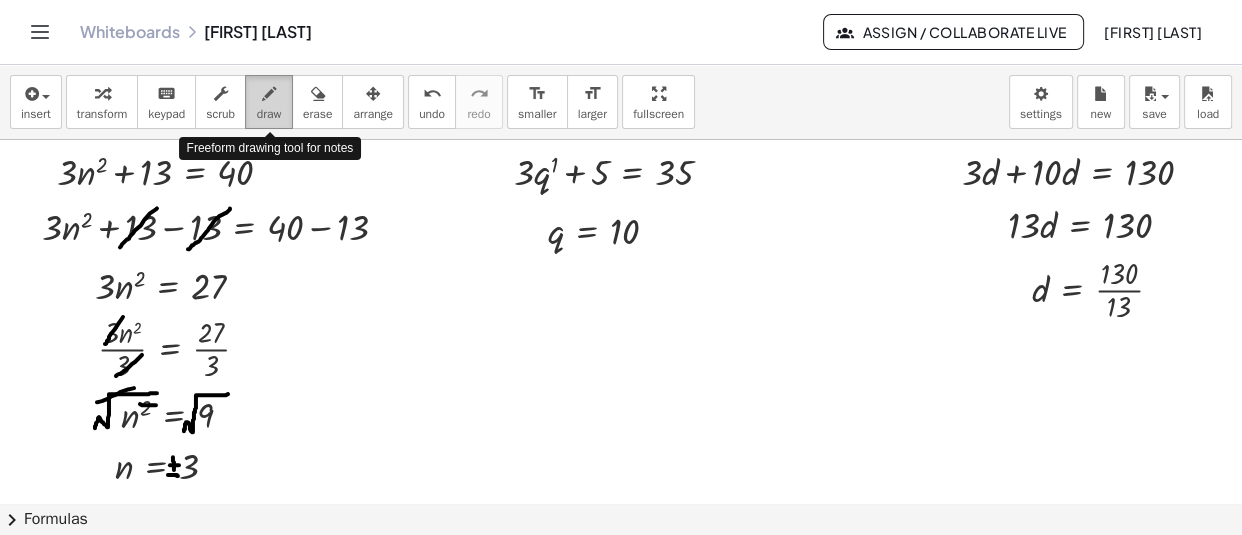 click on "draw" at bounding box center (269, 114) 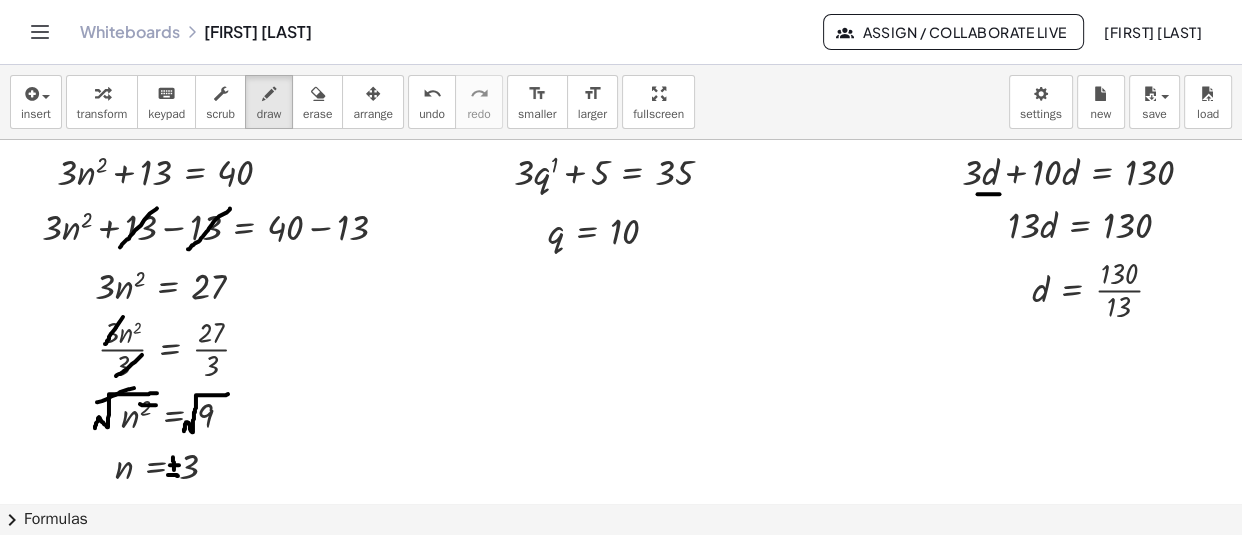 drag, startPoint x: 978, startPoint y: 194, endPoint x: 1001, endPoint y: 194, distance: 23 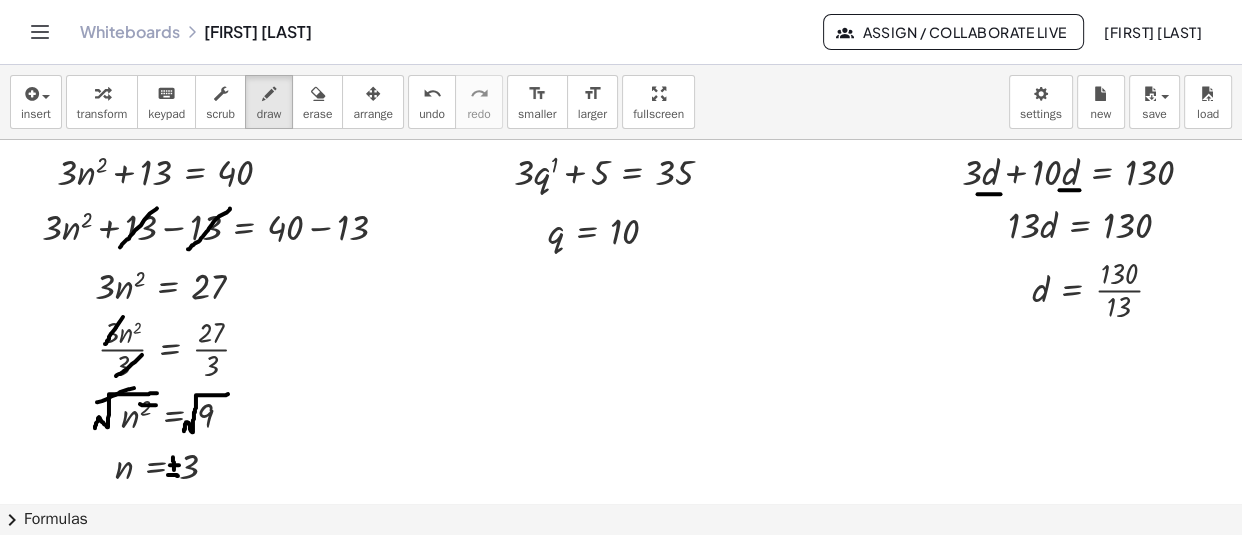 drag, startPoint x: 1060, startPoint y: 190, endPoint x: 1080, endPoint y: 190, distance: 20 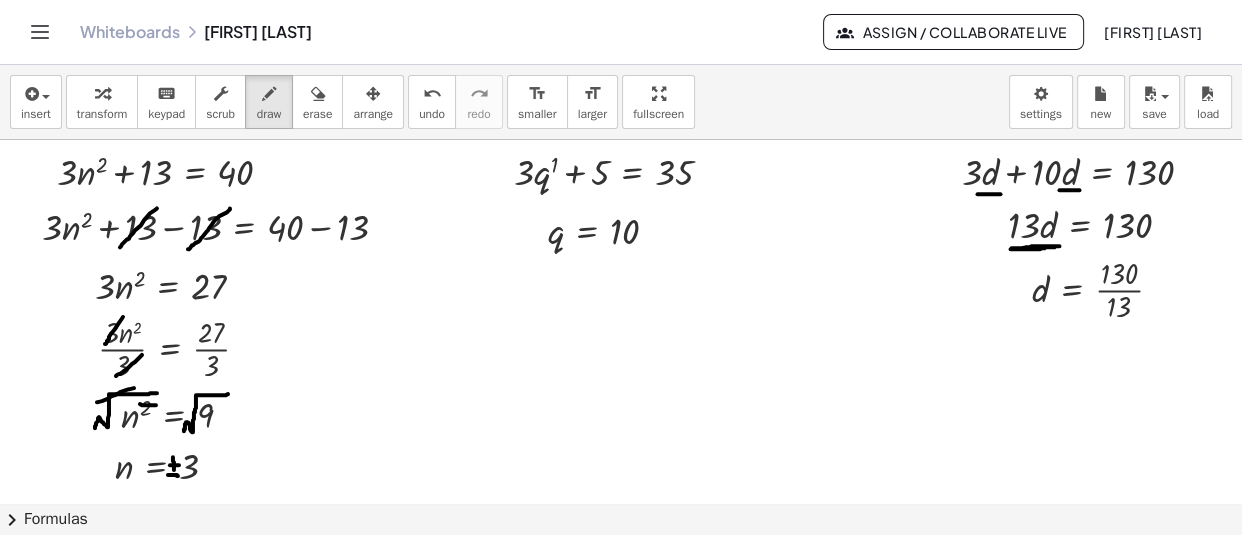 drag, startPoint x: 1012, startPoint y: 248, endPoint x: 1060, endPoint y: 246, distance: 48.04165 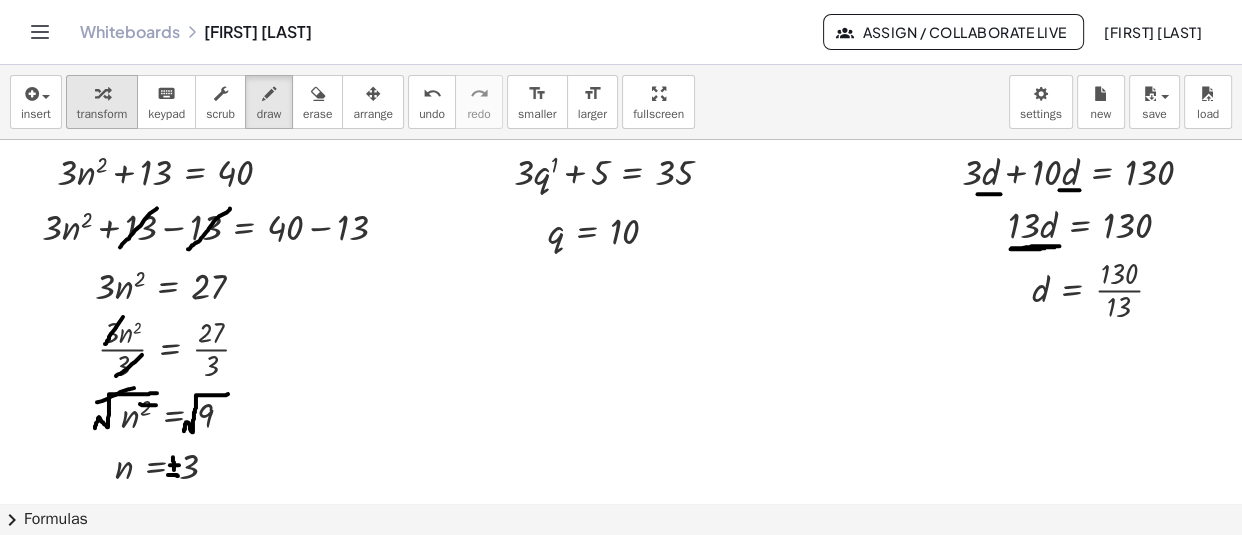 click on "transform" at bounding box center [102, 114] 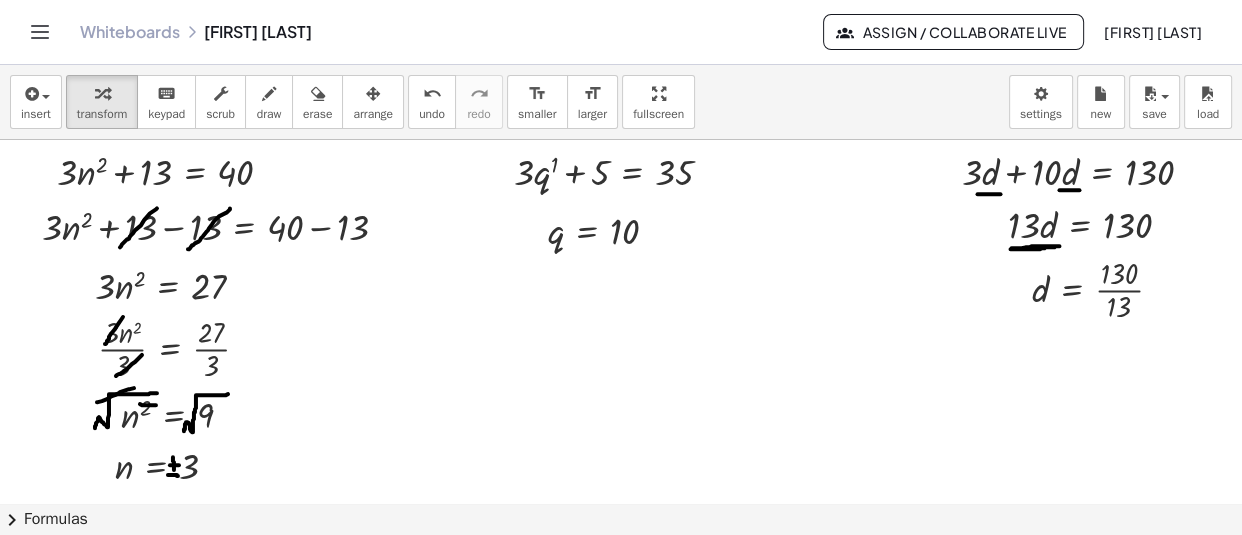click at bounding box center [624, 756] 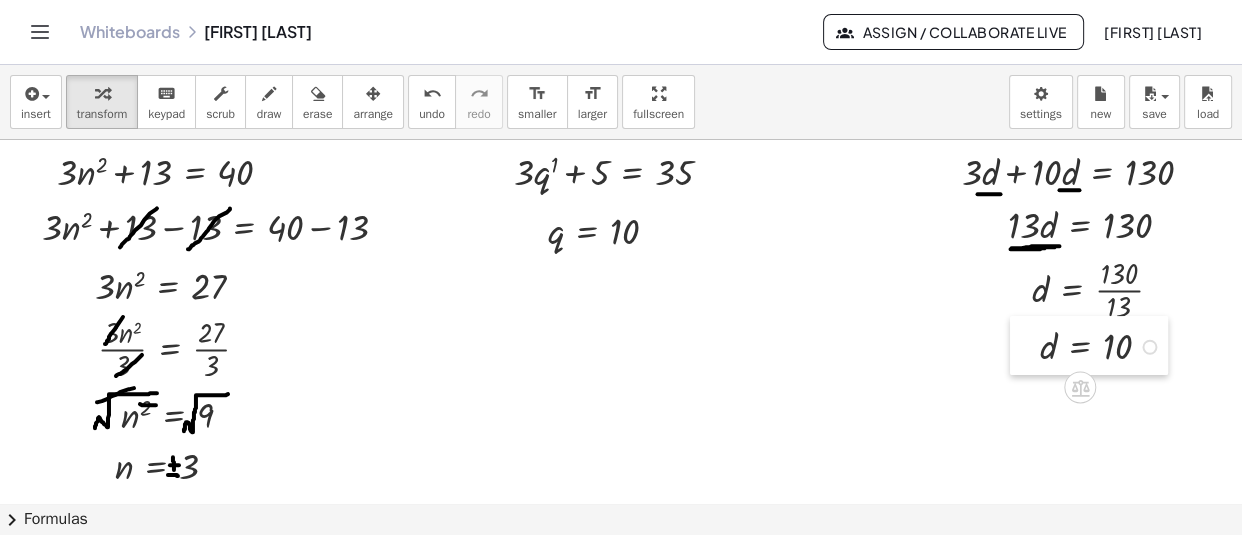 drag, startPoint x: 640, startPoint y: 447, endPoint x: 1025, endPoint y: 360, distance: 394.7075 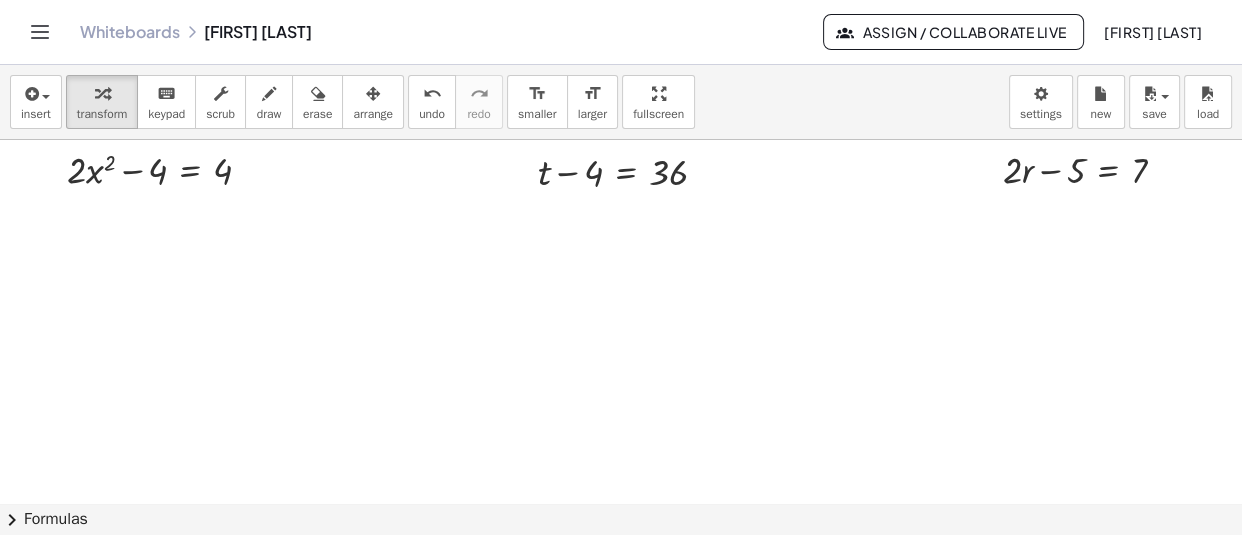 scroll, scrollTop: 397, scrollLeft: 0, axis: vertical 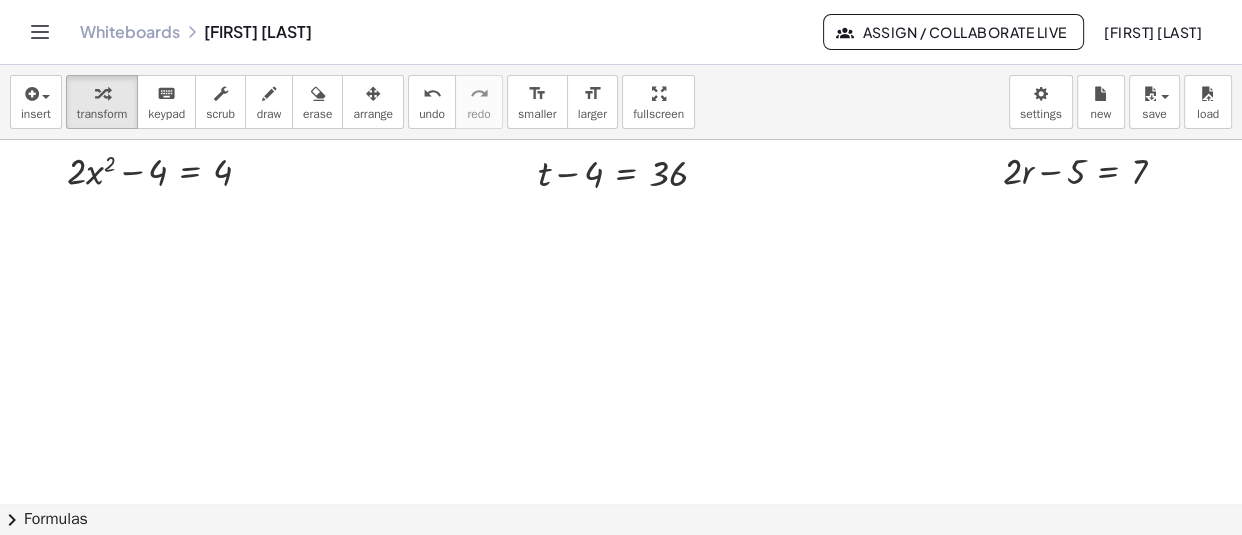 click at bounding box center (624, 359) 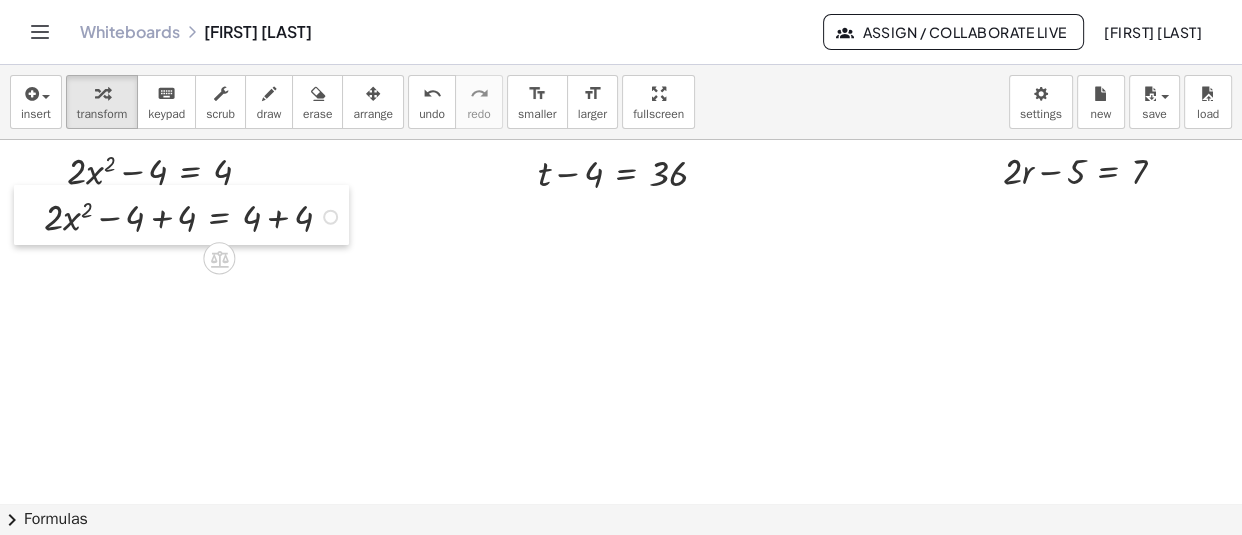 drag, startPoint x: 154, startPoint y: 320, endPoint x: 42, endPoint y: 224, distance: 147.51271 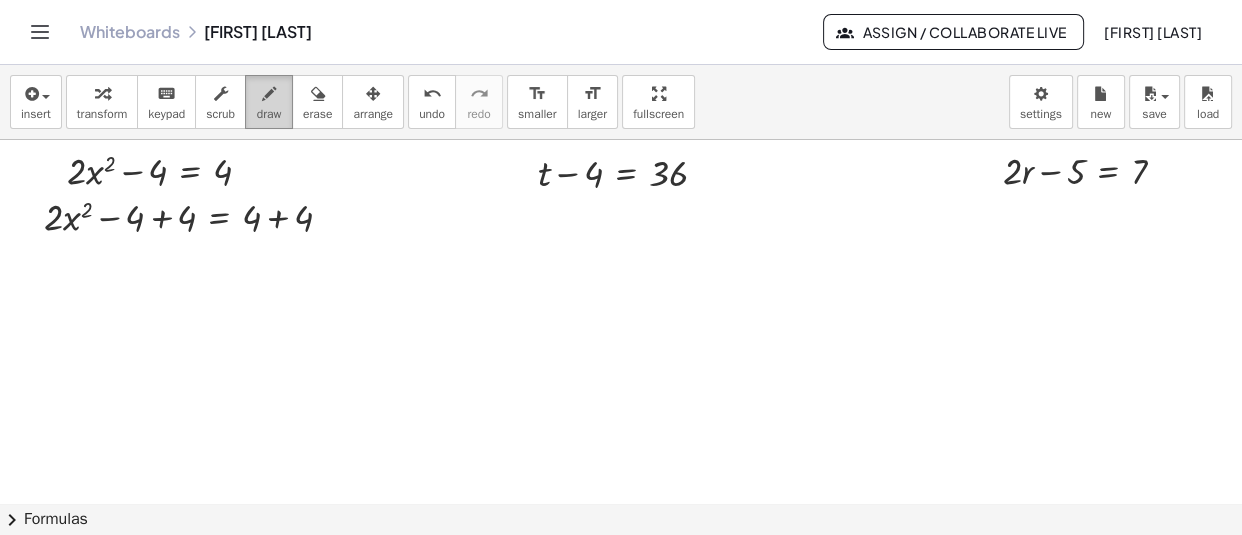 click at bounding box center (269, 94) 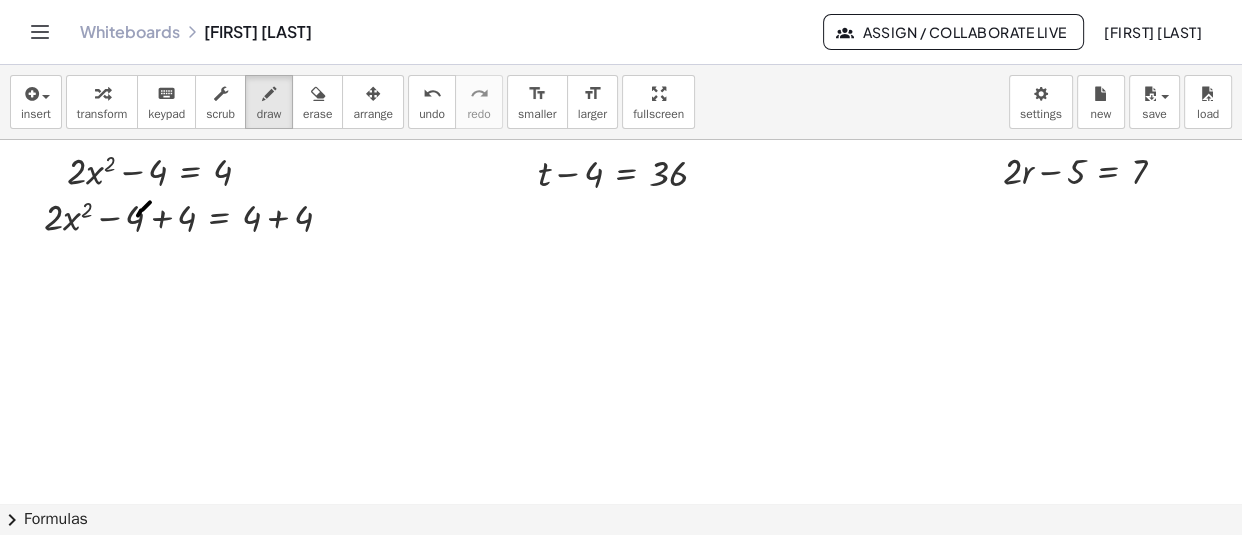 drag, startPoint x: 150, startPoint y: 202, endPoint x: 124, endPoint y: 230, distance: 38.209946 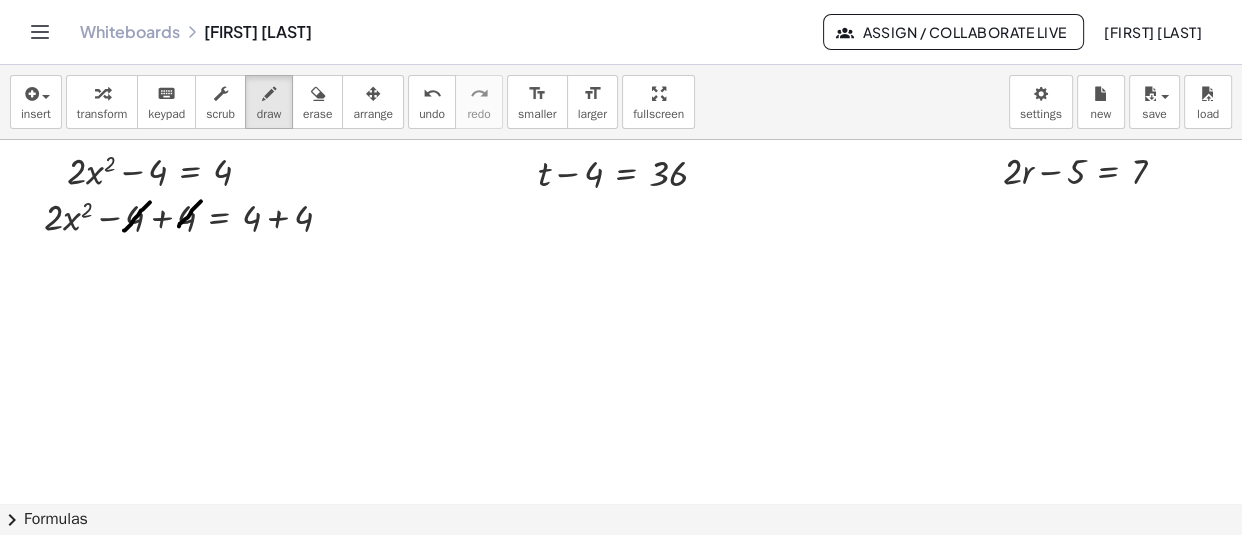 drag, startPoint x: 201, startPoint y: 201, endPoint x: 171, endPoint y: 236, distance: 46.09772 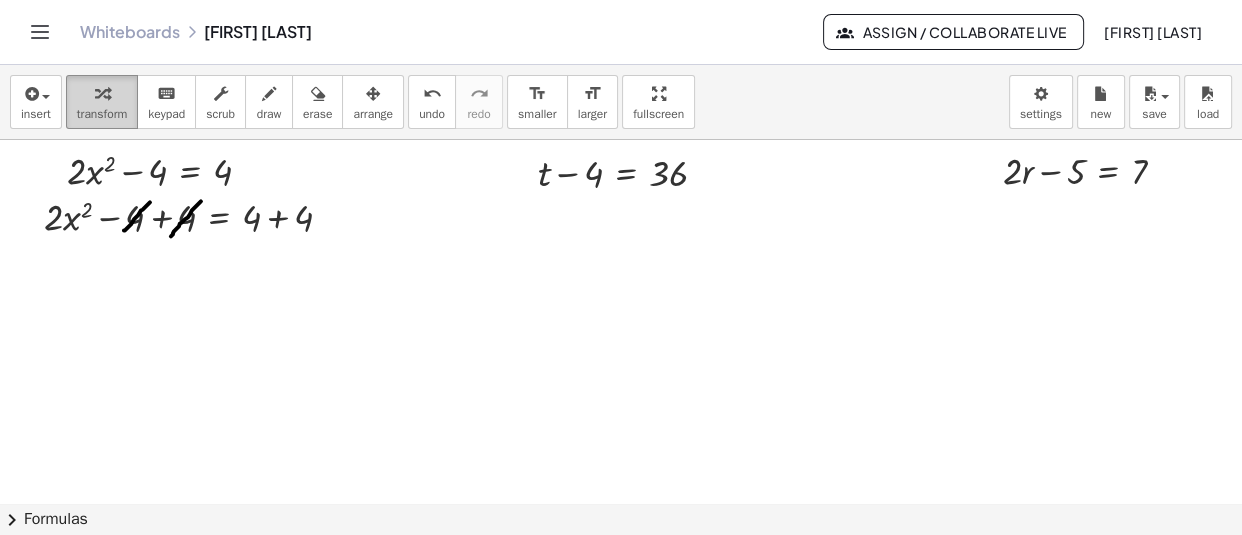 click at bounding box center (102, 93) 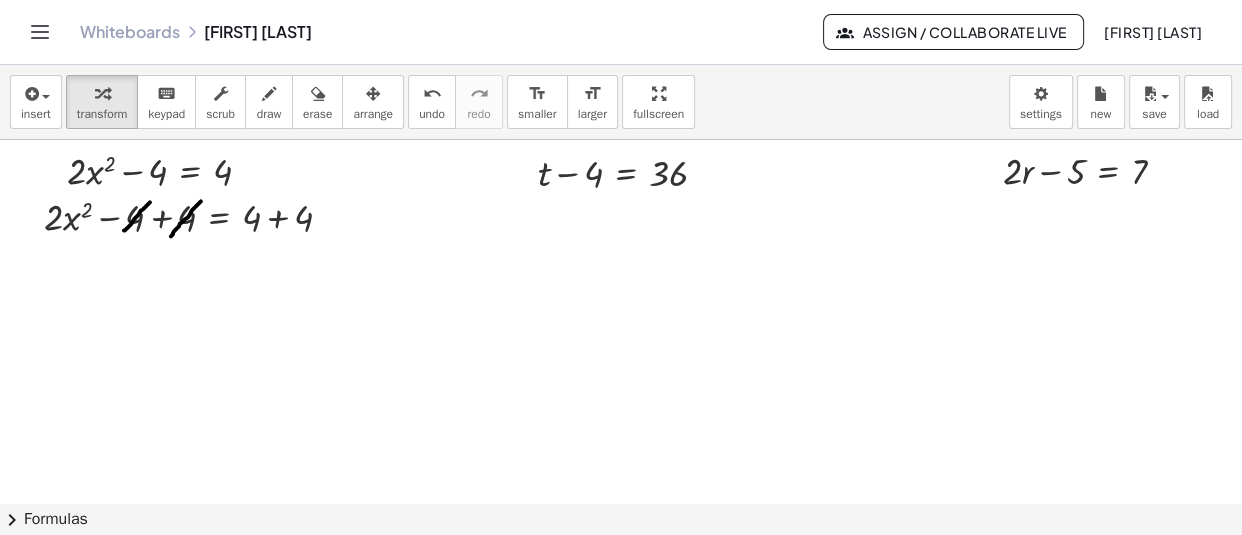 click at bounding box center (624, 359) 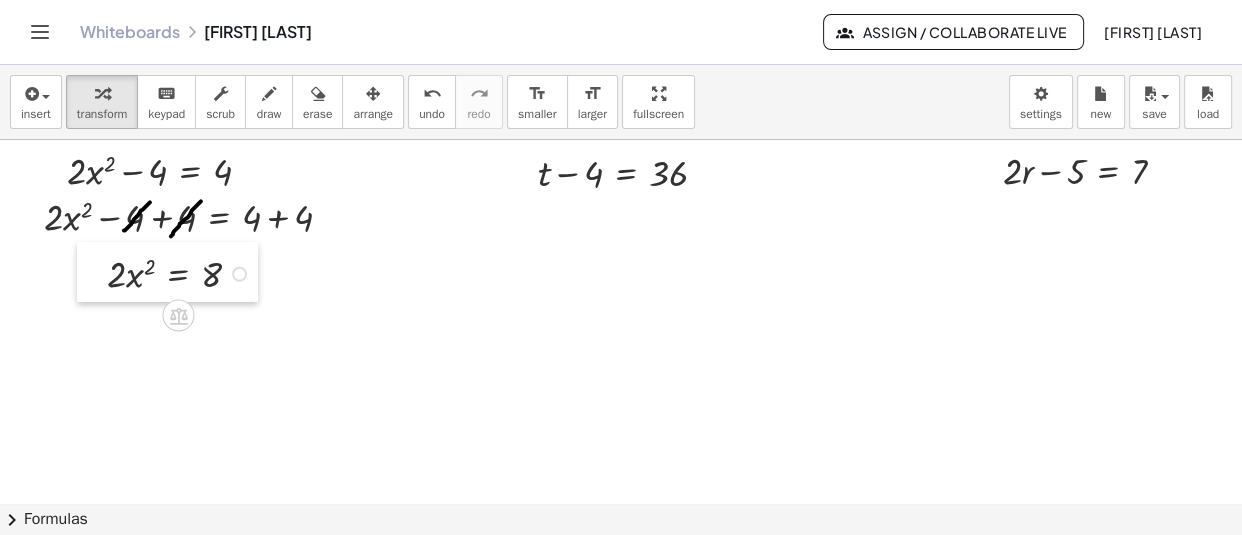 drag, startPoint x: 480, startPoint y: 423, endPoint x: 98, endPoint y: 279, distance: 408.2401 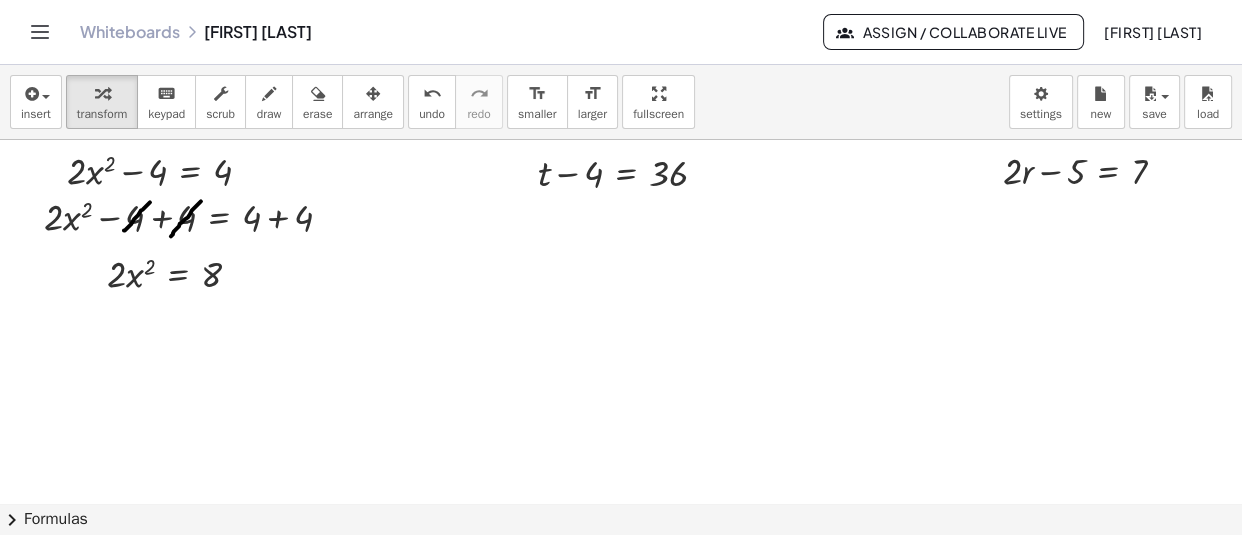 click at bounding box center [624, 359] 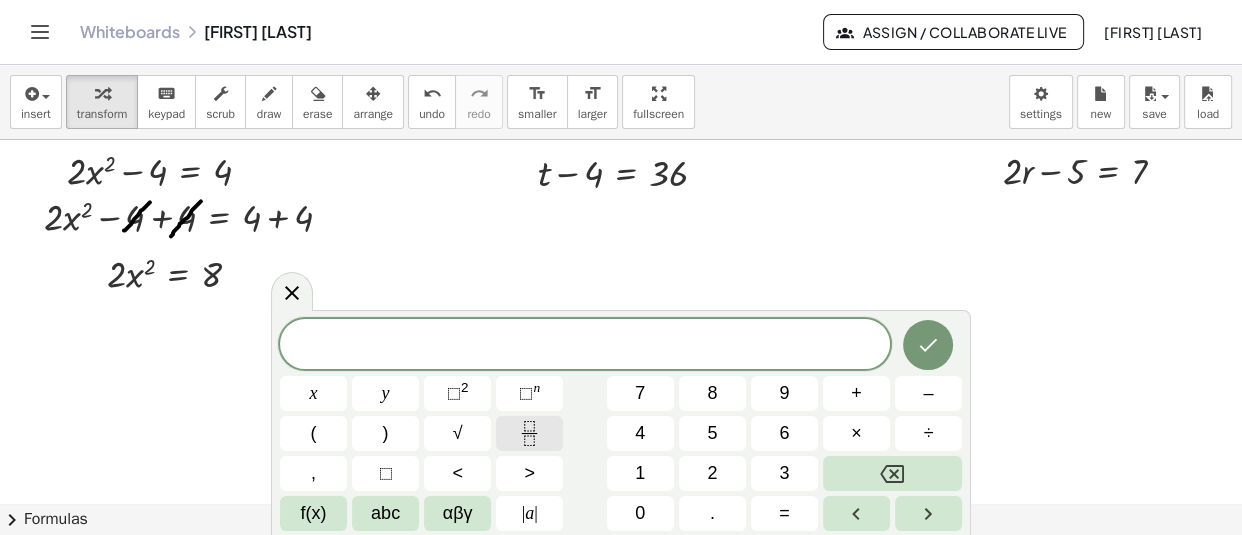 click 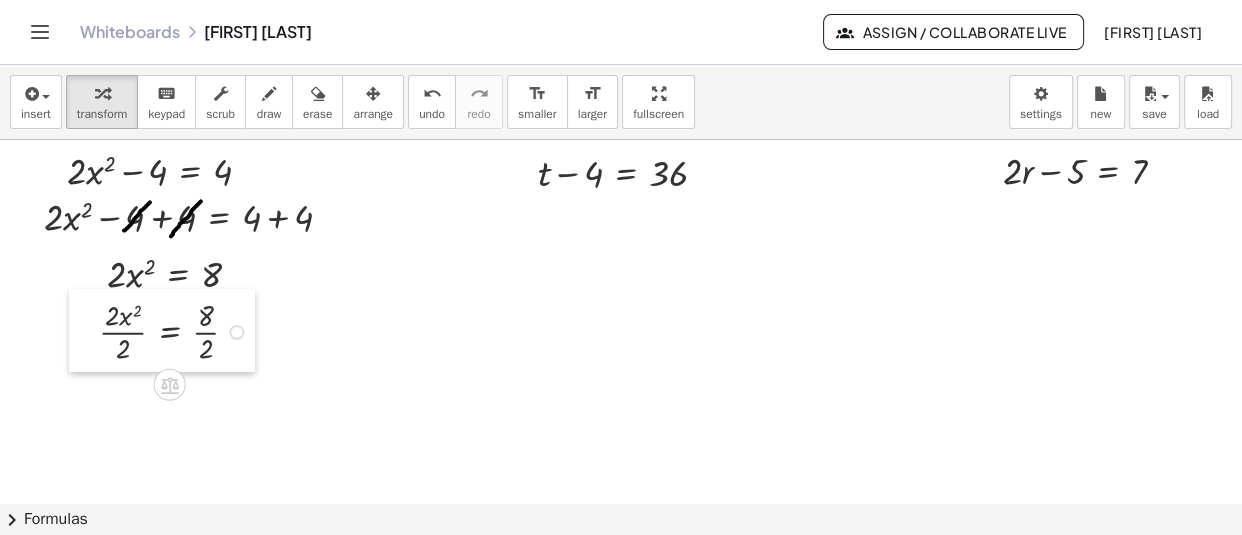 drag, startPoint x: 431, startPoint y: 414, endPoint x: 90, endPoint y: 332, distance: 350.72067 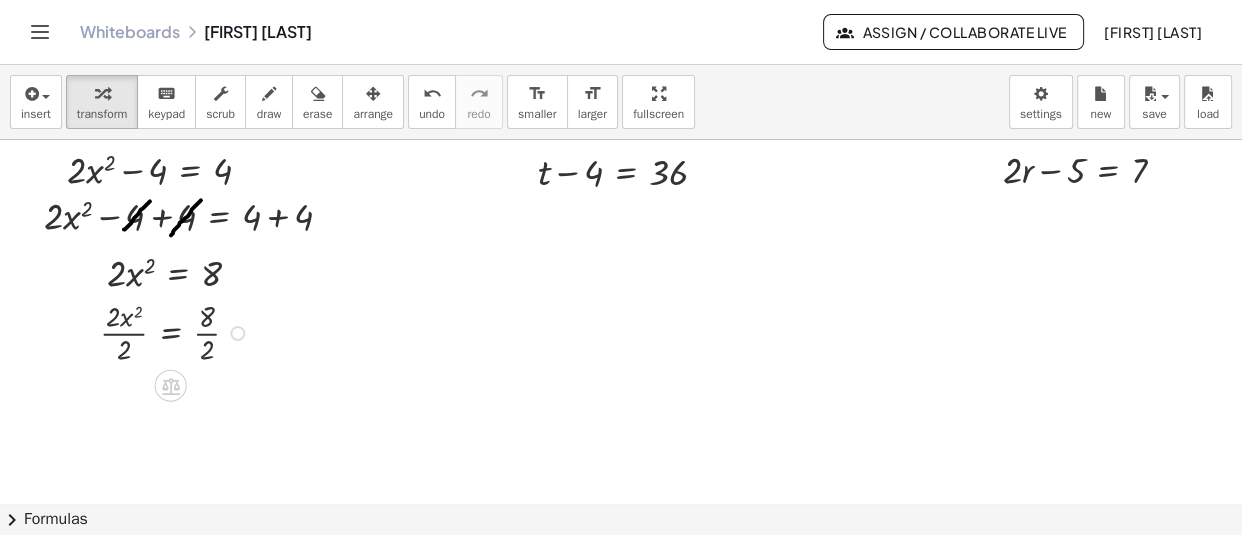 scroll, scrollTop: 399, scrollLeft: 0, axis: vertical 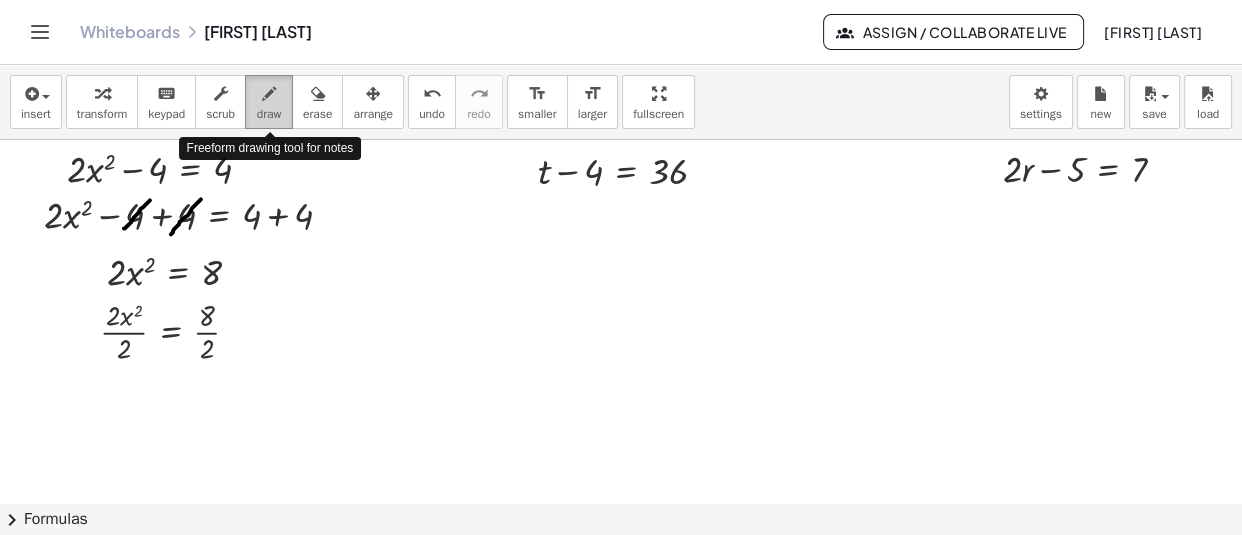 click on "draw" at bounding box center (269, 102) 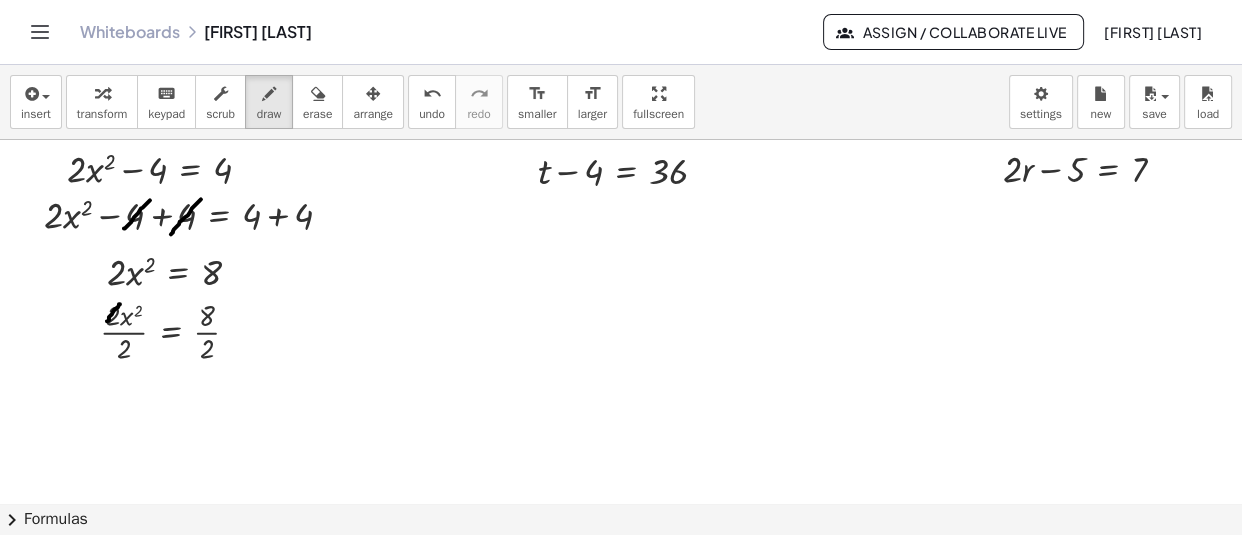 drag, startPoint x: 120, startPoint y: 304, endPoint x: 105, endPoint y: 326, distance: 26.627054 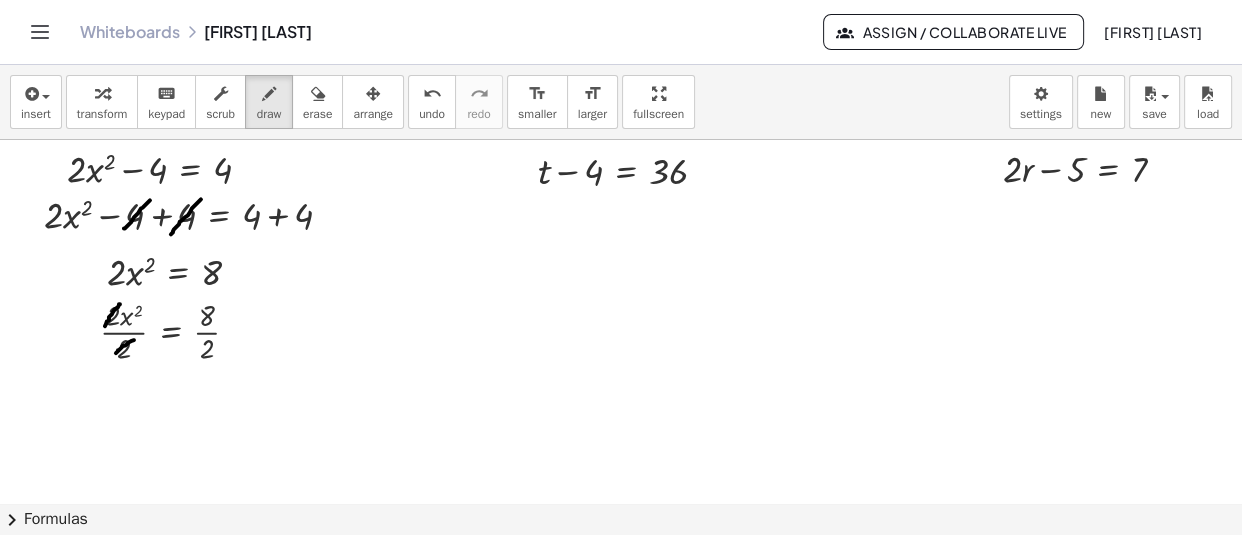 drag, startPoint x: 134, startPoint y: 340, endPoint x: 116, endPoint y: 354, distance: 22.803509 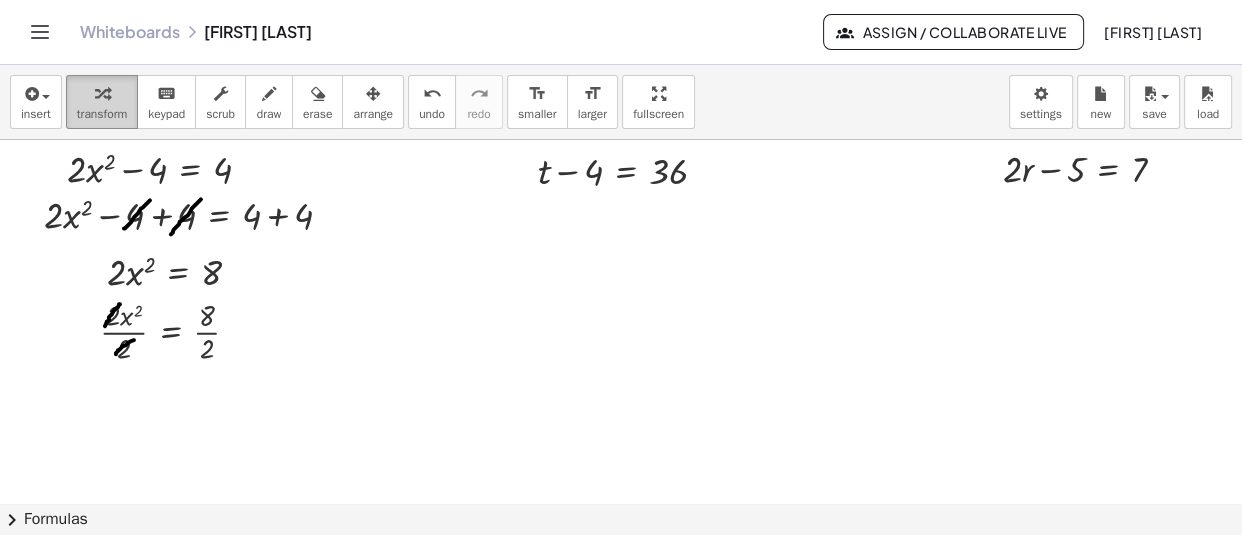 click at bounding box center [102, 93] 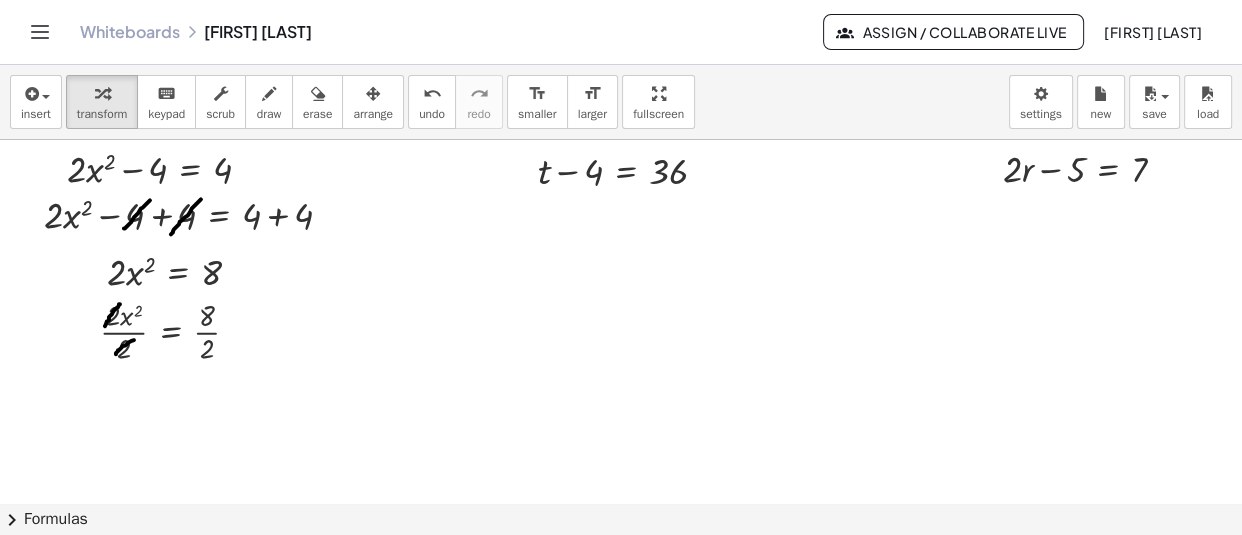click at bounding box center (624, 357) 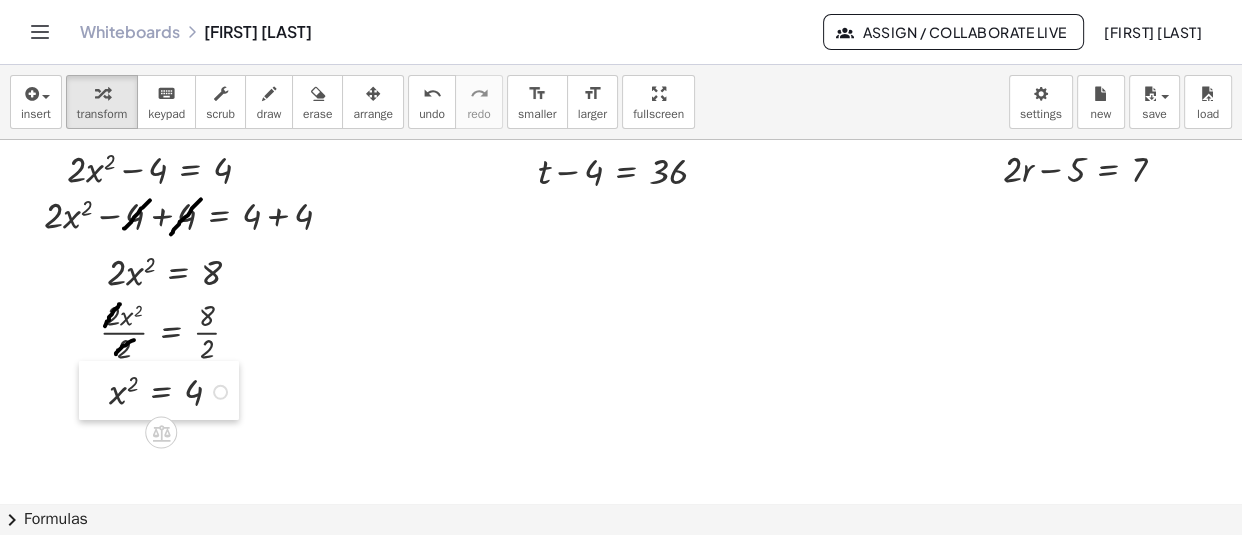 drag, startPoint x: 543, startPoint y: 478, endPoint x: 102, endPoint y: 379, distance: 451.97568 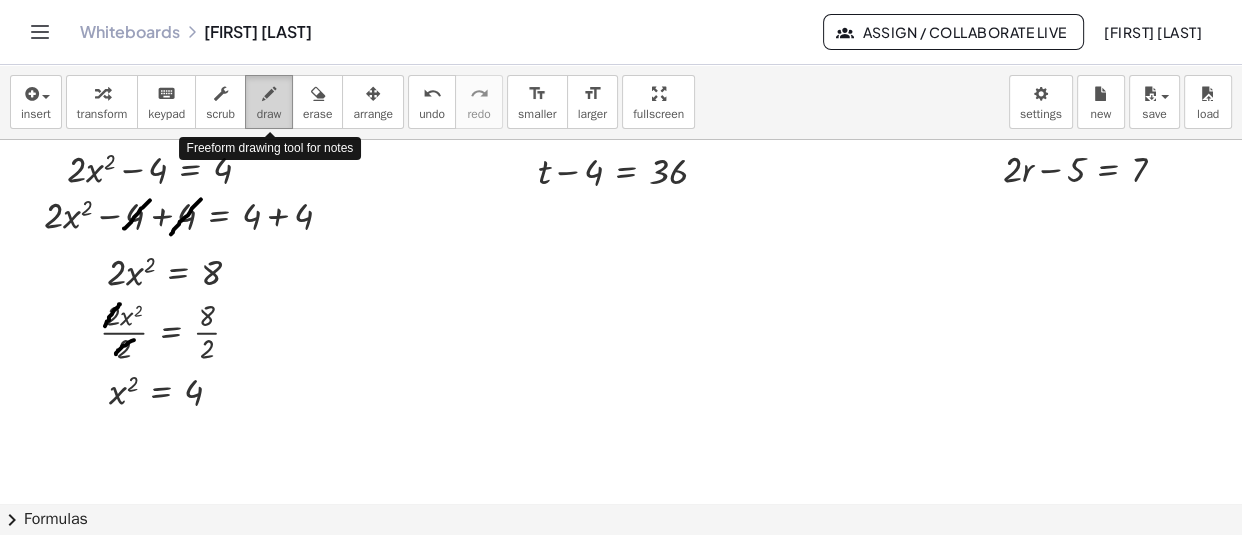 click at bounding box center (269, 94) 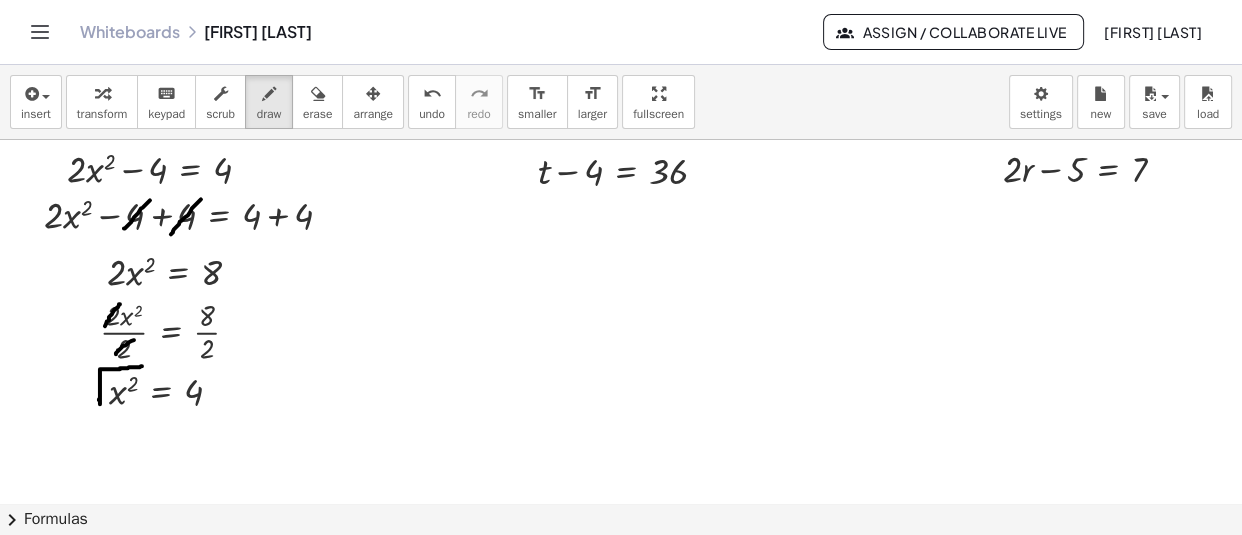 drag, startPoint x: 142, startPoint y: 366, endPoint x: 84, endPoint y: 410, distance: 72.8011 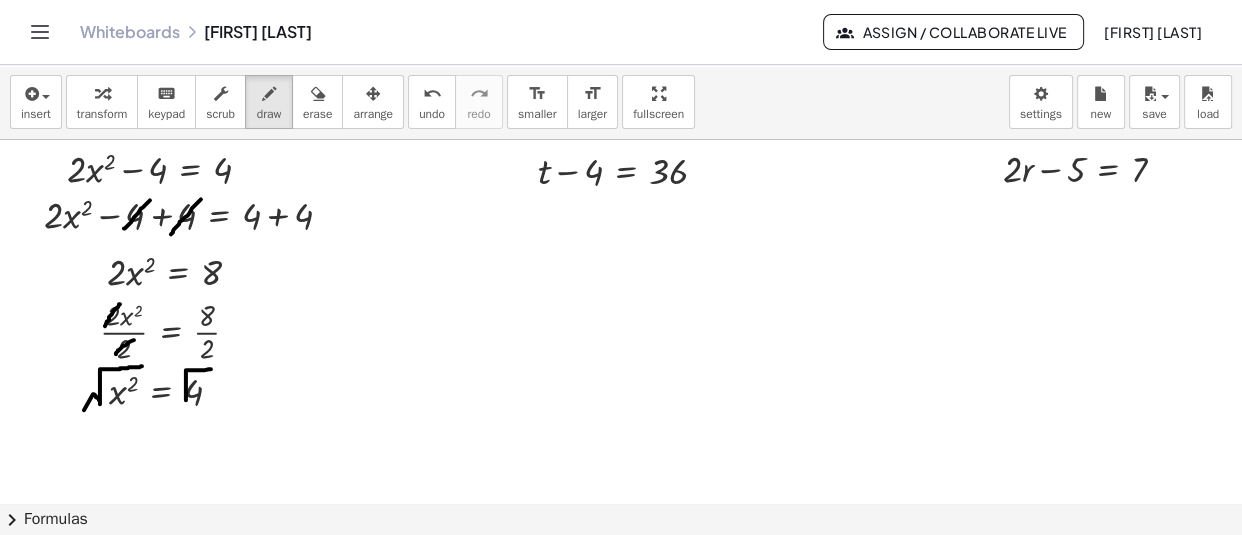 drag, startPoint x: 211, startPoint y: 369, endPoint x: 186, endPoint y: 400, distance: 39.824615 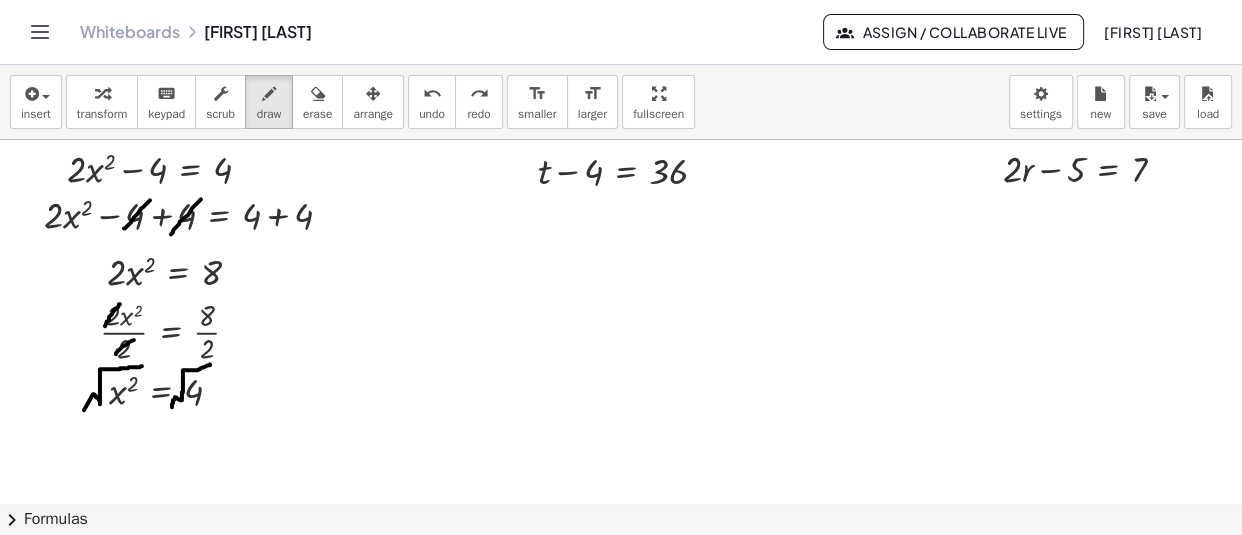 drag, startPoint x: 210, startPoint y: 364, endPoint x: 172, endPoint y: 407, distance: 57.384666 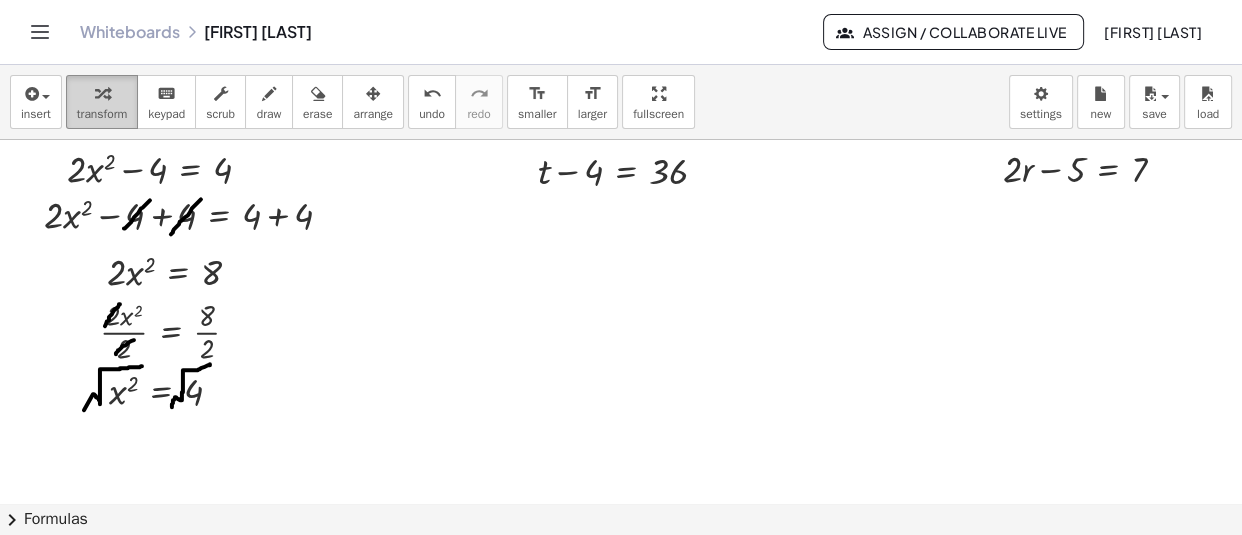 click at bounding box center (102, 93) 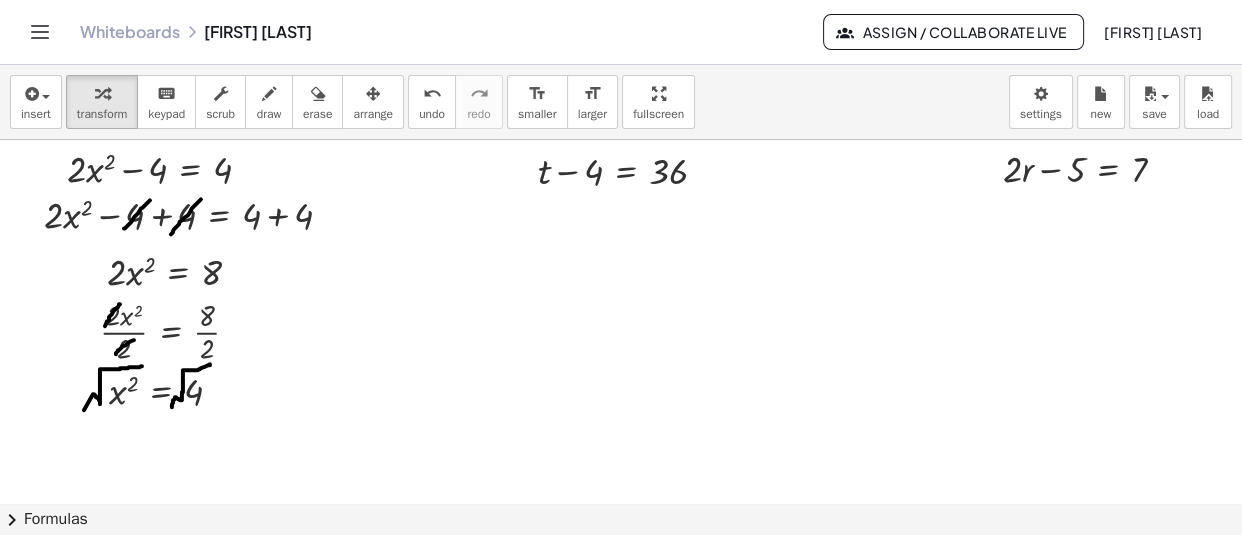 click at bounding box center [624, 357] 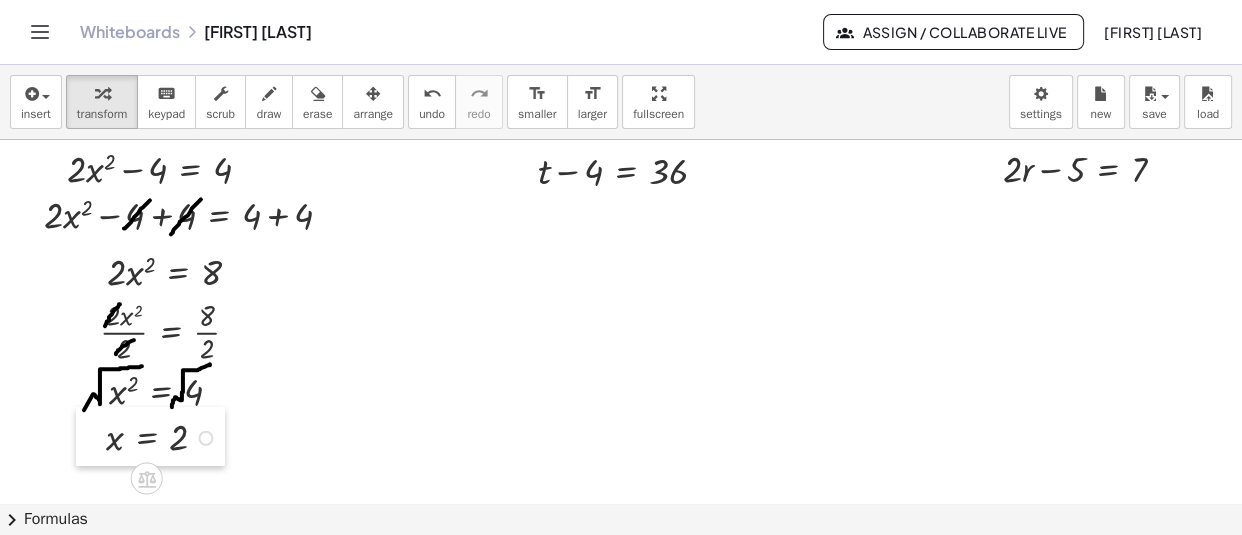 drag, startPoint x: 570, startPoint y: 359, endPoint x: 93, endPoint y: 436, distance: 483.17493 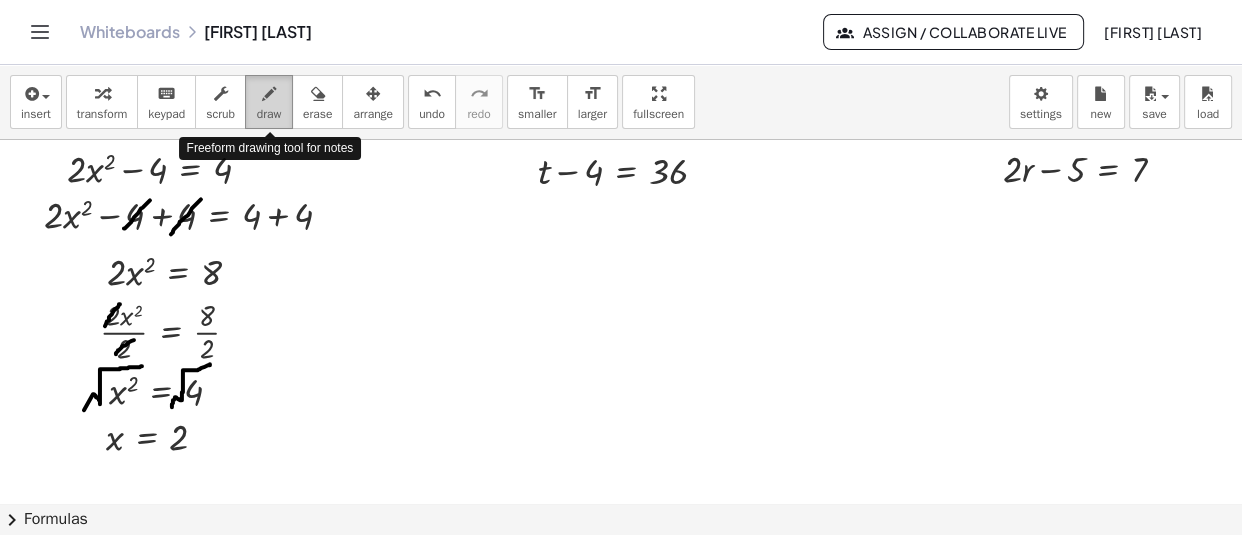 click at bounding box center (269, 93) 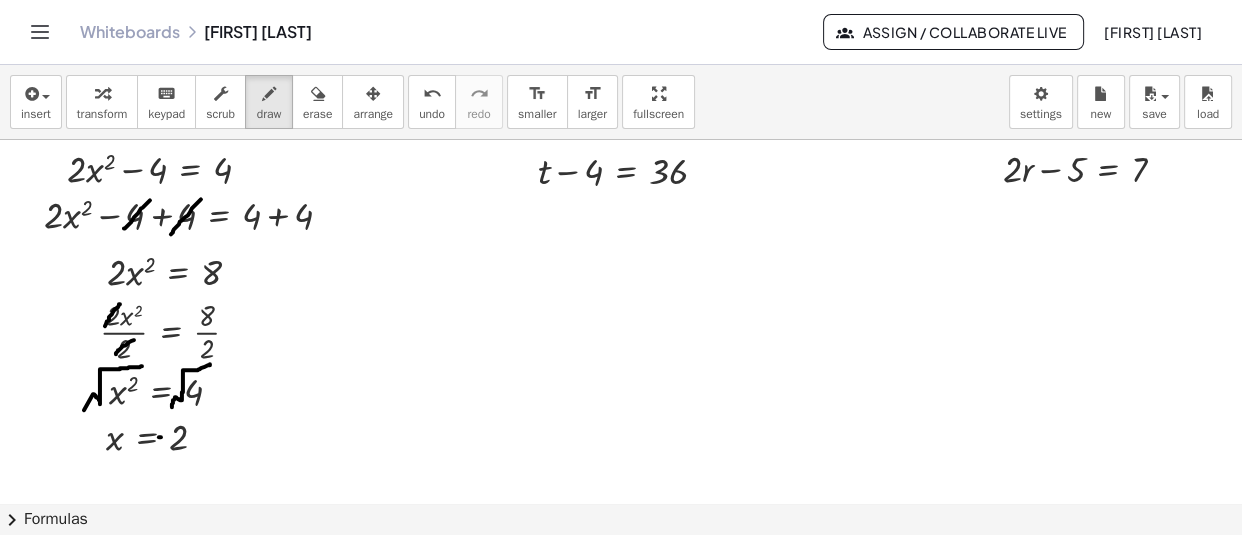 click at bounding box center [624, 357] 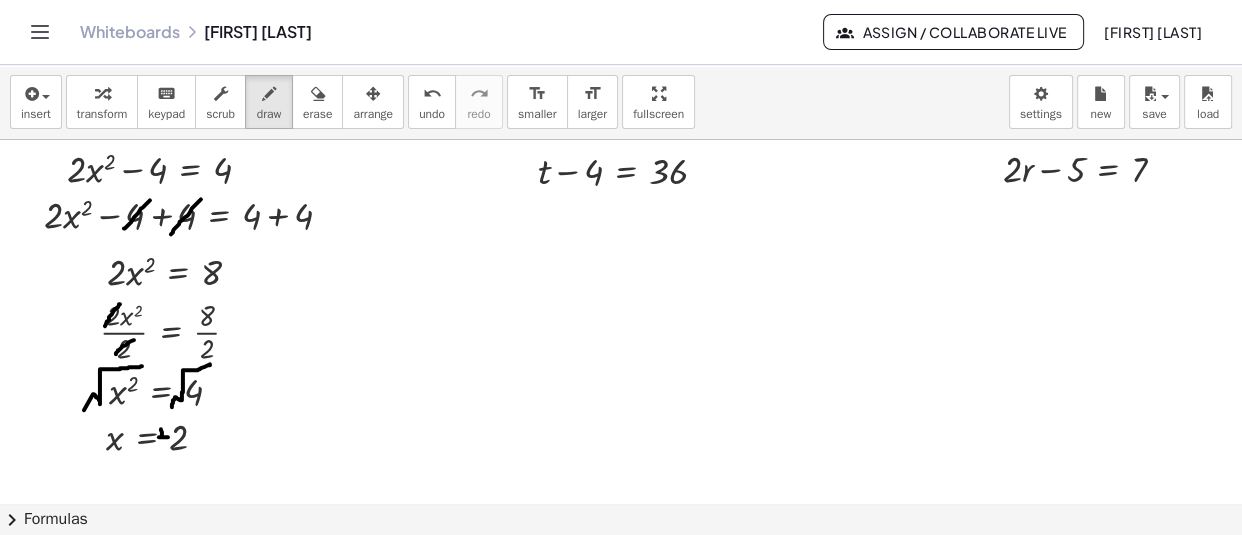 drag, startPoint x: 161, startPoint y: 429, endPoint x: 162, endPoint y: 442, distance: 13.038404 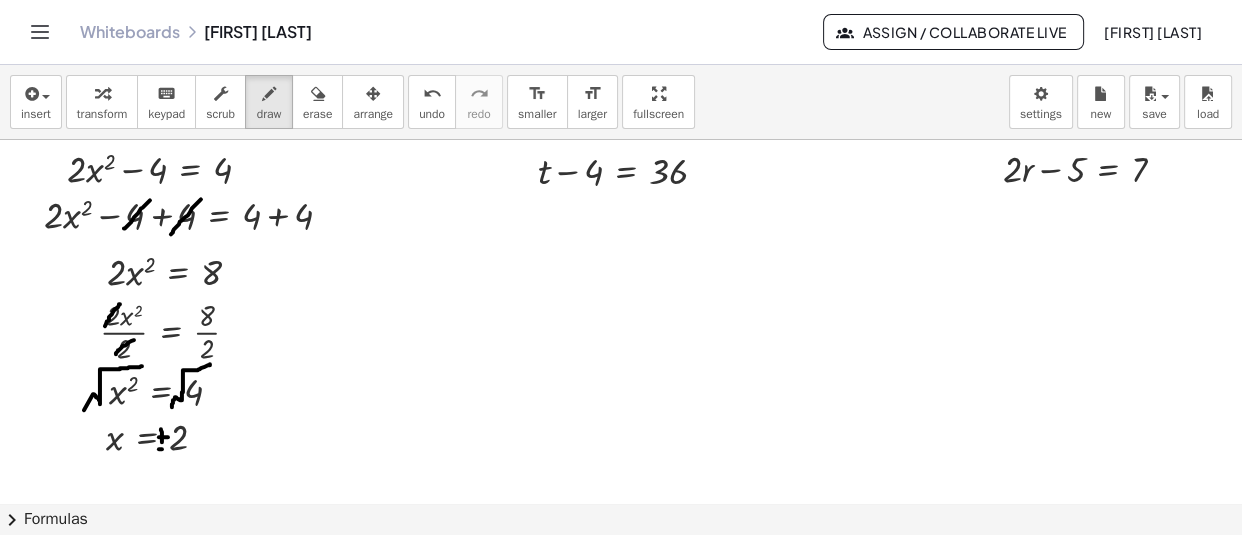 click at bounding box center [624, 357] 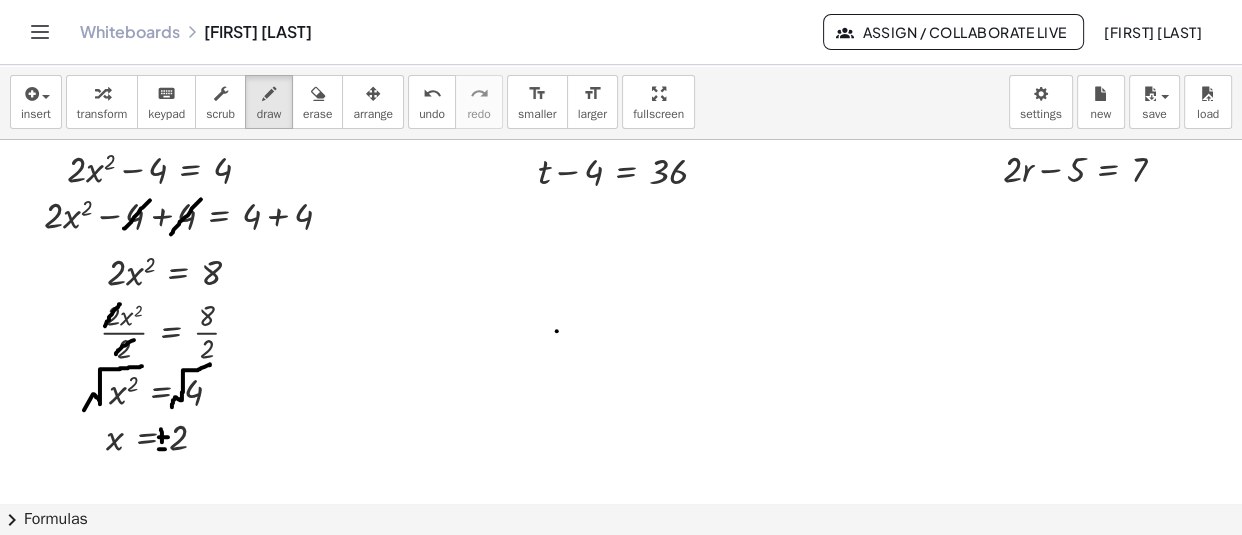 click at bounding box center [624, 357] 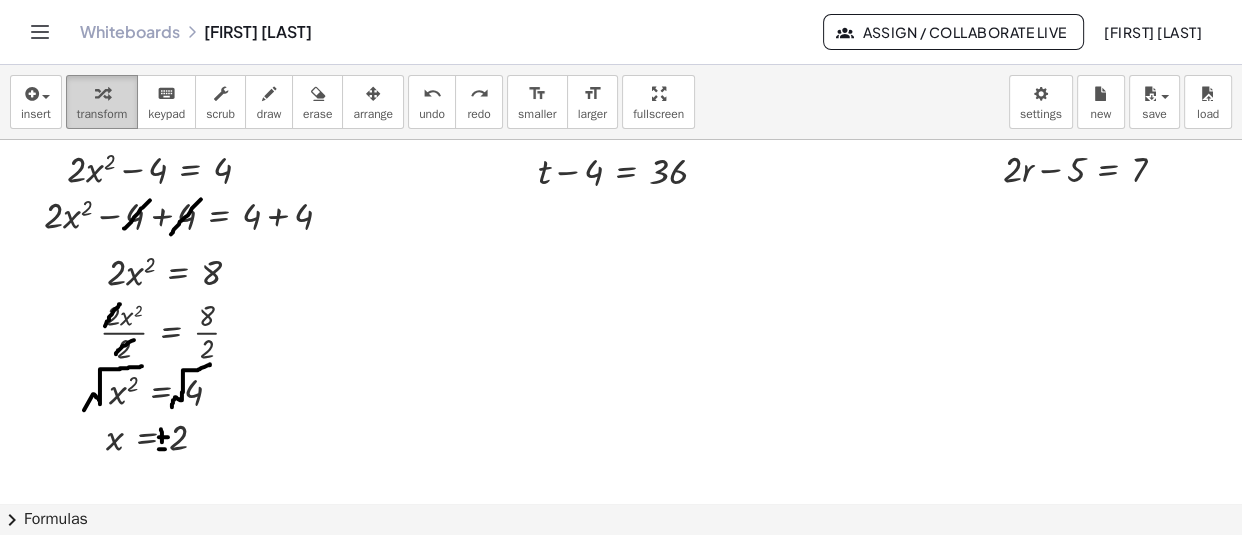 click at bounding box center (102, 94) 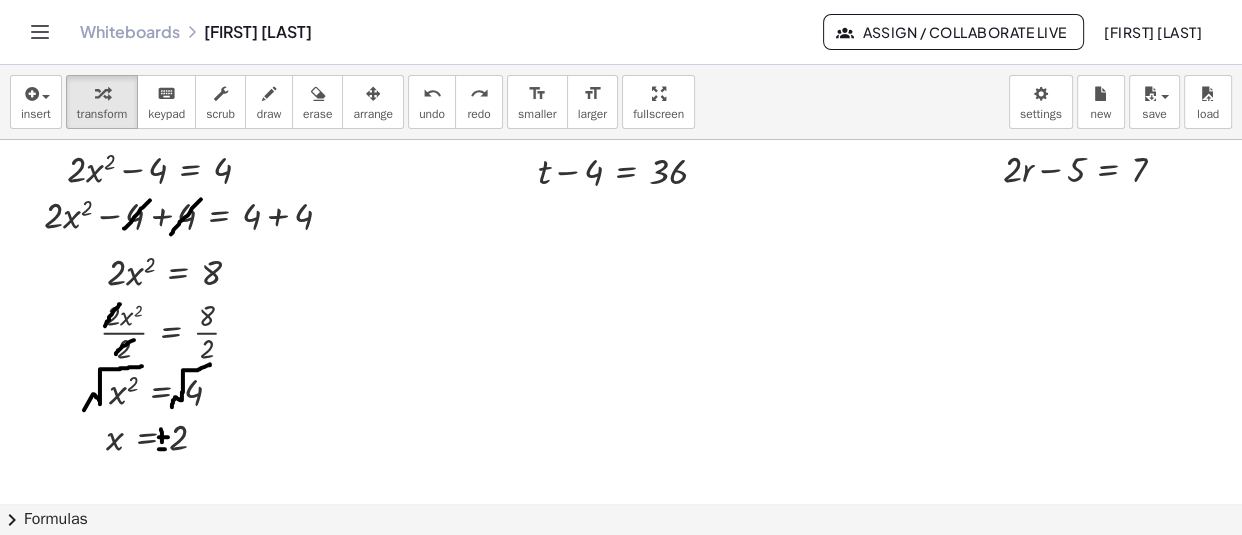 click at bounding box center [624, 357] 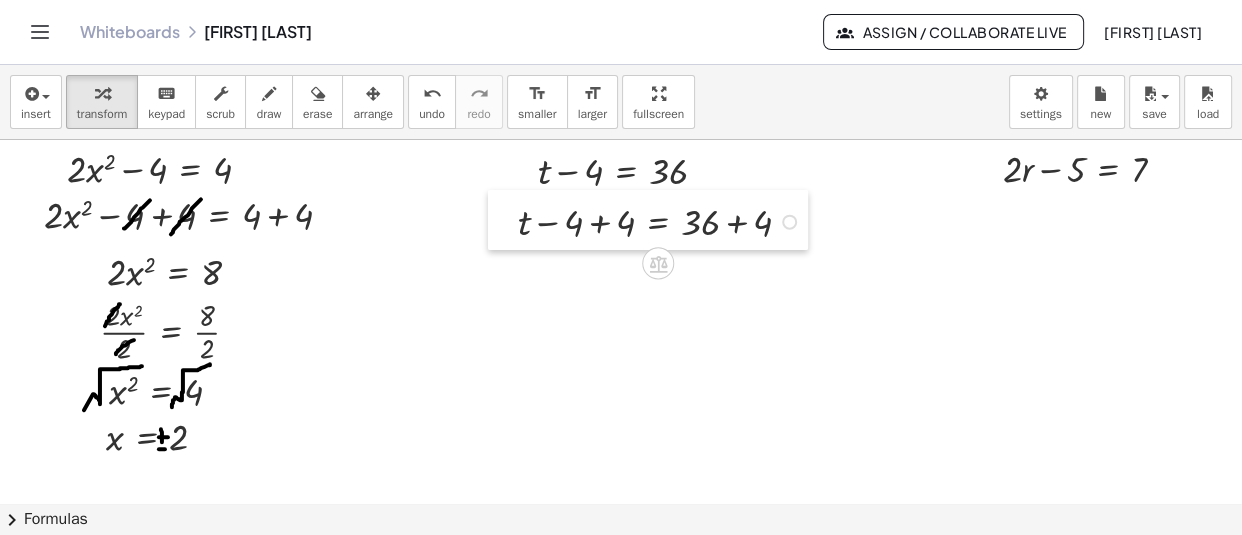 drag, startPoint x: 640, startPoint y: 330, endPoint x: 495, endPoint y: 222, distance: 180.801 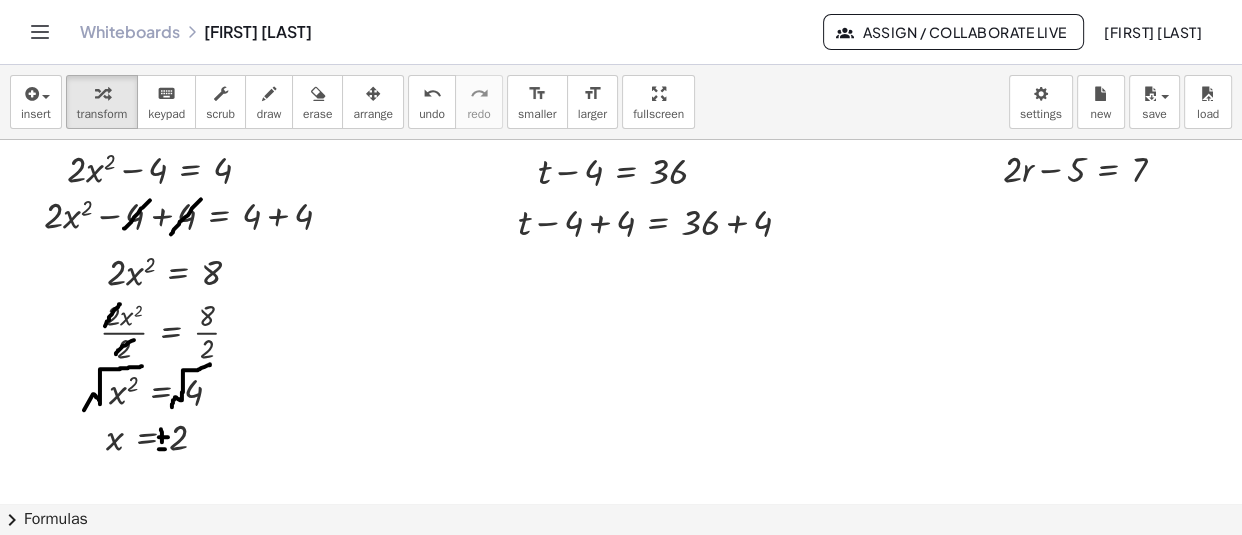 click at bounding box center (624, 357) 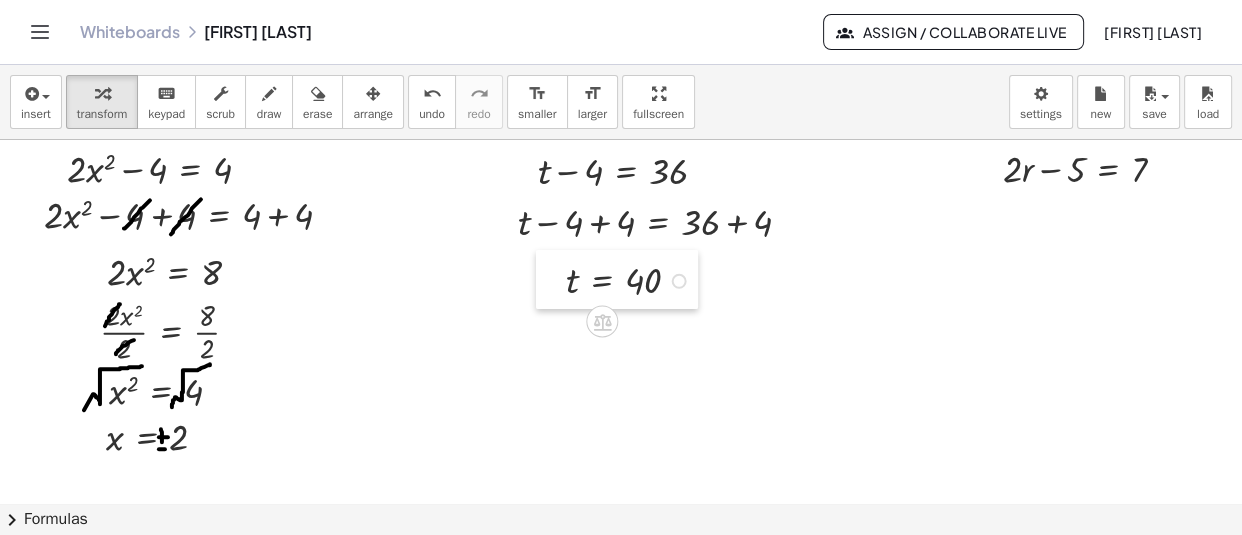 drag, startPoint x: 563, startPoint y: 412, endPoint x: 548, endPoint y: 290, distance: 122.91867 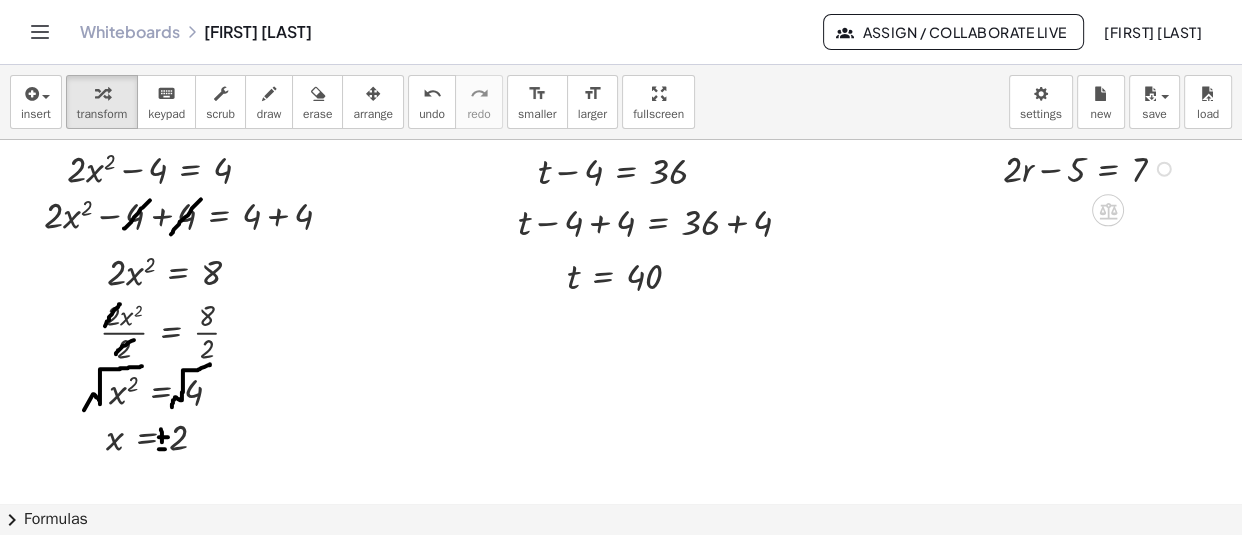 scroll, scrollTop: 399, scrollLeft: 20, axis: both 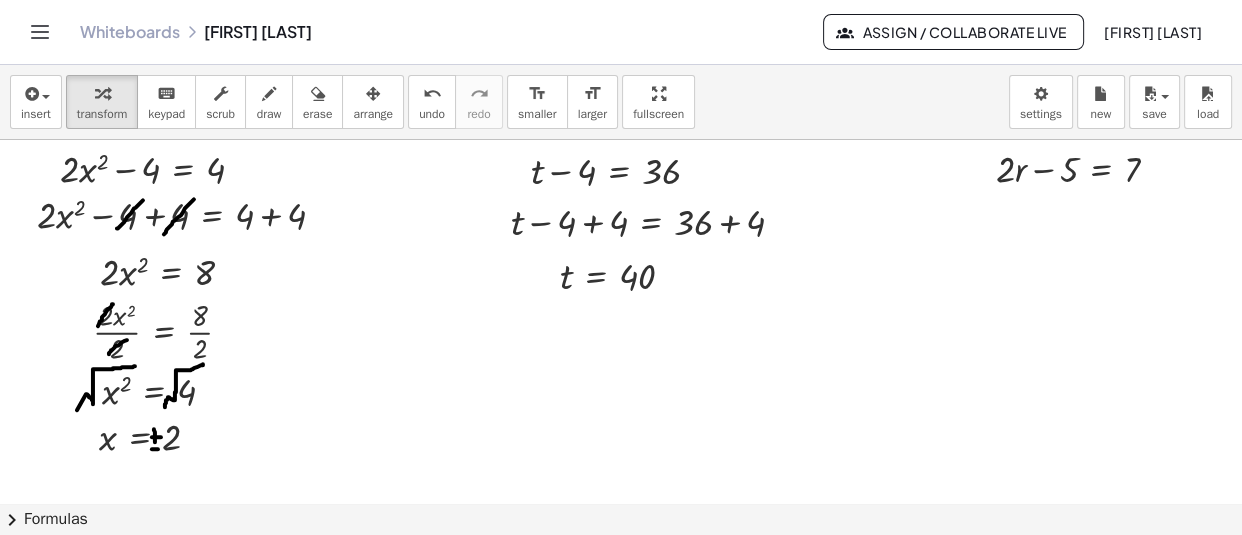 click at bounding box center [617, 357] 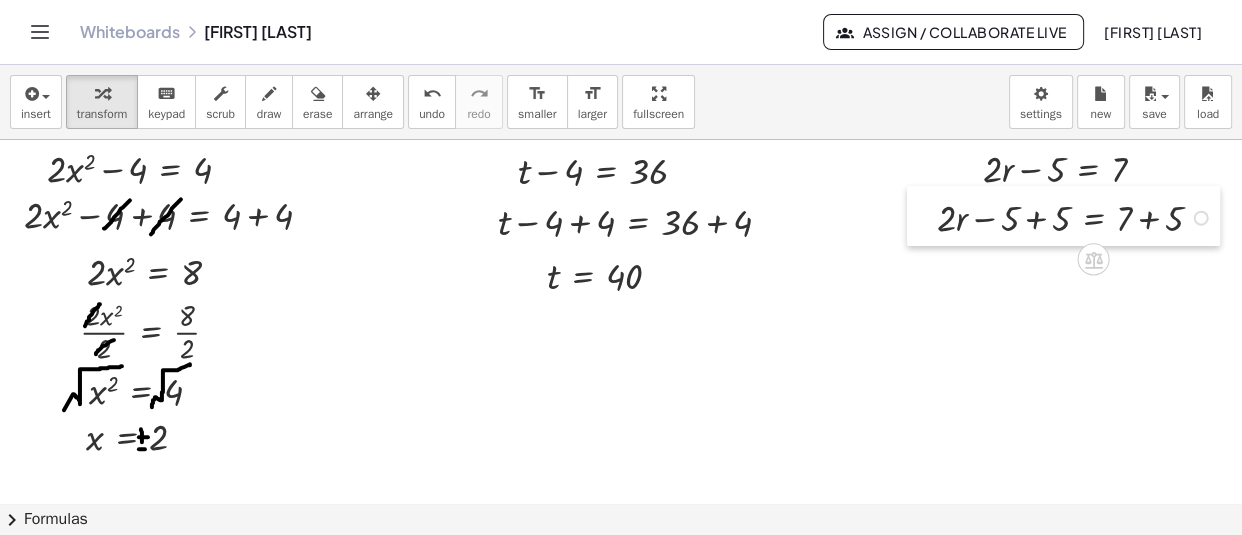 drag, startPoint x: 1122, startPoint y: 378, endPoint x: 915, endPoint y: 220, distance: 260.4093 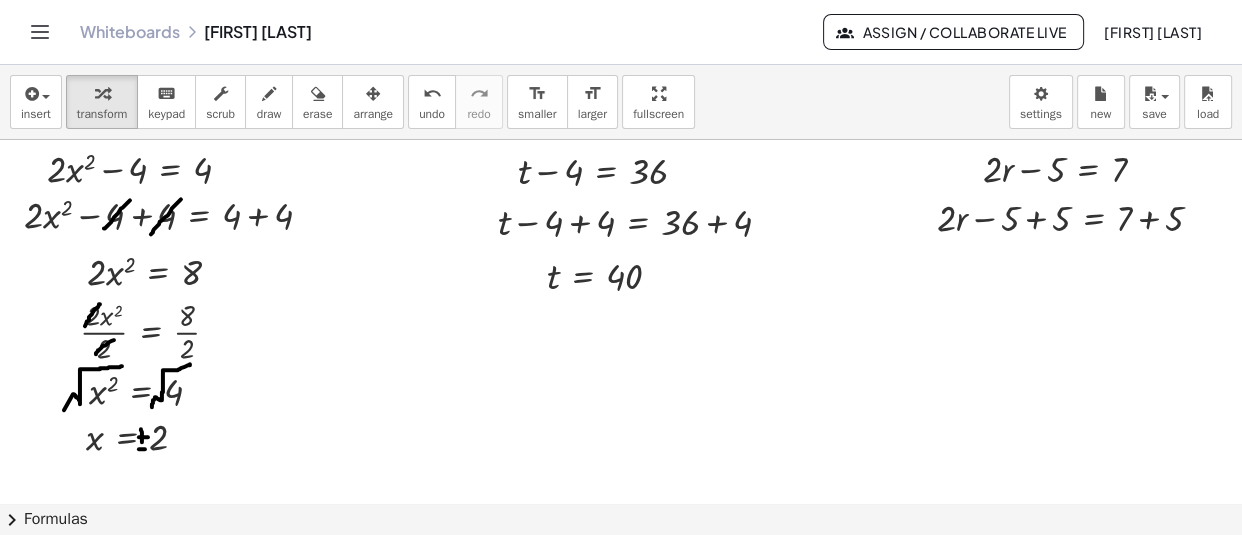 click at bounding box center (705, 357) 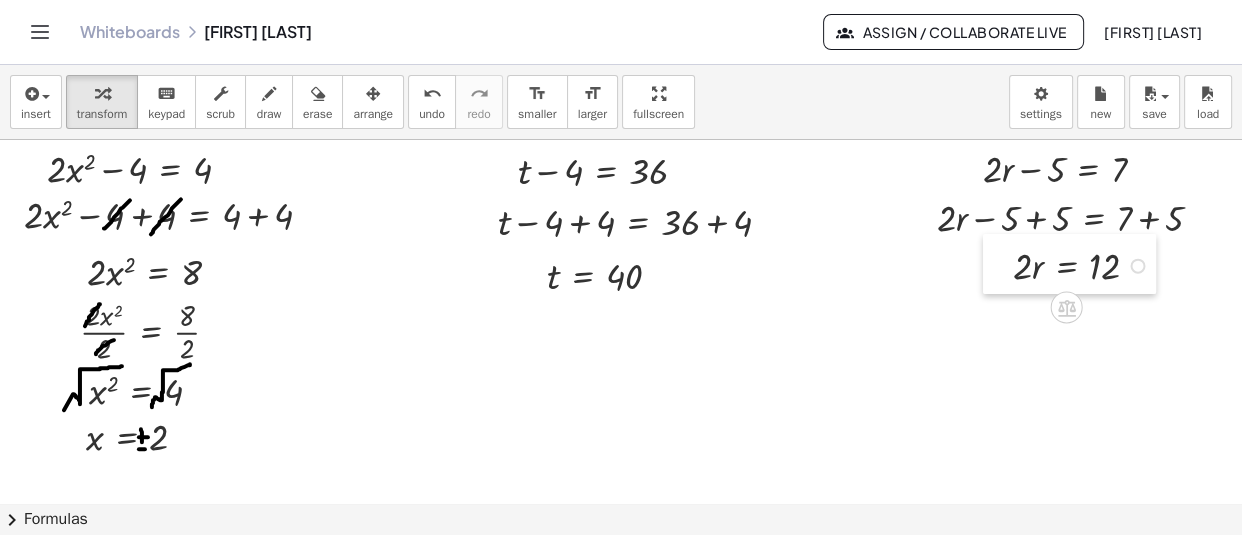 drag, startPoint x: 1067, startPoint y: 410, endPoint x: 1007, endPoint y: 278, distance: 144.99655 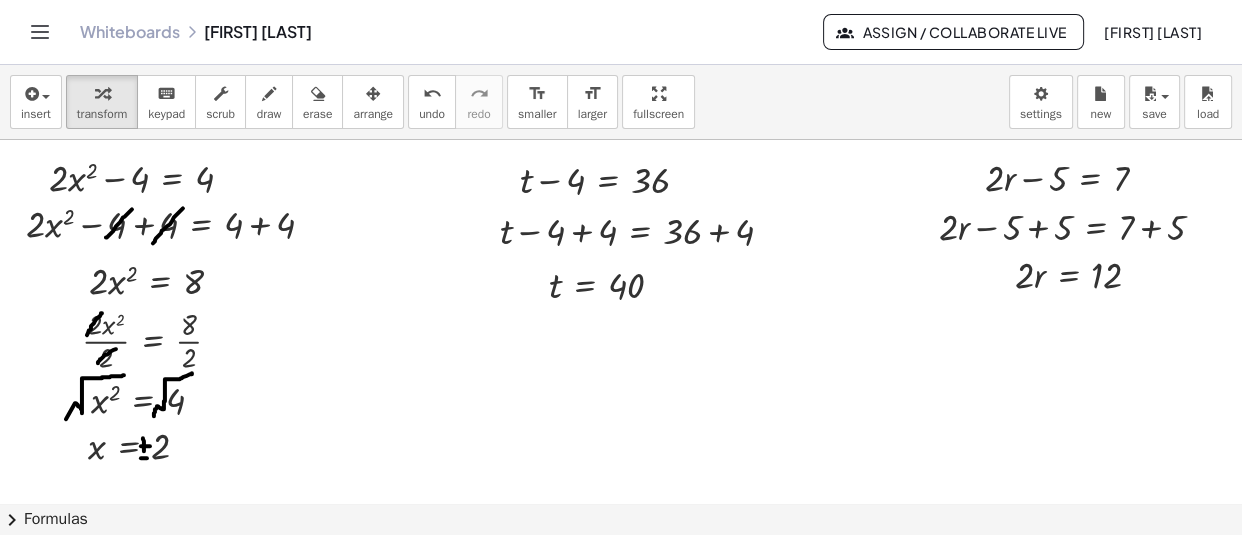 scroll, scrollTop: 390, scrollLeft: 18, axis: both 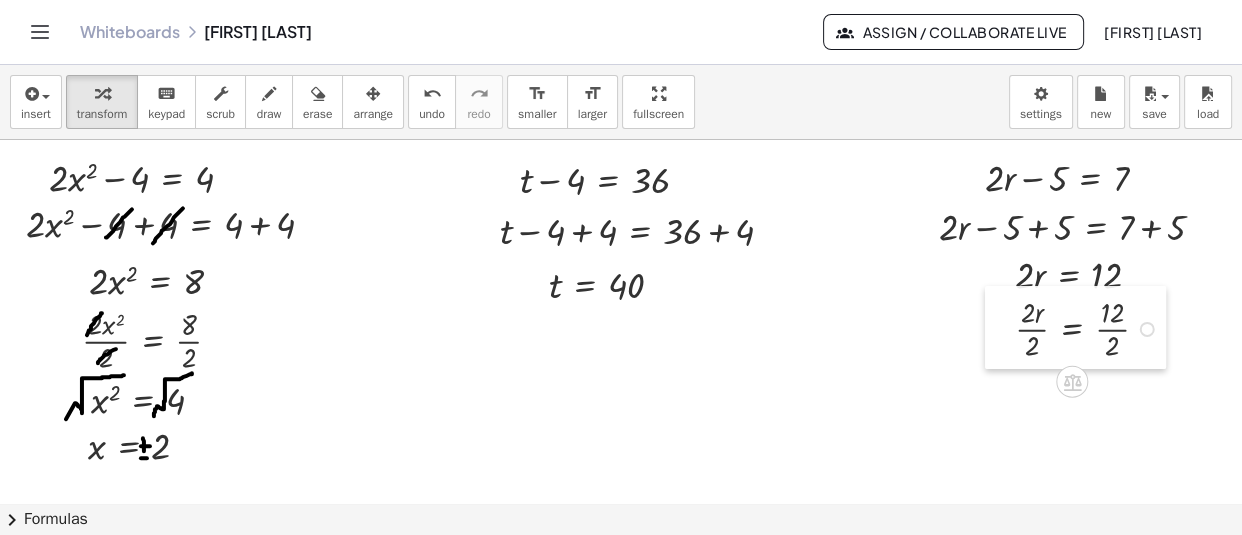 drag, startPoint x: 827, startPoint y: 446, endPoint x: 1002, endPoint y: 339, distance: 205.11948 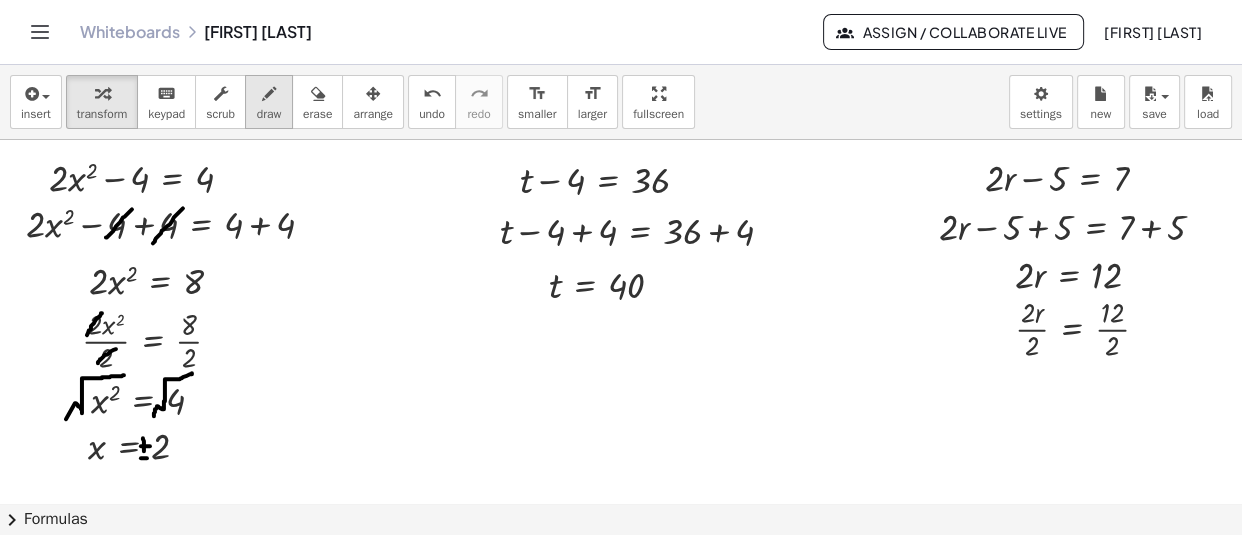 click at bounding box center [269, 94] 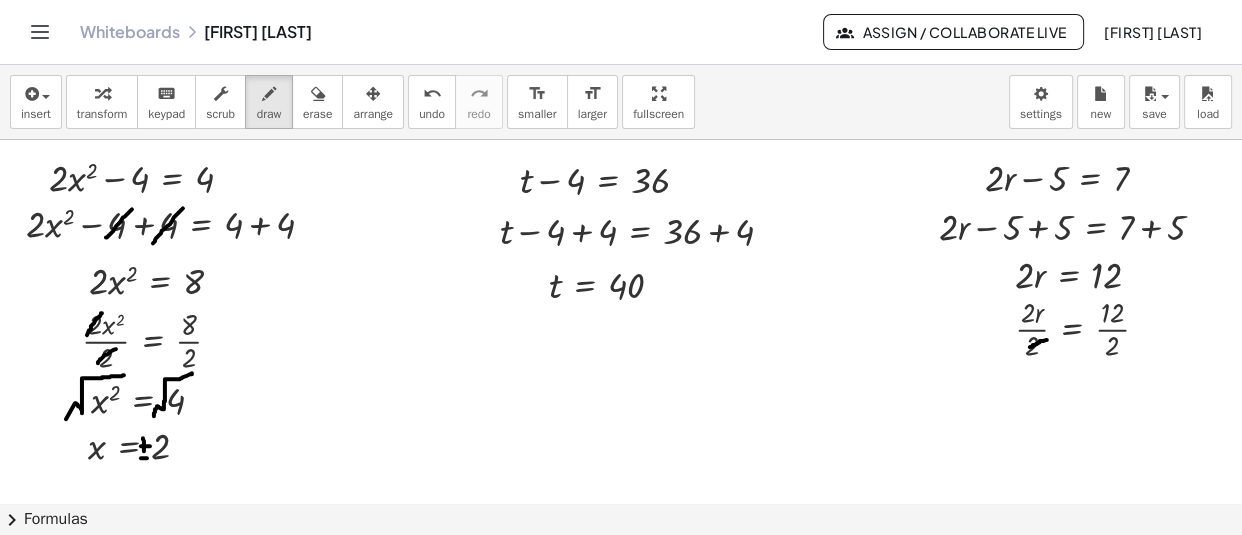 drag, startPoint x: 1047, startPoint y: 339, endPoint x: 1022, endPoint y: 351, distance: 27.730848 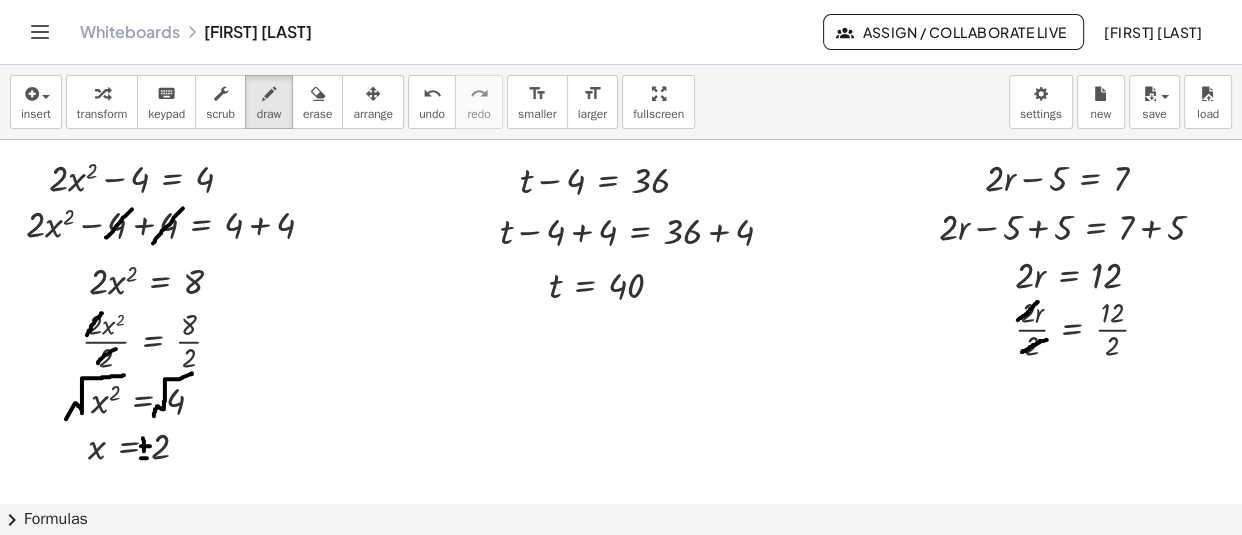 drag, startPoint x: 1038, startPoint y: 301, endPoint x: 1018, endPoint y: 320, distance: 27.58623 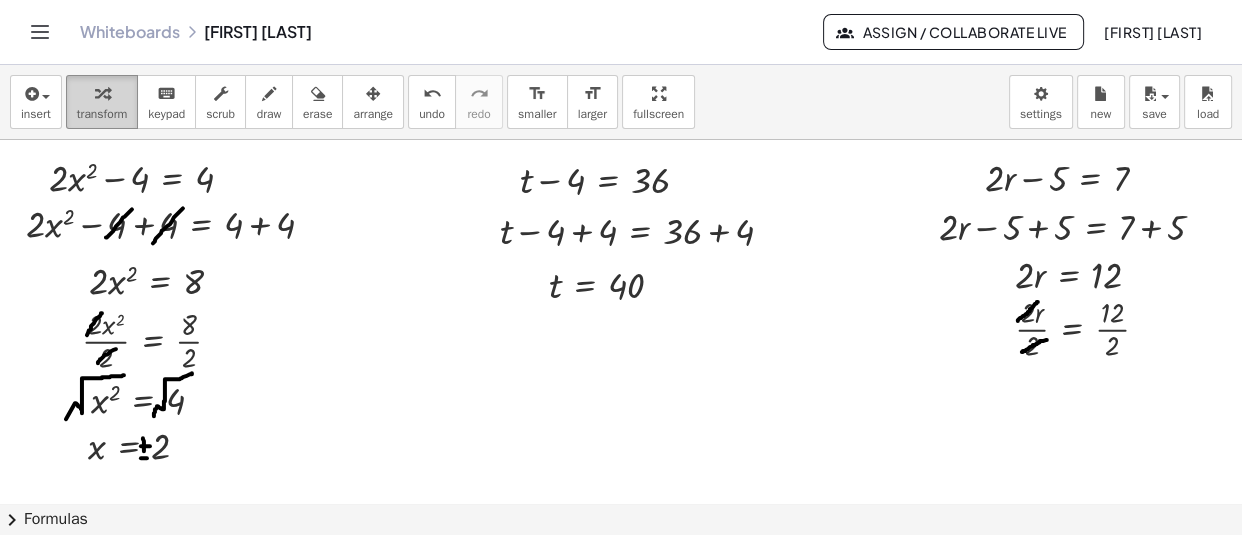 click on "transform" at bounding box center [102, 102] 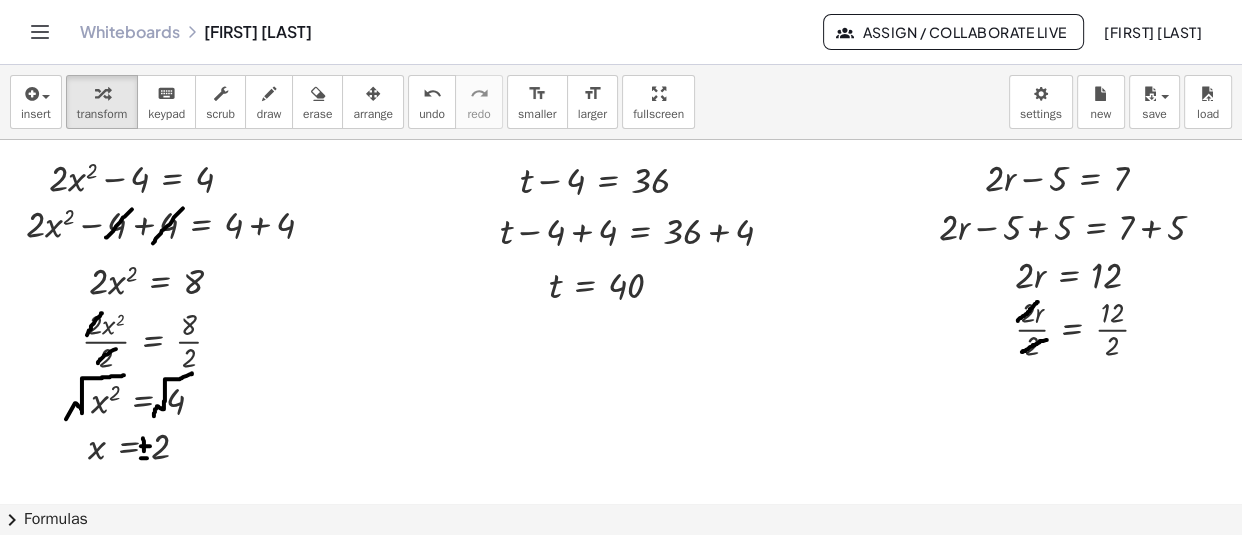 click at bounding box center (707, 366) 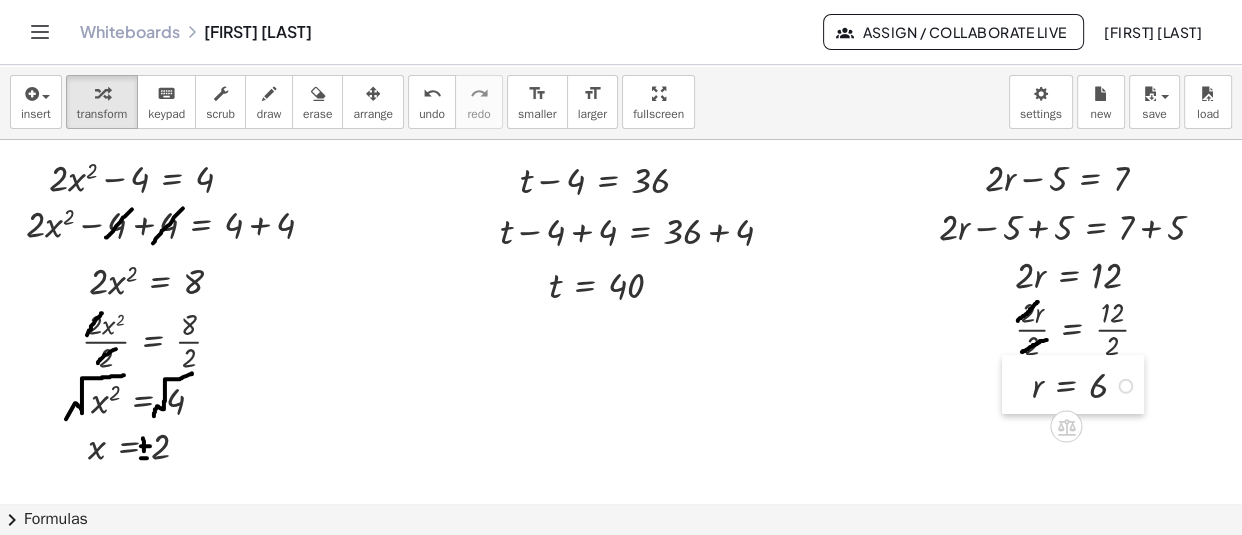 drag, startPoint x: 634, startPoint y: 474, endPoint x: 1027, endPoint y: 400, distance: 399.90625 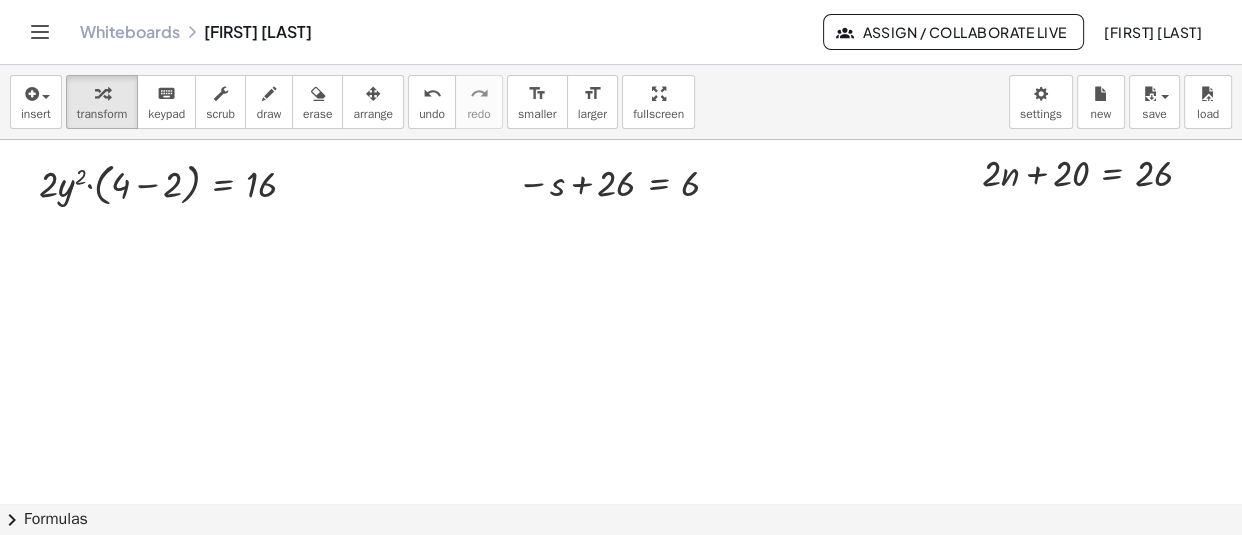 scroll, scrollTop: 761, scrollLeft: 18, axis: both 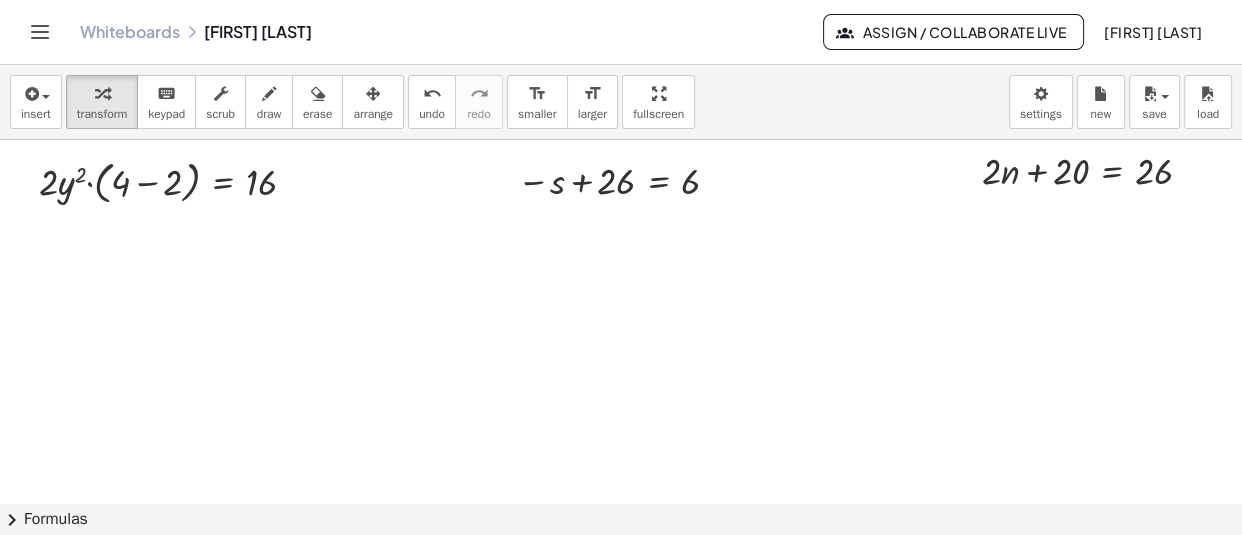 click at bounding box center [707, -5] 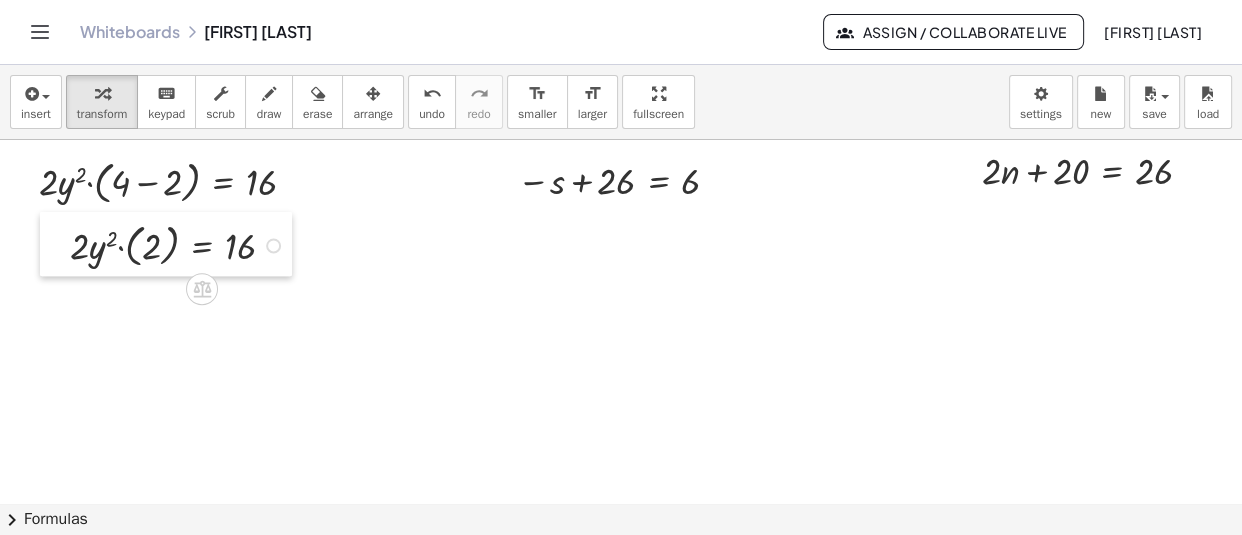 drag, startPoint x: 82, startPoint y: 266, endPoint x: 62, endPoint y: 260, distance: 20.880613 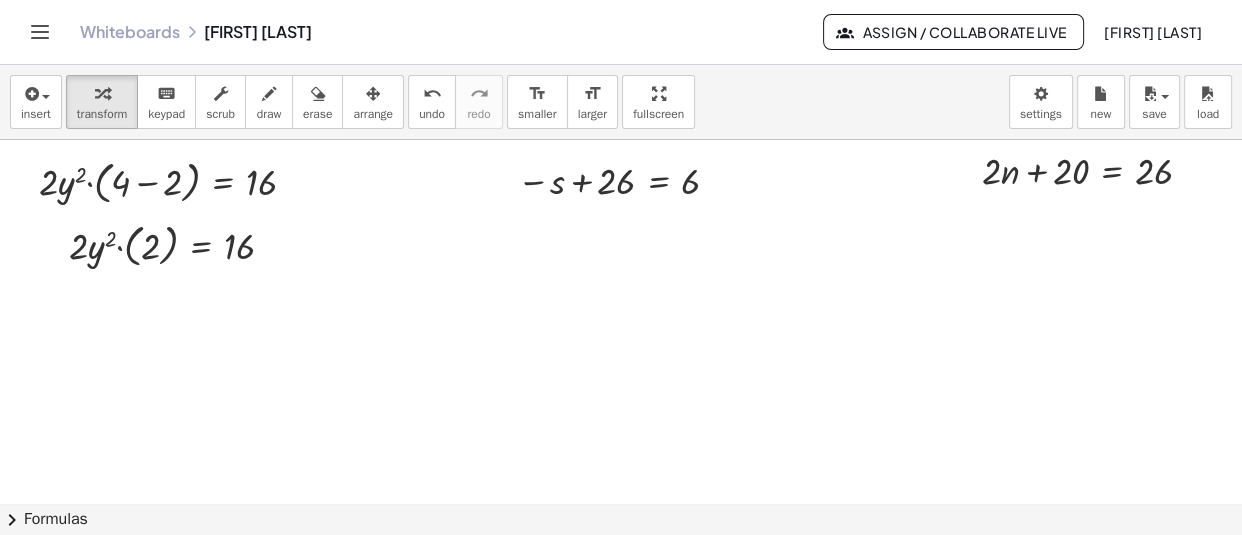 click at bounding box center [707, -5] 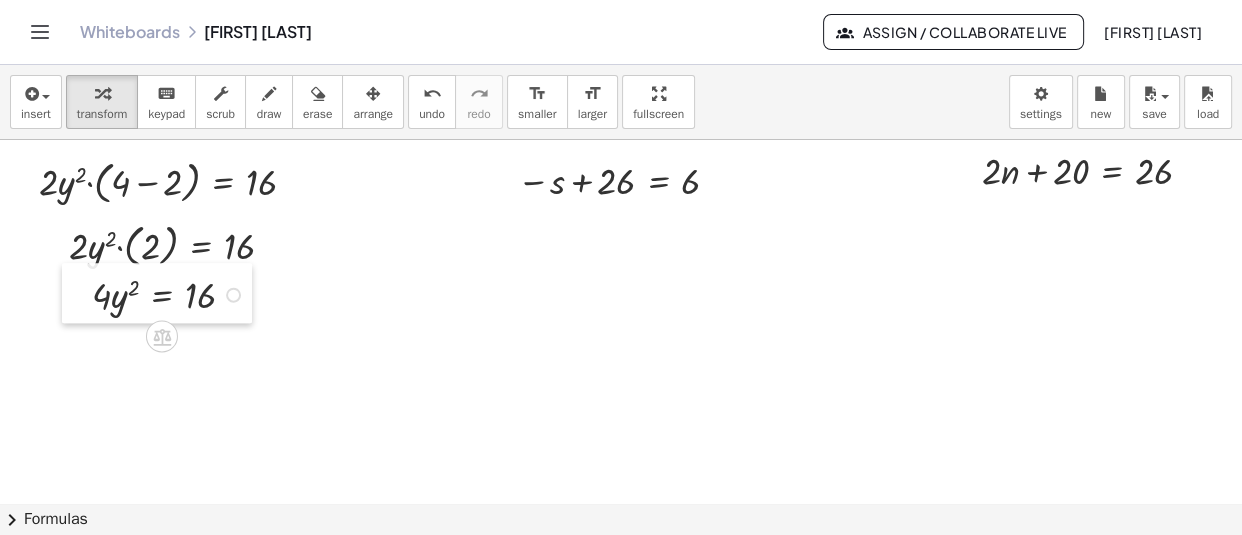 drag, startPoint x: 427, startPoint y: 385, endPoint x: 84, endPoint y: 295, distance: 354.61105 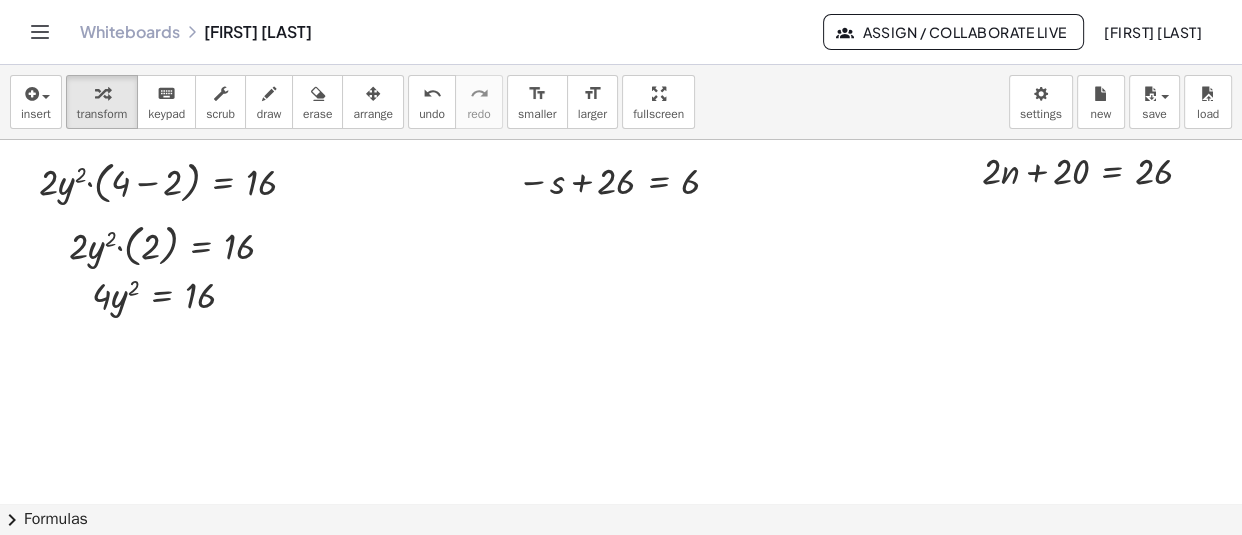 click at bounding box center (707, -5) 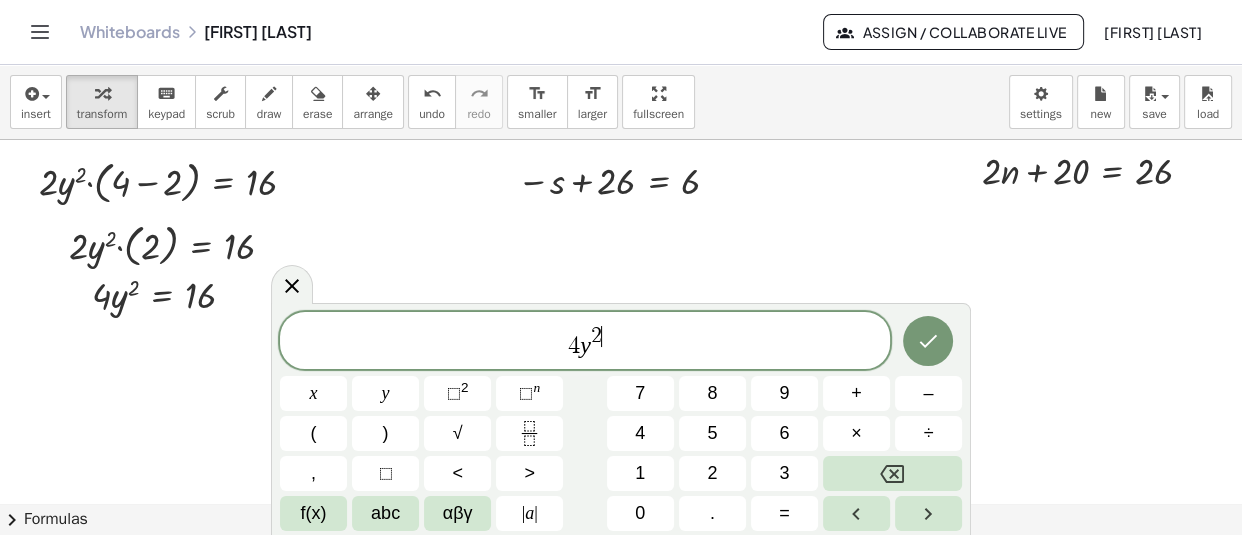 click on "4 y 2 ​" at bounding box center [585, 342] 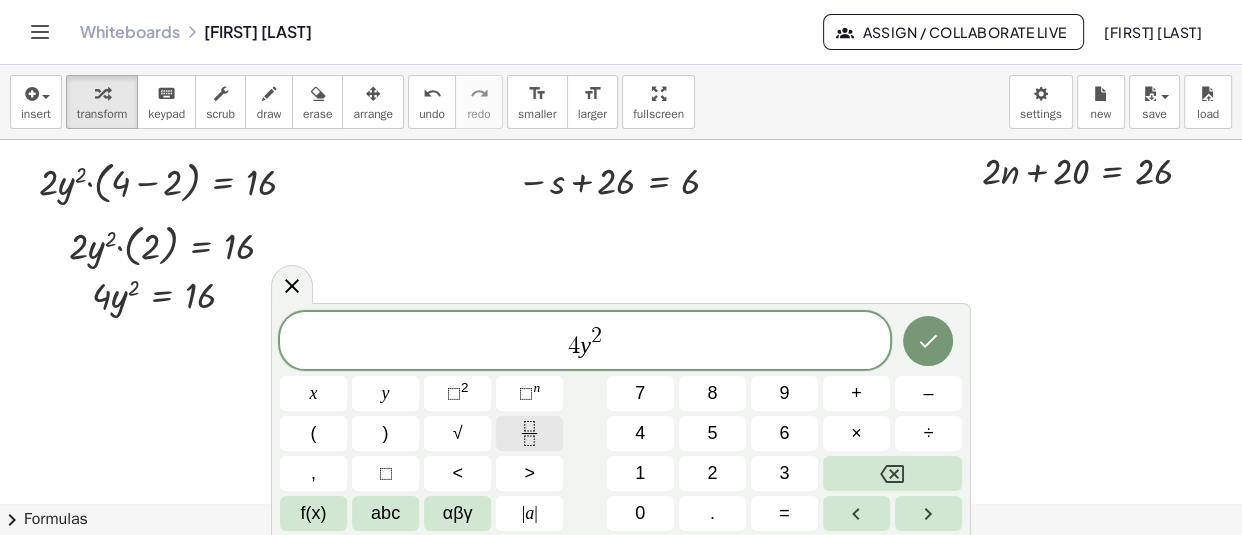 click 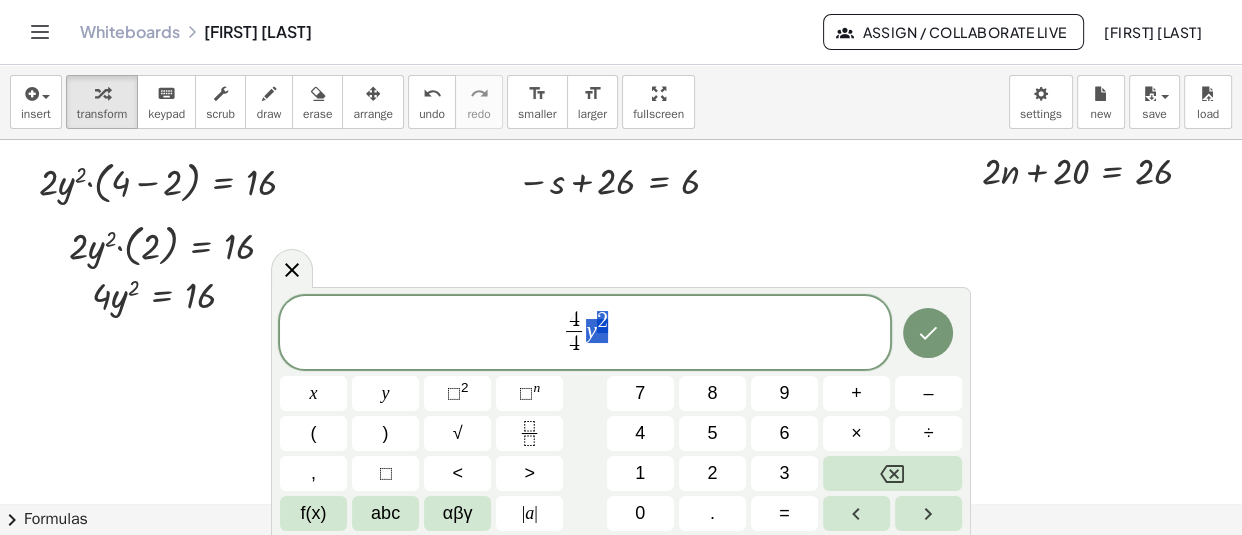 drag, startPoint x: 627, startPoint y: 309, endPoint x: 589, endPoint y: 326, distance: 41.62932 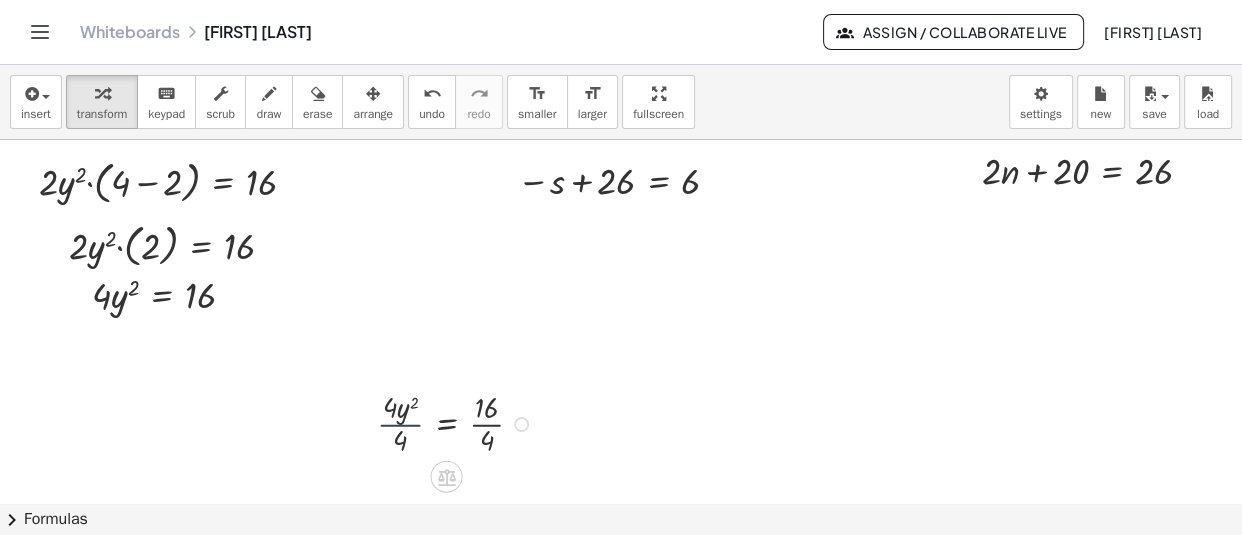 click on "· 4 · y 2 · 4 = · 16 · 4" at bounding box center [443, 422] 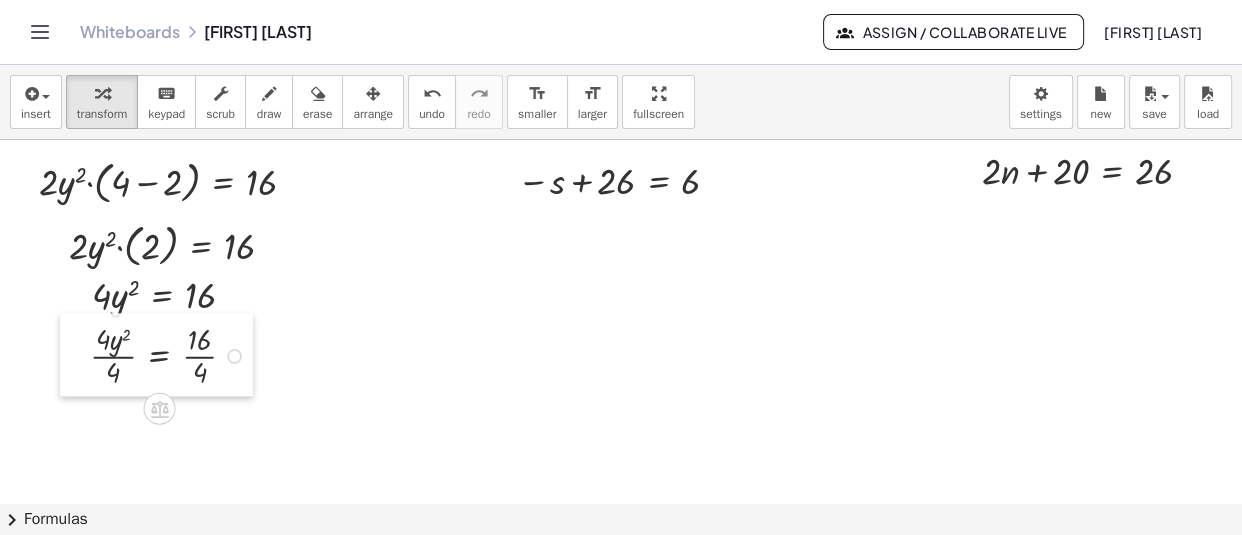 drag, startPoint x: 373, startPoint y: 430, endPoint x: 86, endPoint y: 362, distance: 294.94577 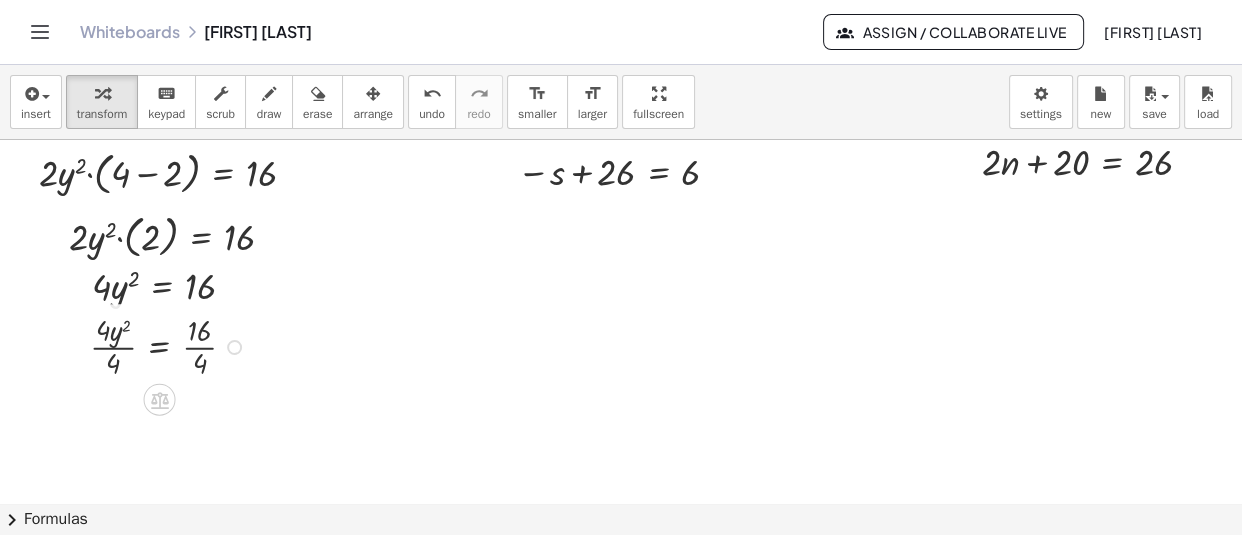 scroll, scrollTop: 770, scrollLeft: 18, axis: both 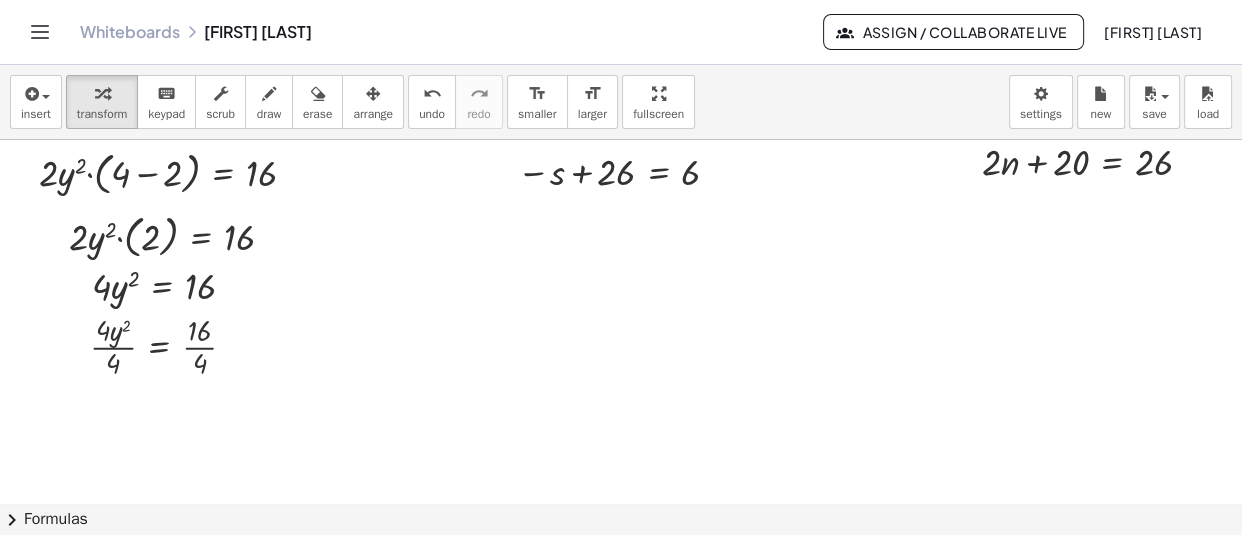 click at bounding box center [707, -14] 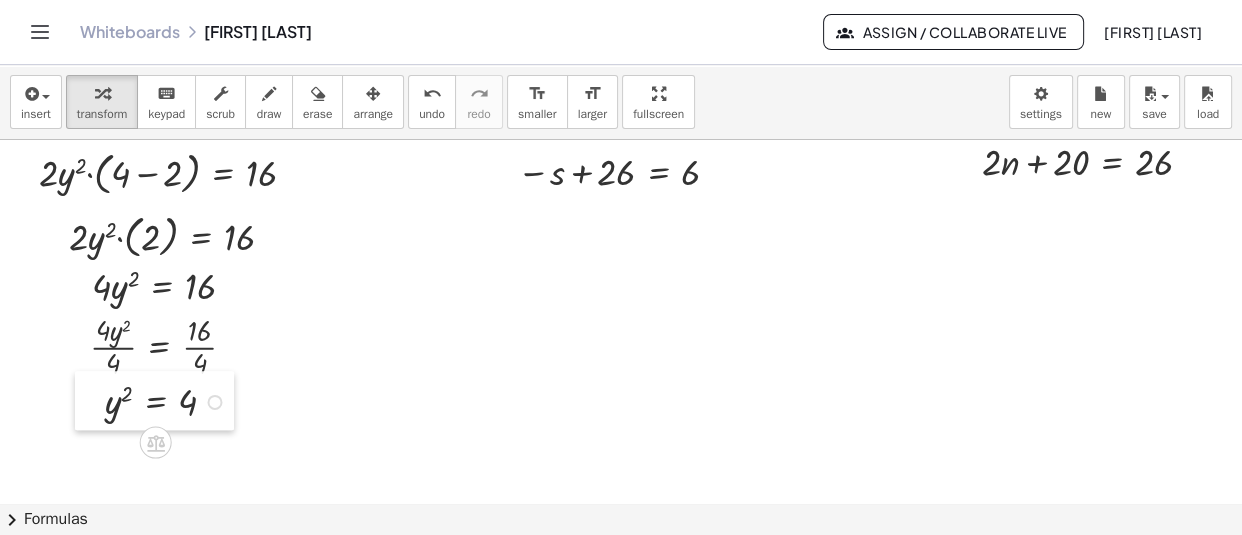 drag, startPoint x: 540, startPoint y: 450, endPoint x: 93, endPoint y: 408, distance: 448.9688 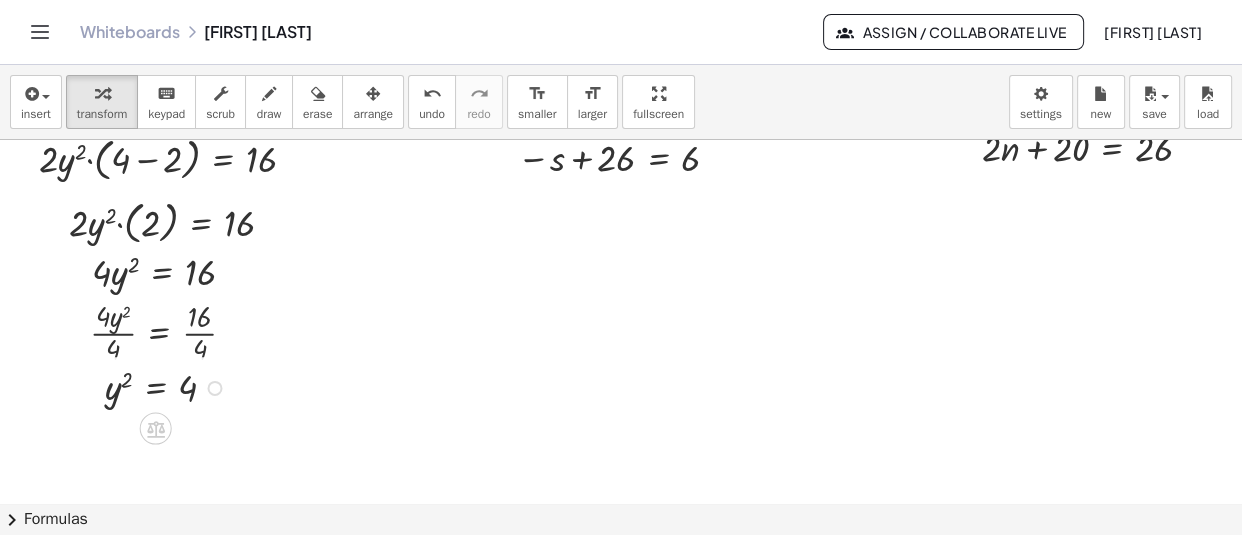 scroll, scrollTop: 774, scrollLeft: 18, axis: both 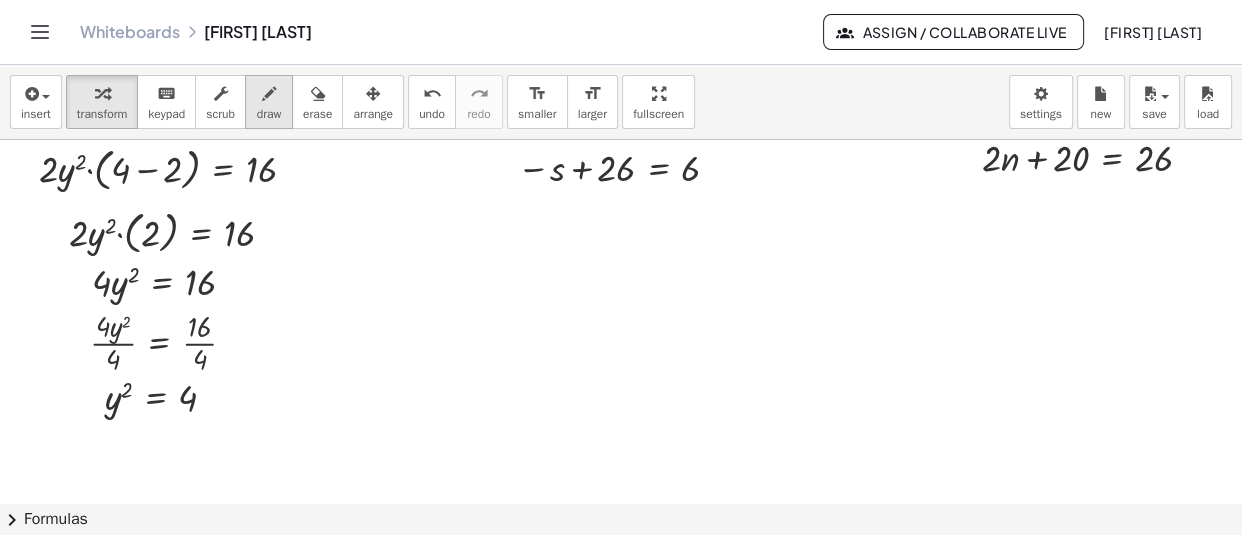 click on "draw" at bounding box center [269, 114] 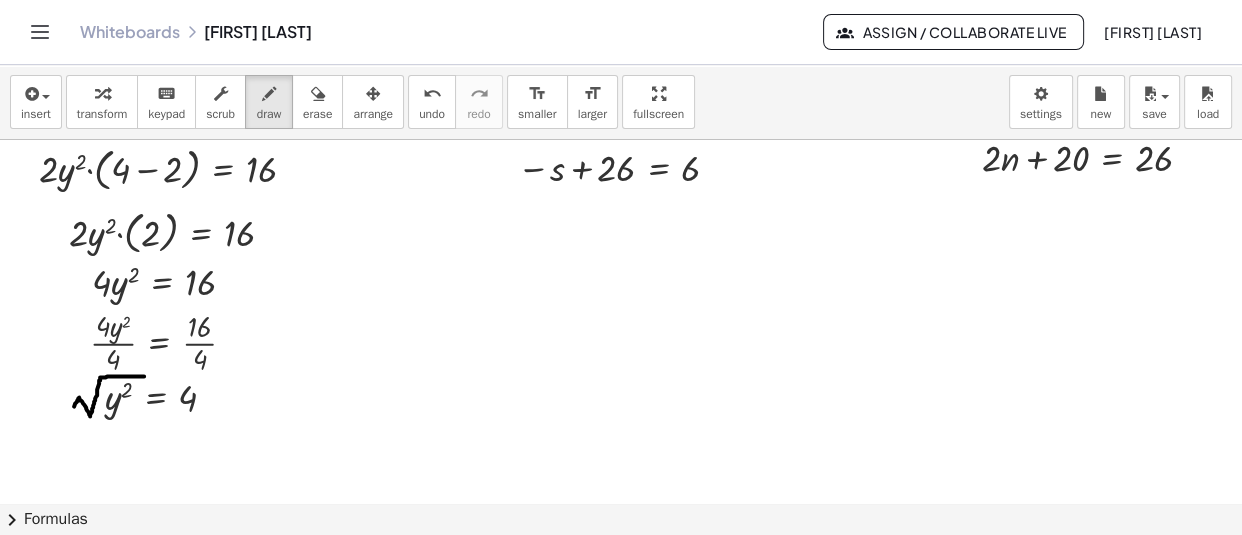 drag, startPoint x: 144, startPoint y: 376, endPoint x: 73, endPoint y: 409, distance: 78.29432 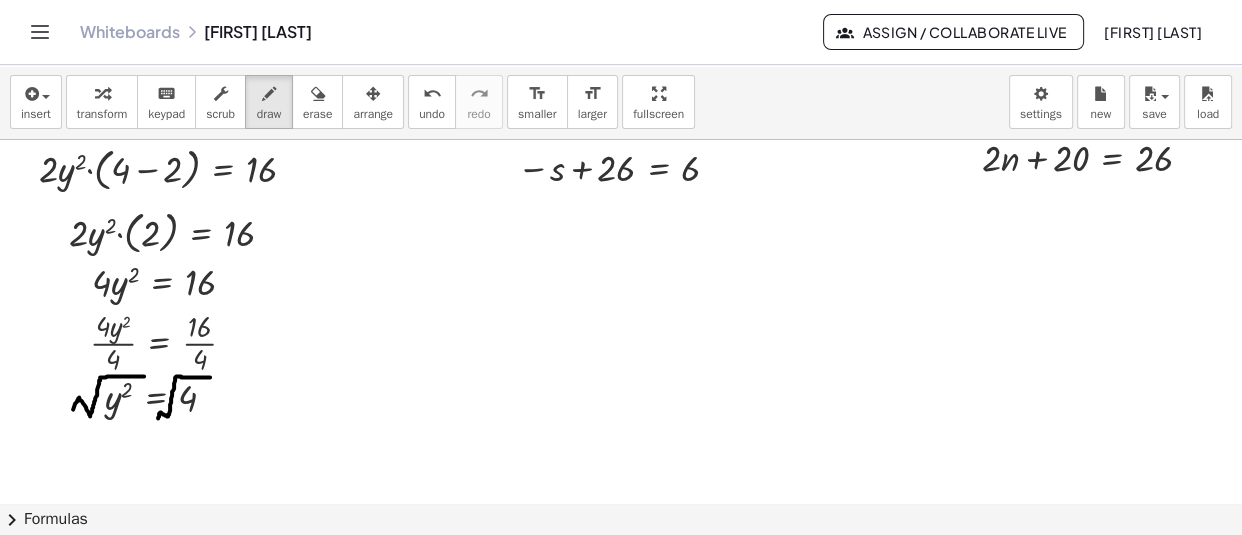 drag, startPoint x: 210, startPoint y: 377, endPoint x: 158, endPoint y: 418, distance: 66.21933 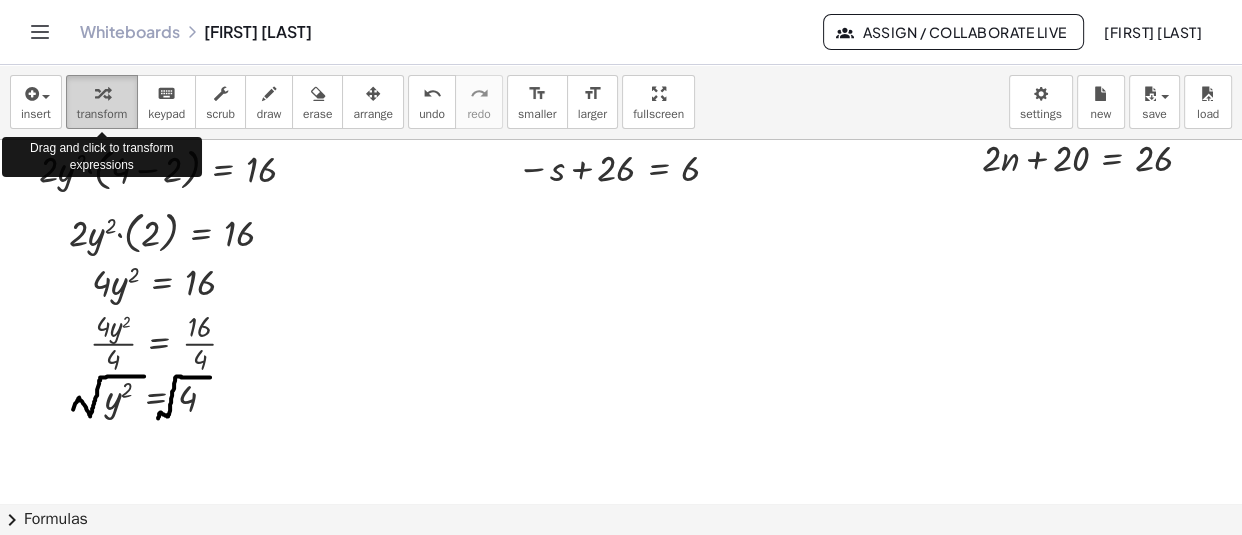 click at bounding box center [102, 93] 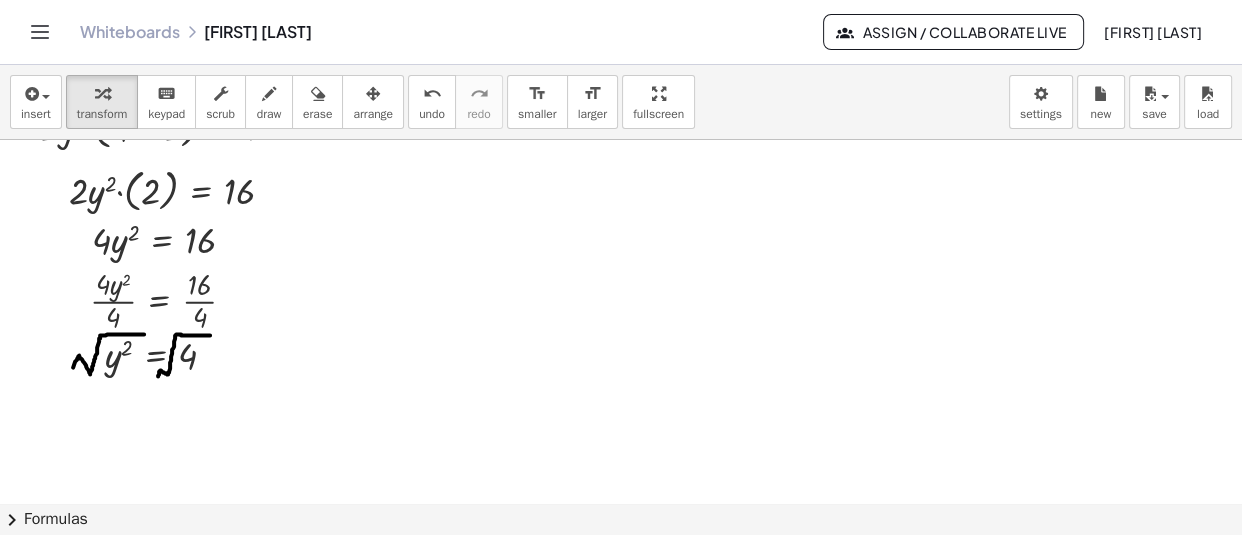 scroll, scrollTop: 818, scrollLeft: 18, axis: both 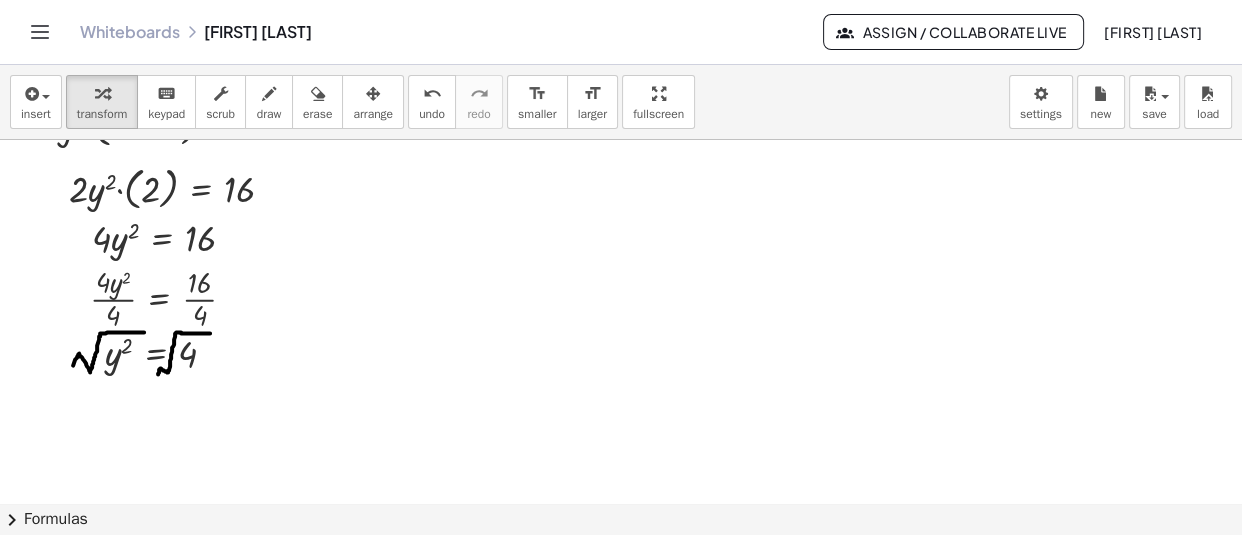 click at bounding box center (707, -62) 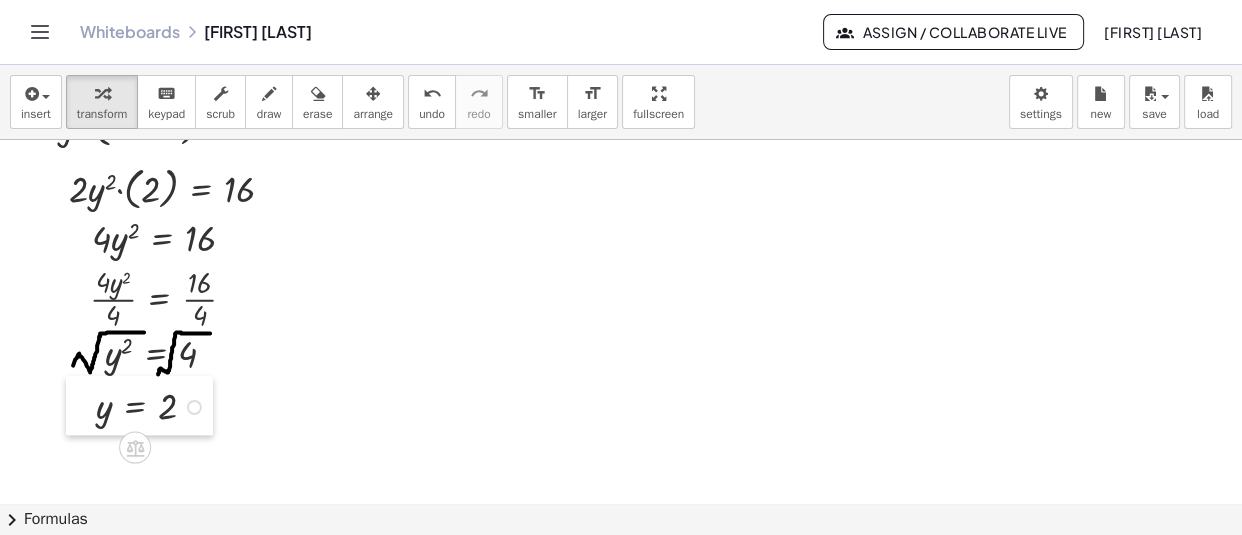 drag, startPoint x: 531, startPoint y: 421, endPoint x: 90, endPoint y: 410, distance: 441.13718 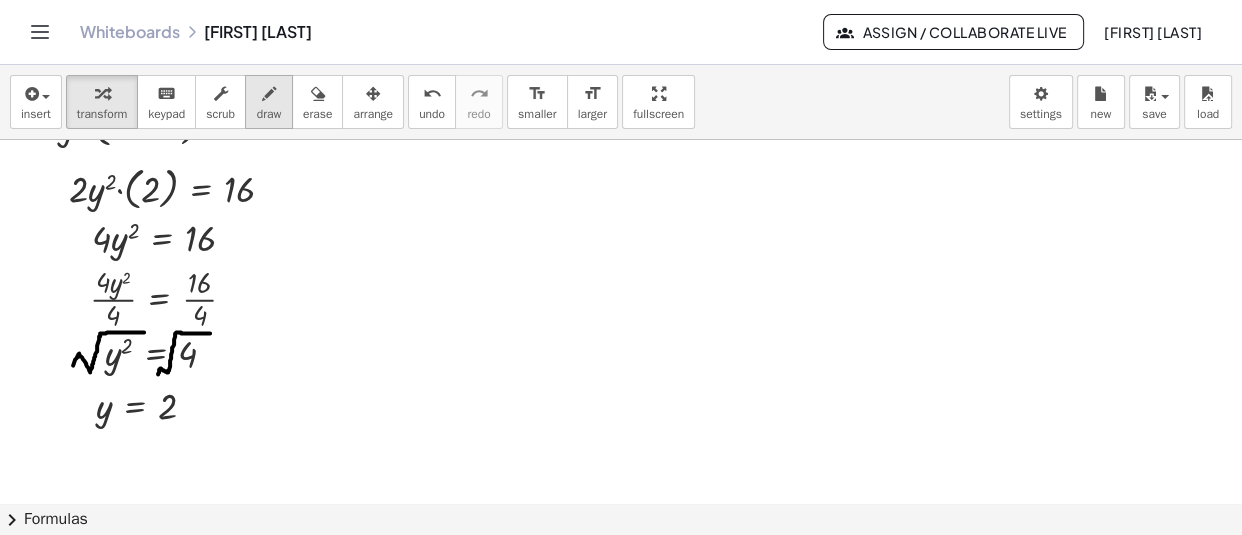 click at bounding box center (269, 93) 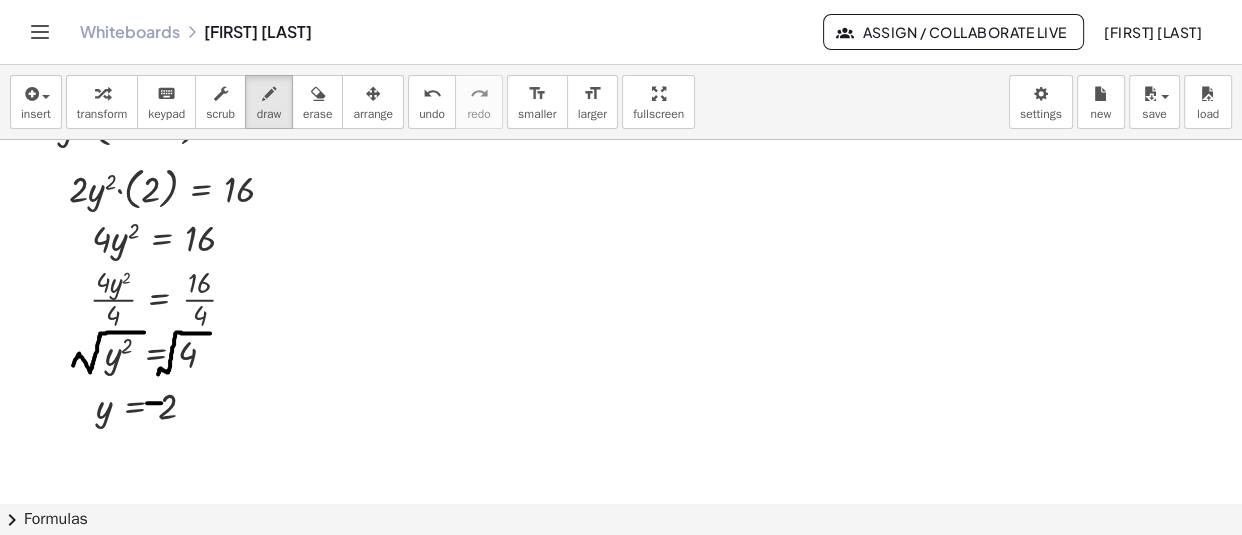 drag, startPoint x: 147, startPoint y: 403, endPoint x: 163, endPoint y: 403, distance: 16 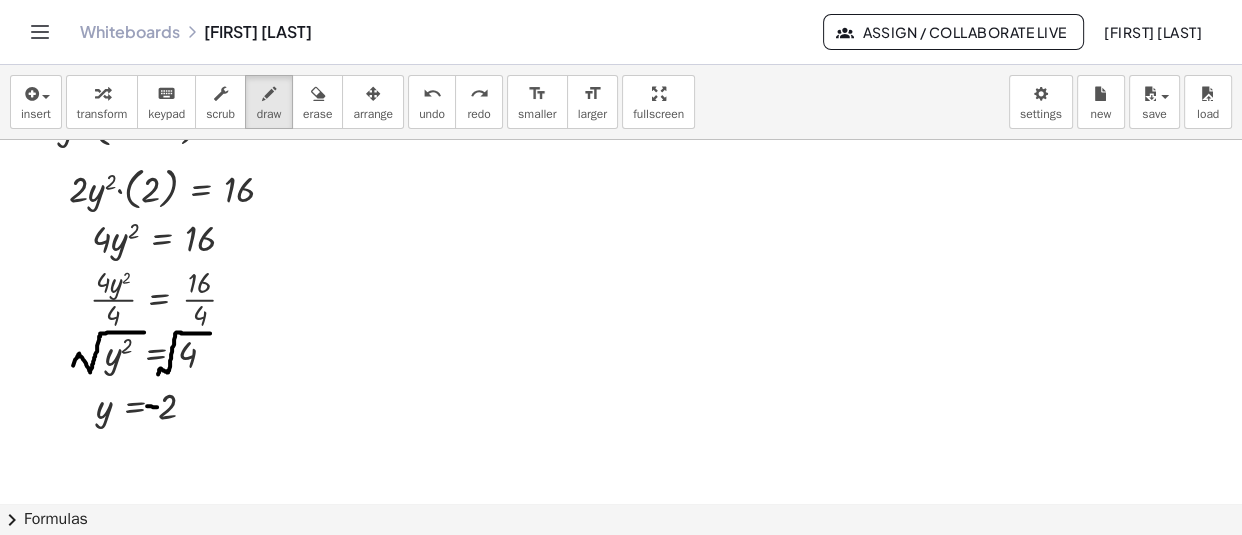 drag, startPoint x: 147, startPoint y: 406, endPoint x: 157, endPoint y: 407, distance: 10.049875 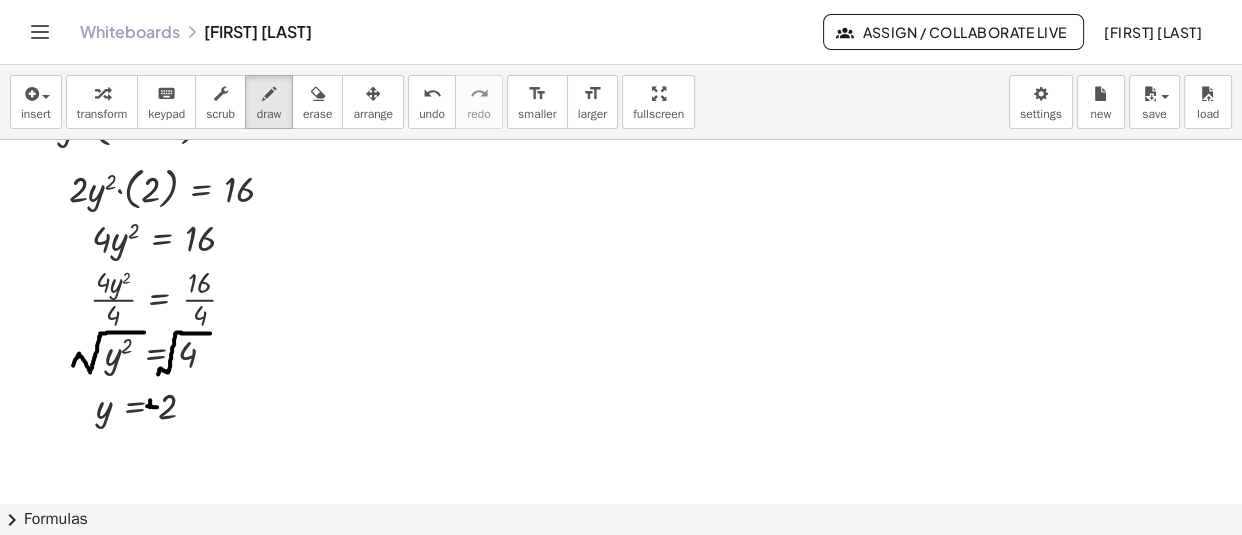 click at bounding box center (707, -62) 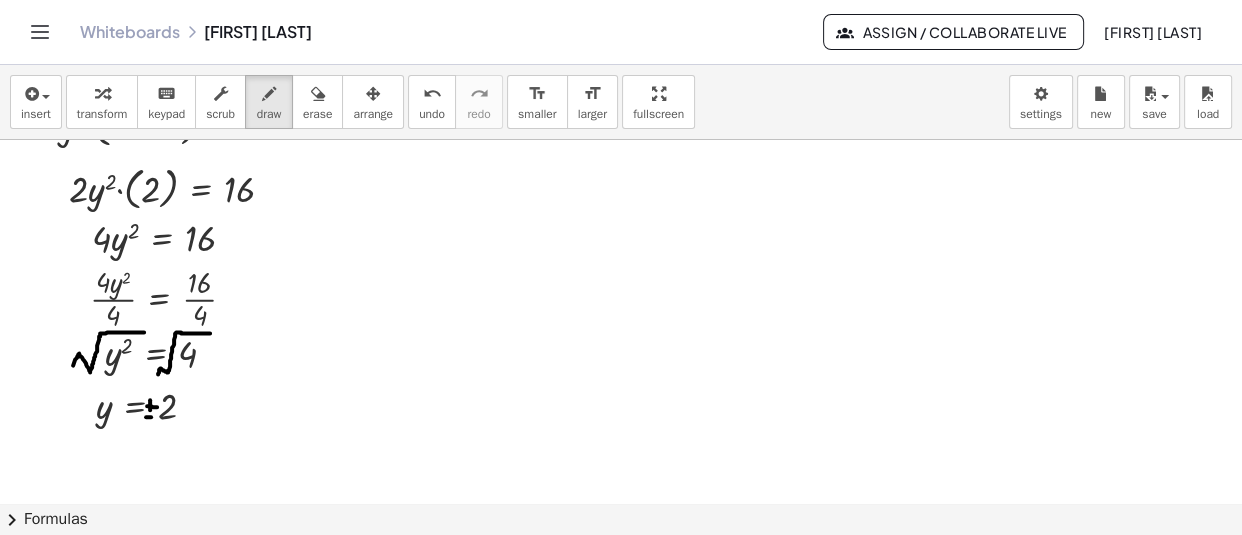 click at bounding box center [707, -62] 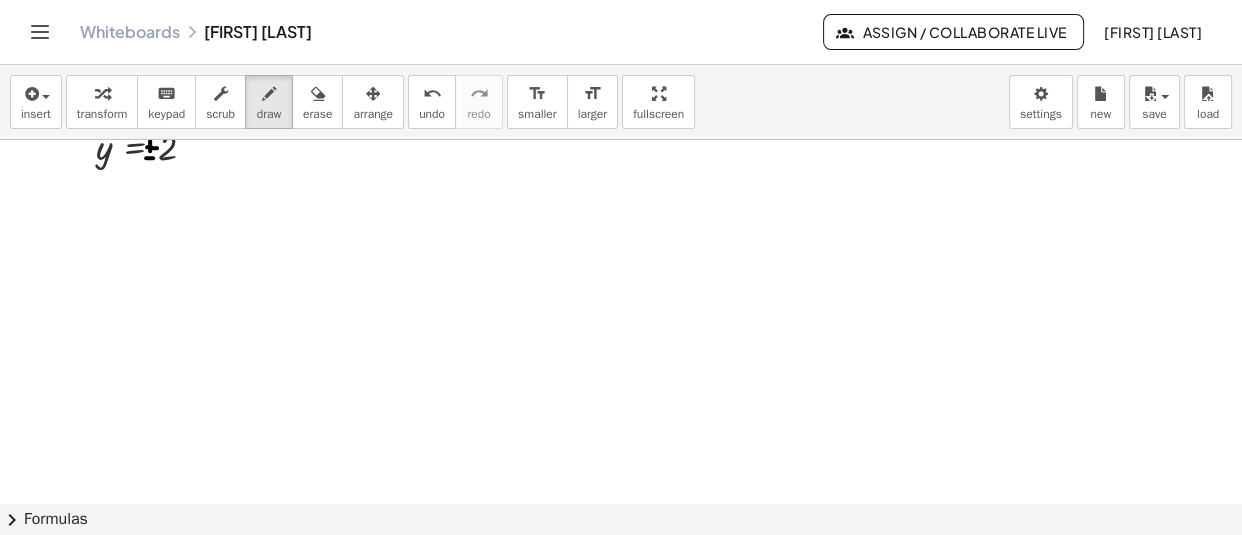 scroll, scrollTop: 1079, scrollLeft: 18, axis: both 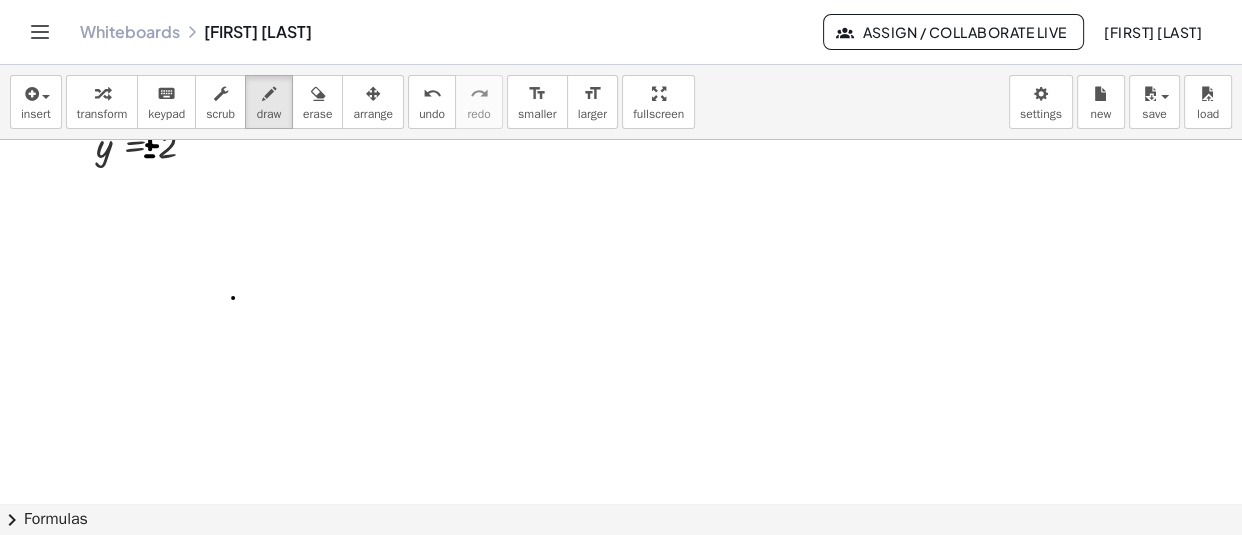 click at bounding box center (707, -212) 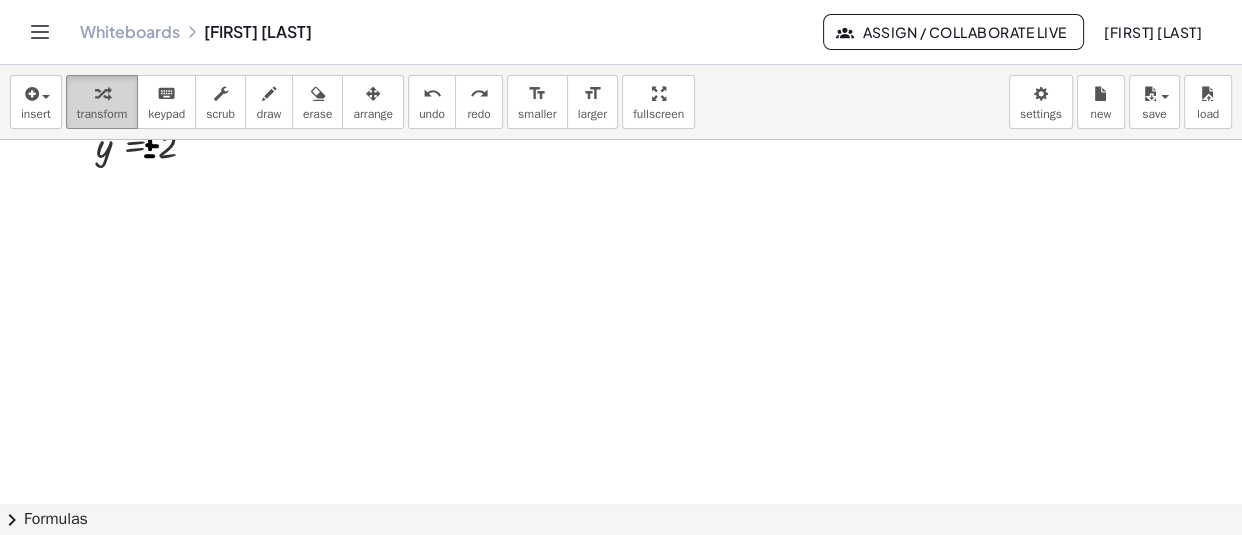 click at bounding box center (102, 94) 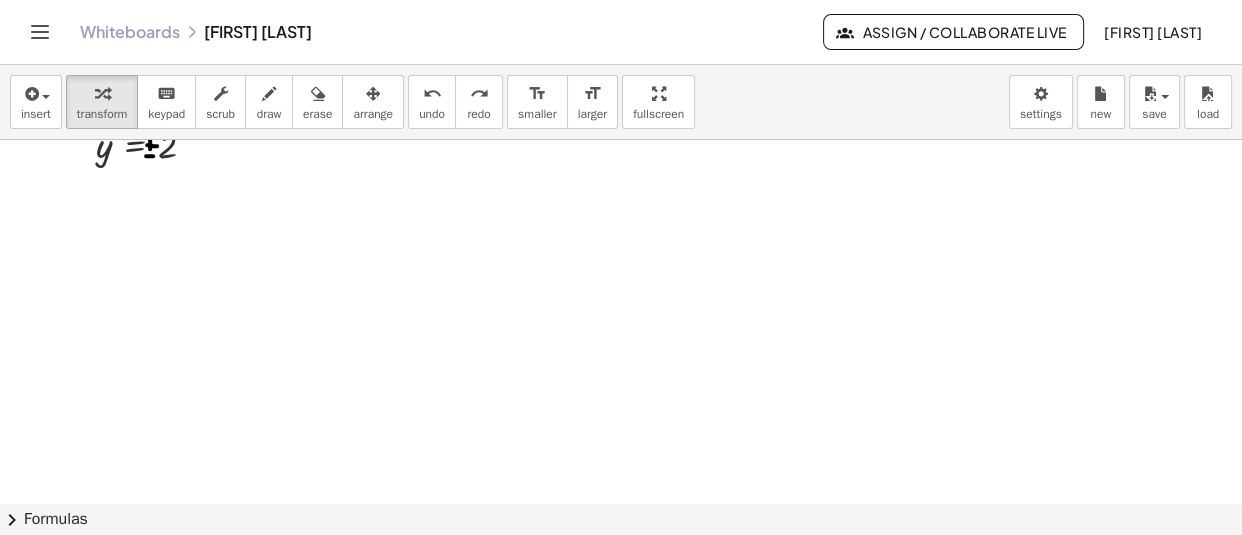 click at bounding box center (707, -212) 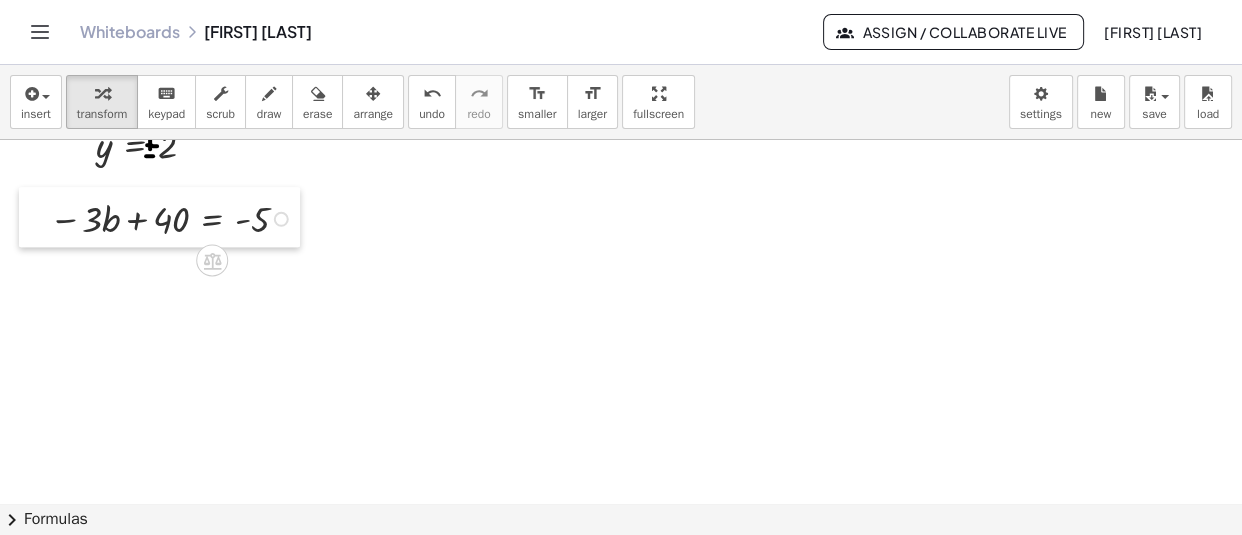 drag, startPoint x: 379, startPoint y: 317, endPoint x: 43, endPoint y: 224, distance: 348.63306 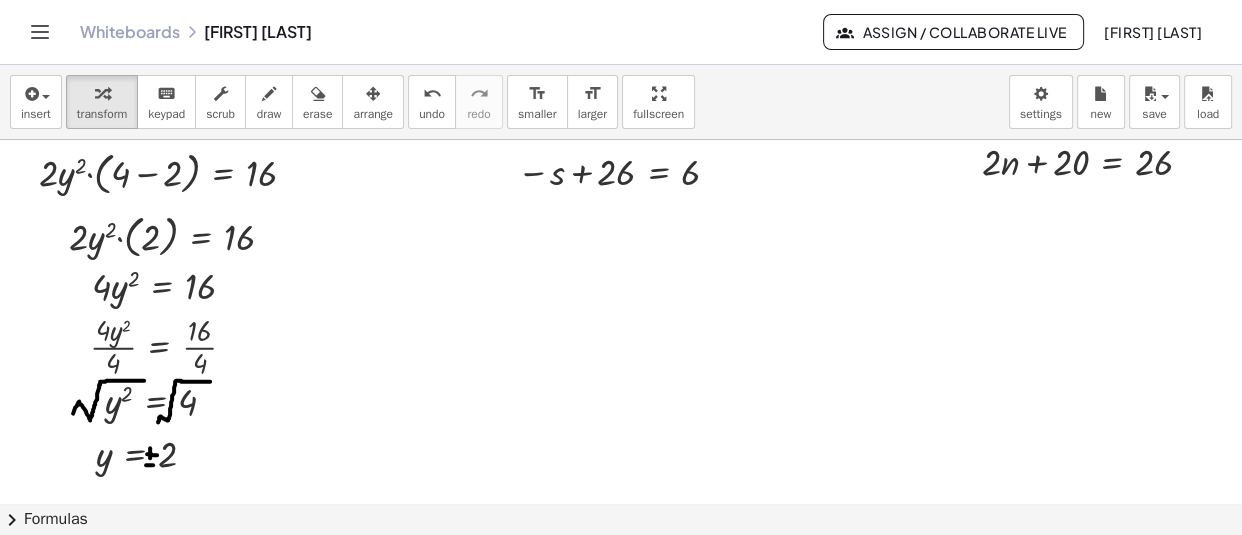 scroll, scrollTop: 766, scrollLeft: 18, axis: both 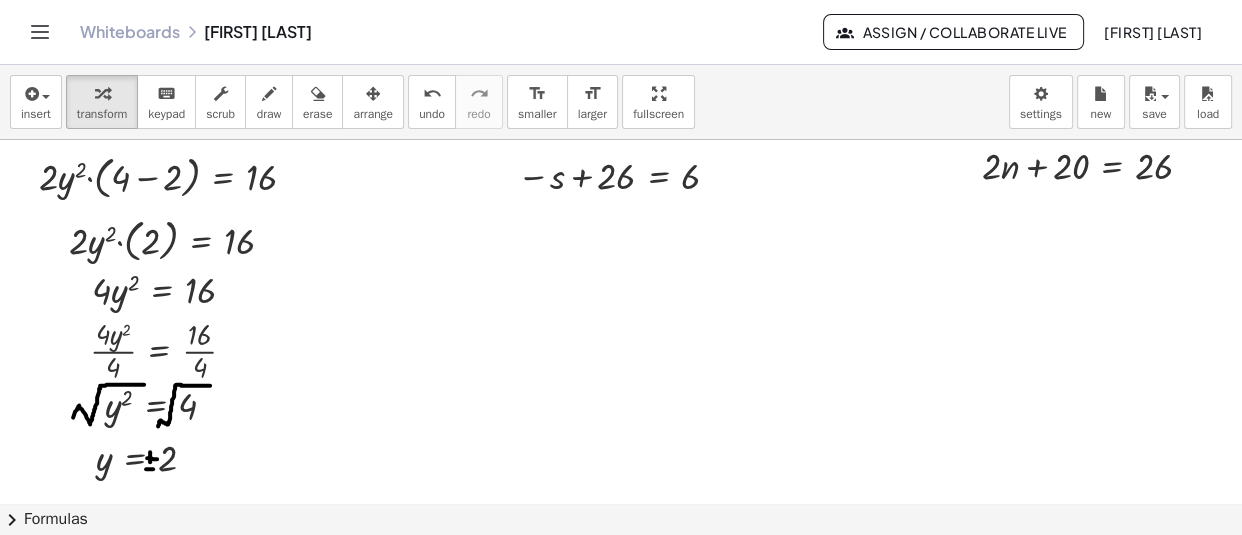click at bounding box center [707, 101] 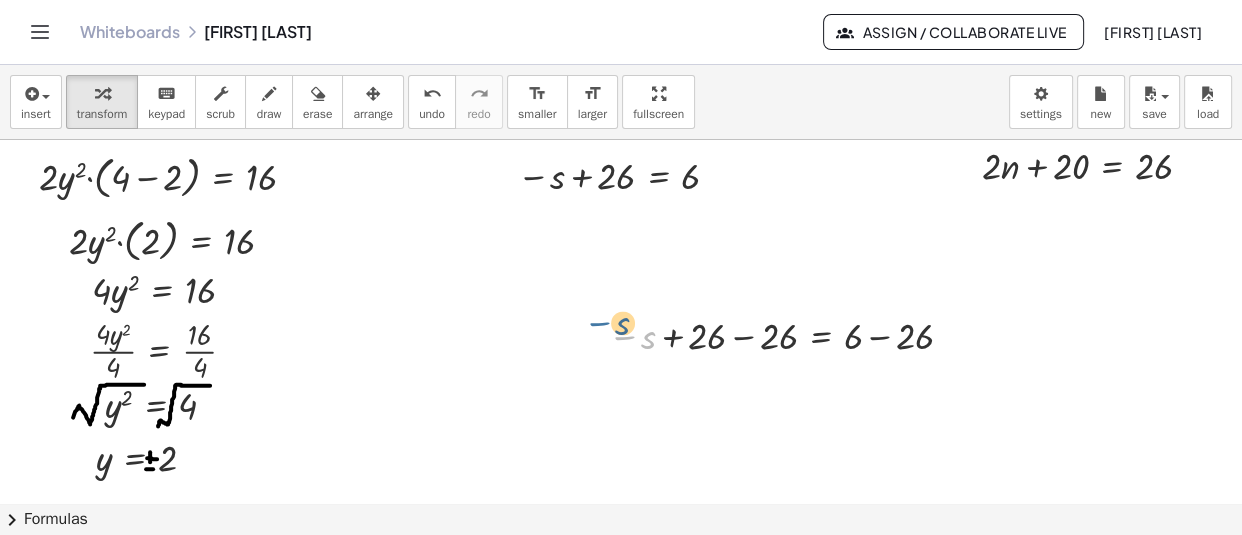 drag, startPoint x: 610, startPoint y: 334, endPoint x: 586, endPoint y: 322, distance: 26.832815 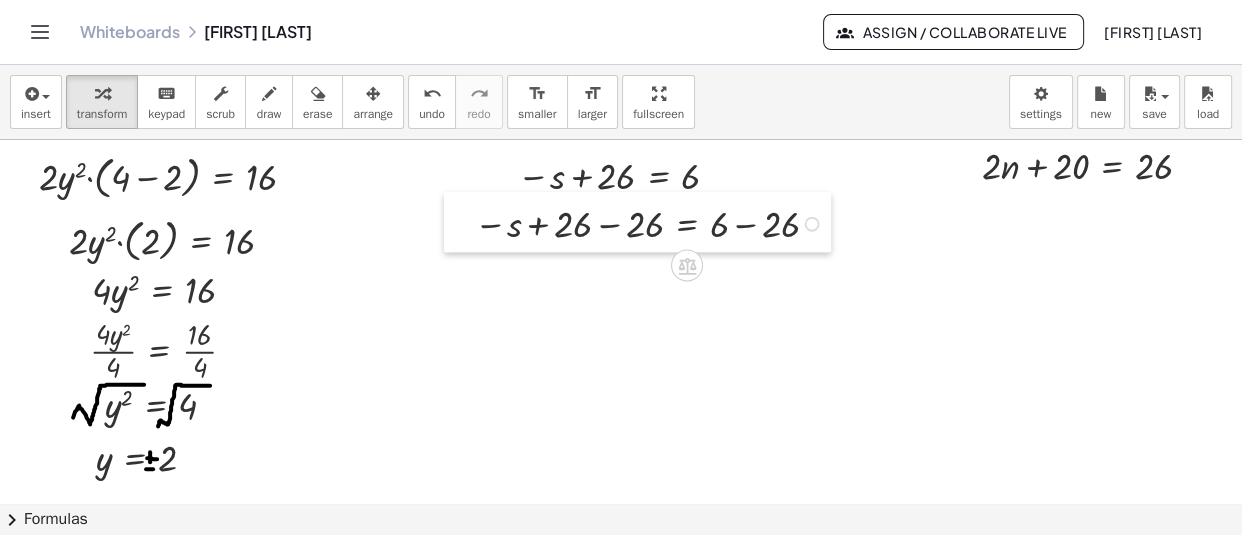 drag, startPoint x: 583, startPoint y: 343, endPoint x: 450, endPoint y: 232, distance: 173.23395 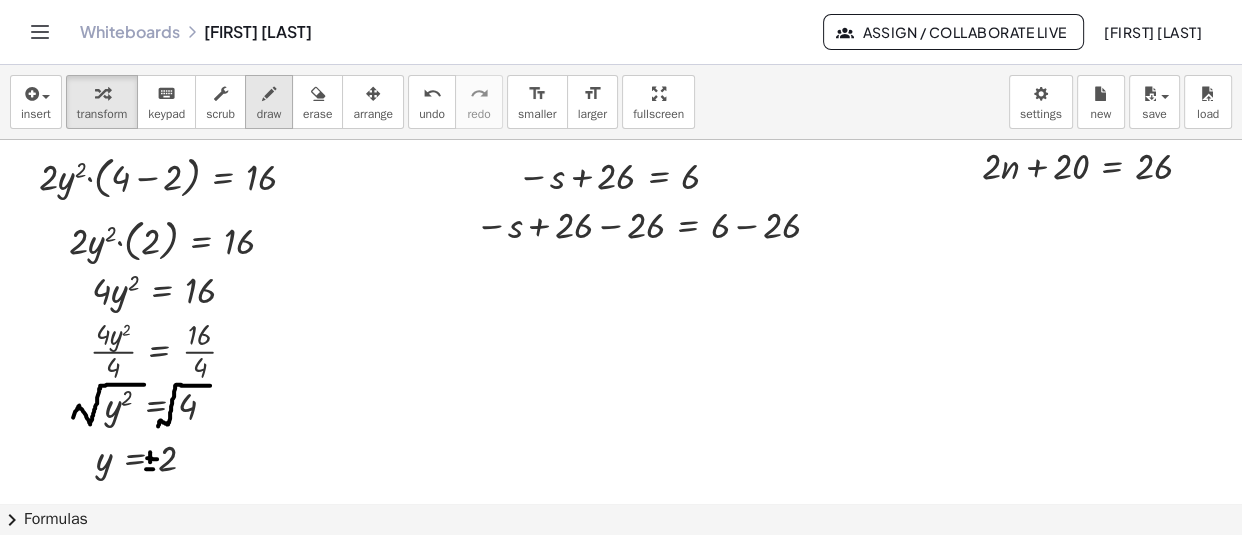 click at bounding box center (269, 94) 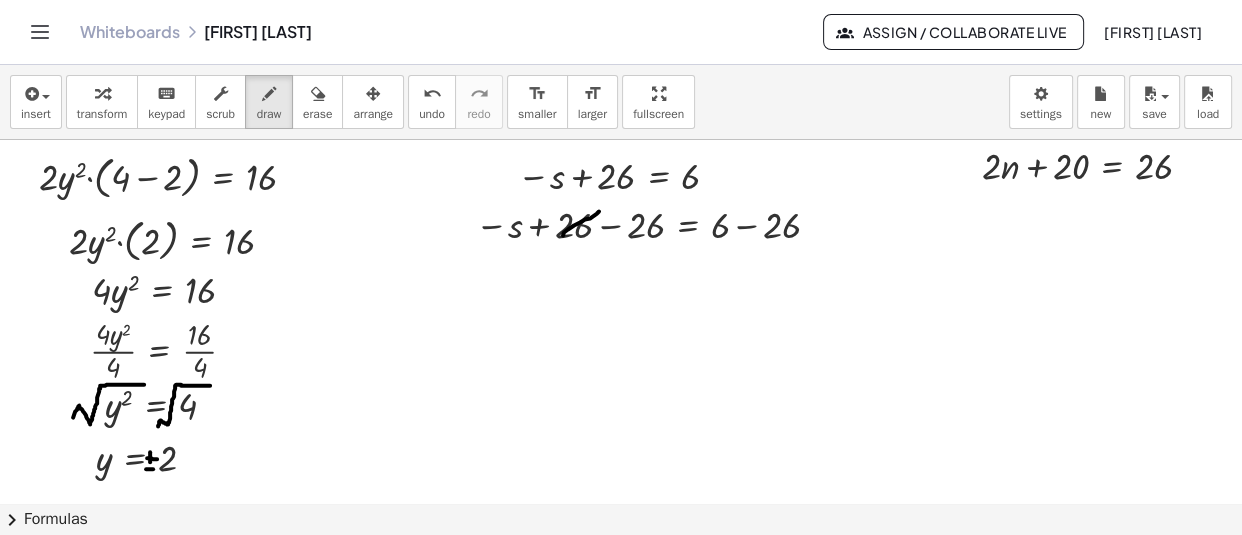 drag, startPoint x: 599, startPoint y: 211, endPoint x: 559, endPoint y: 240, distance: 49.40648 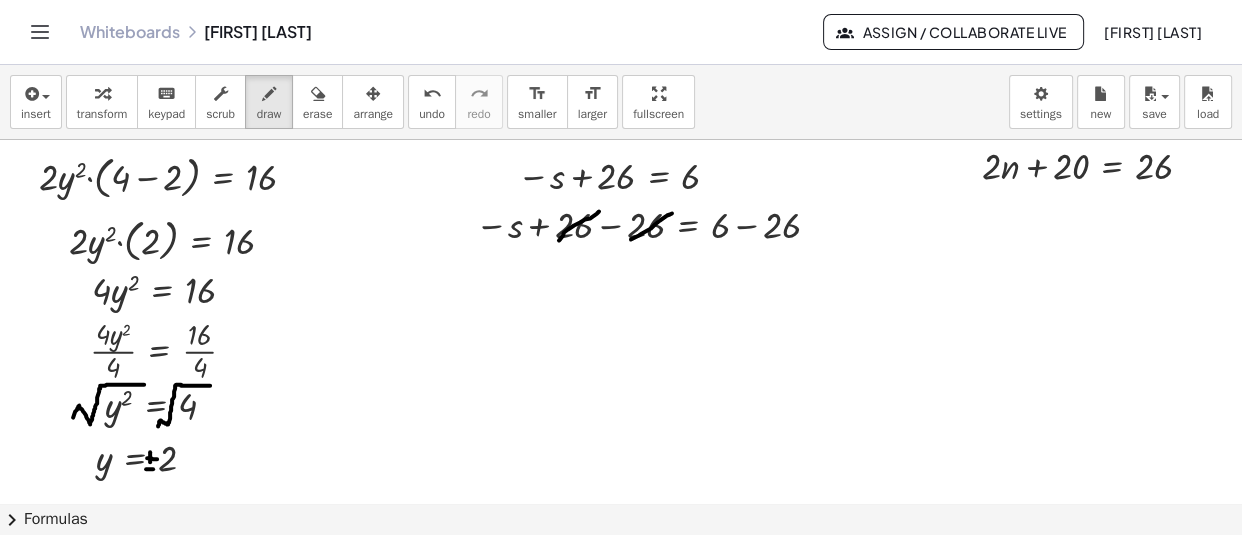 drag, startPoint x: 672, startPoint y: 213, endPoint x: 620, endPoint y: 244, distance: 60.53924 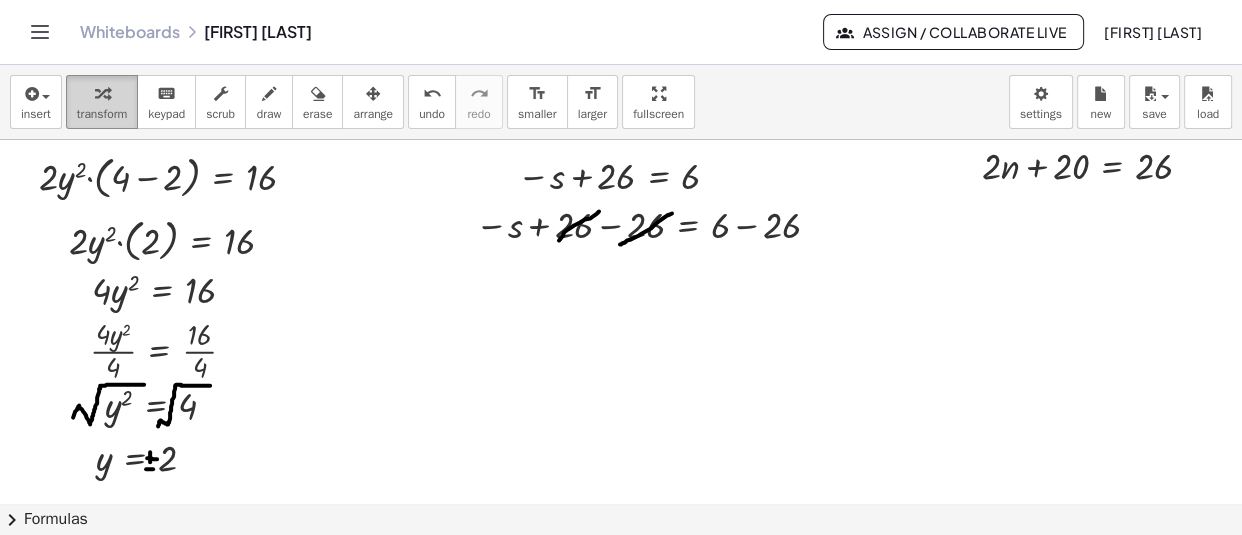 click on "transform" at bounding box center (102, 114) 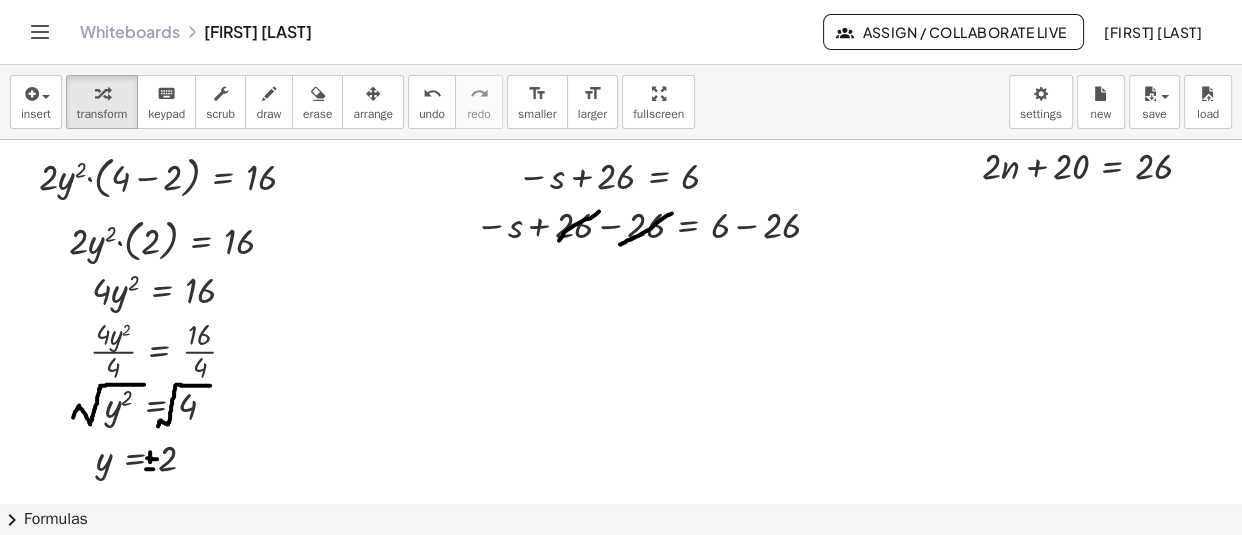 click at bounding box center (707, 101) 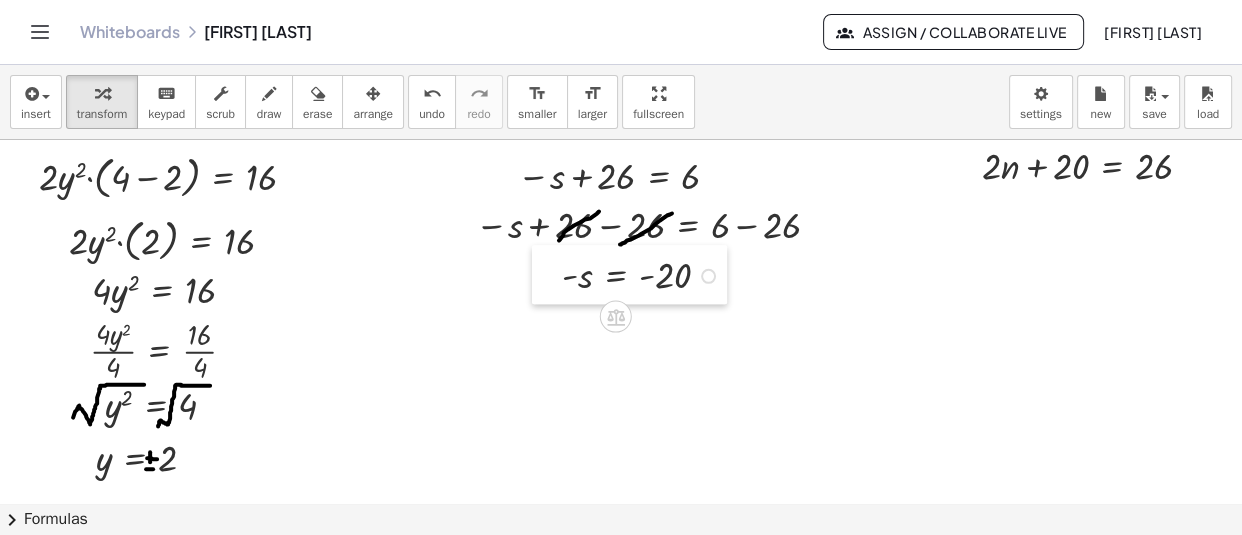 drag, startPoint x: 695, startPoint y: 398, endPoint x: 541, endPoint y: 290, distance: 188.09572 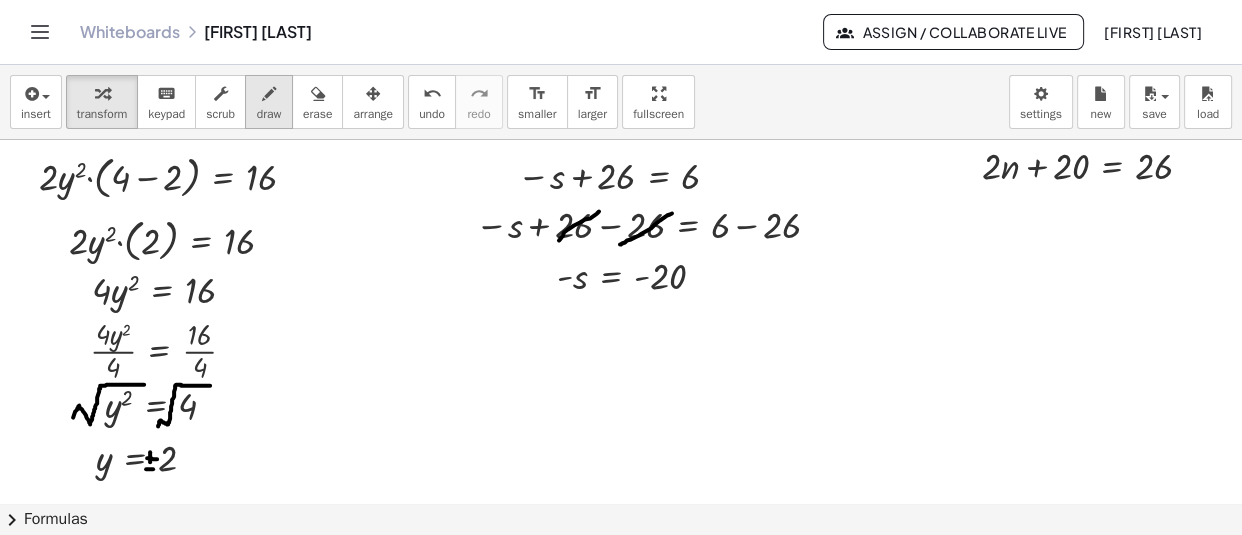 click at bounding box center (269, 94) 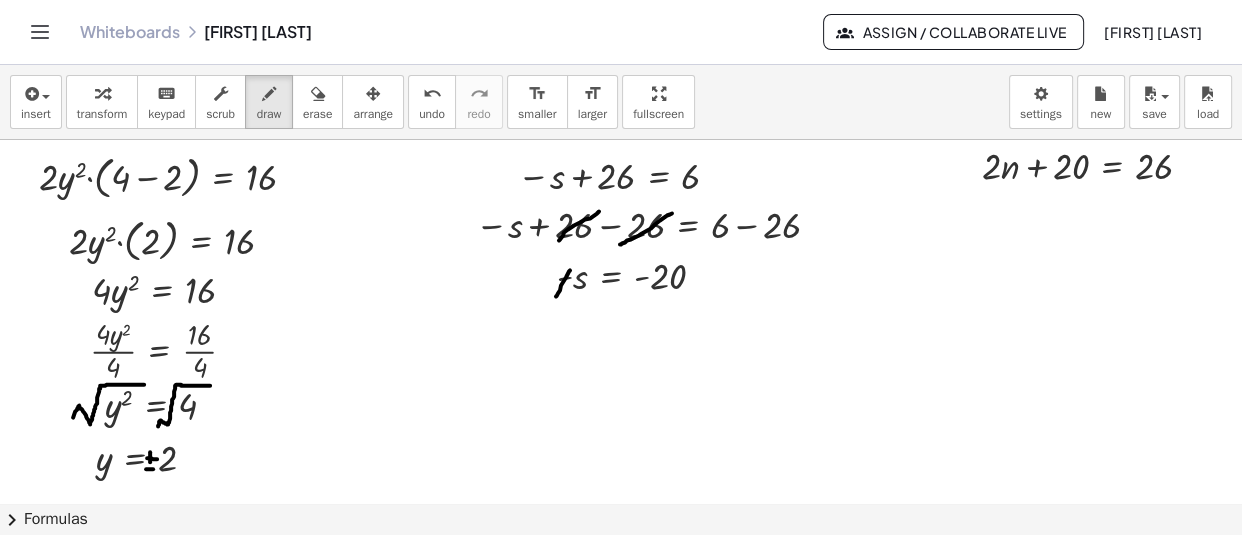 drag, startPoint x: 570, startPoint y: 270, endPoint x: 556, endPoint y: 296, distance: 29.529646 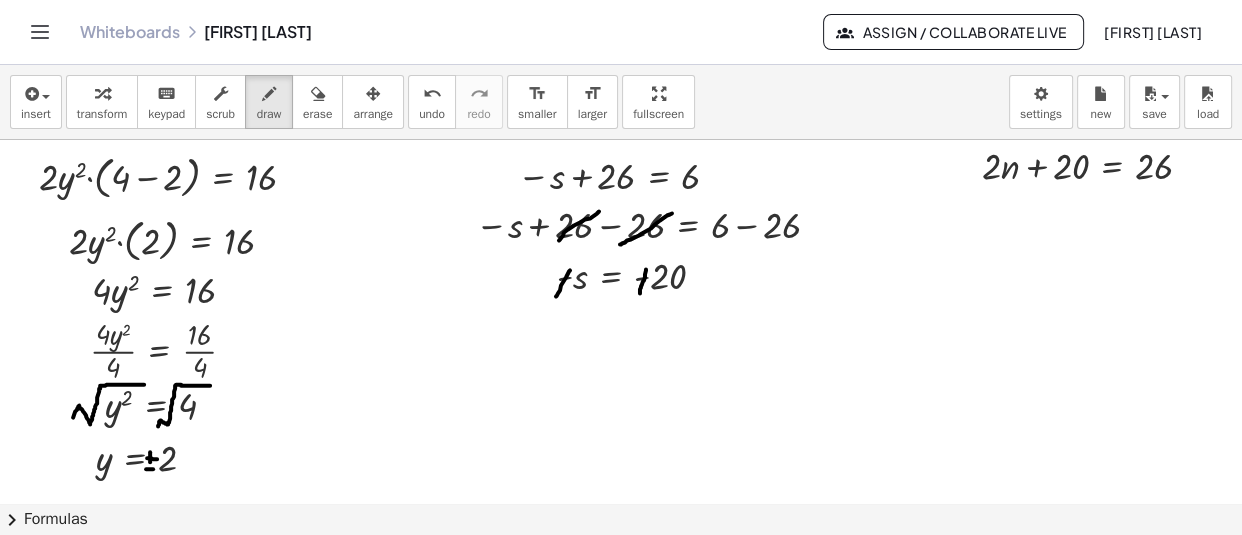 drag, startPoint x: 646, startPoint y: 269, endPoint x: 640, endPoint y: 293, distance: 24.738634 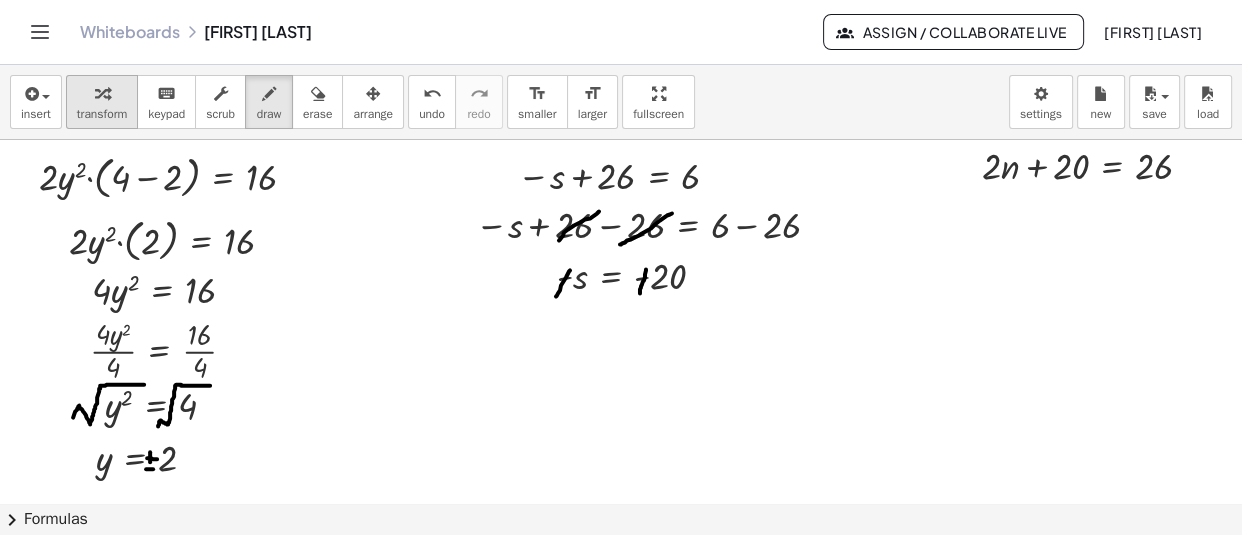 click on "transform" at bounding box center [102, 114] 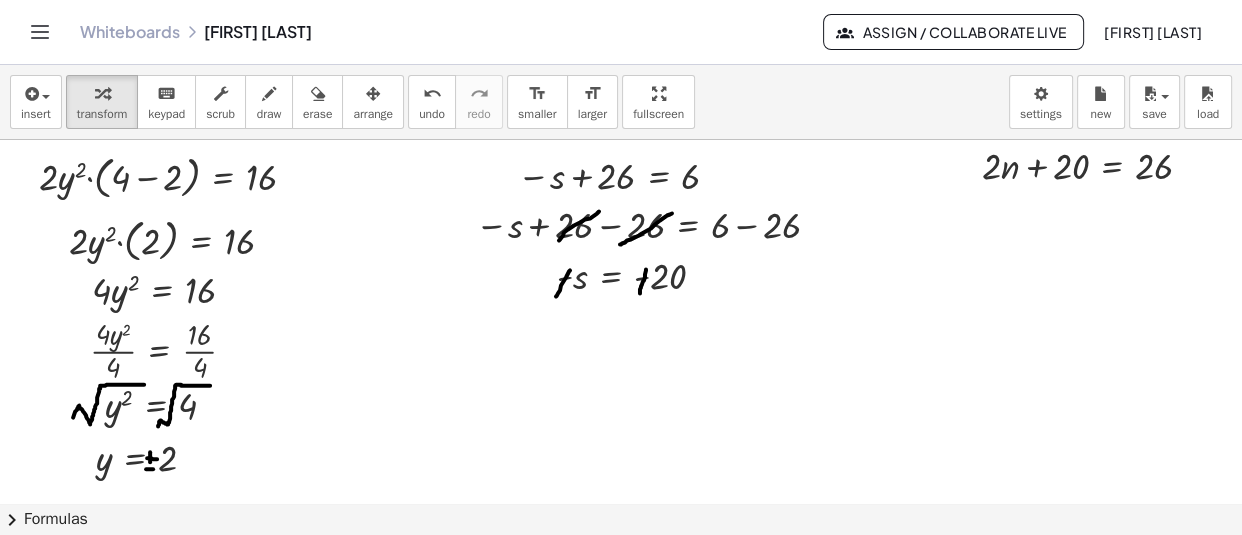 click at bounding box center [707, 101] 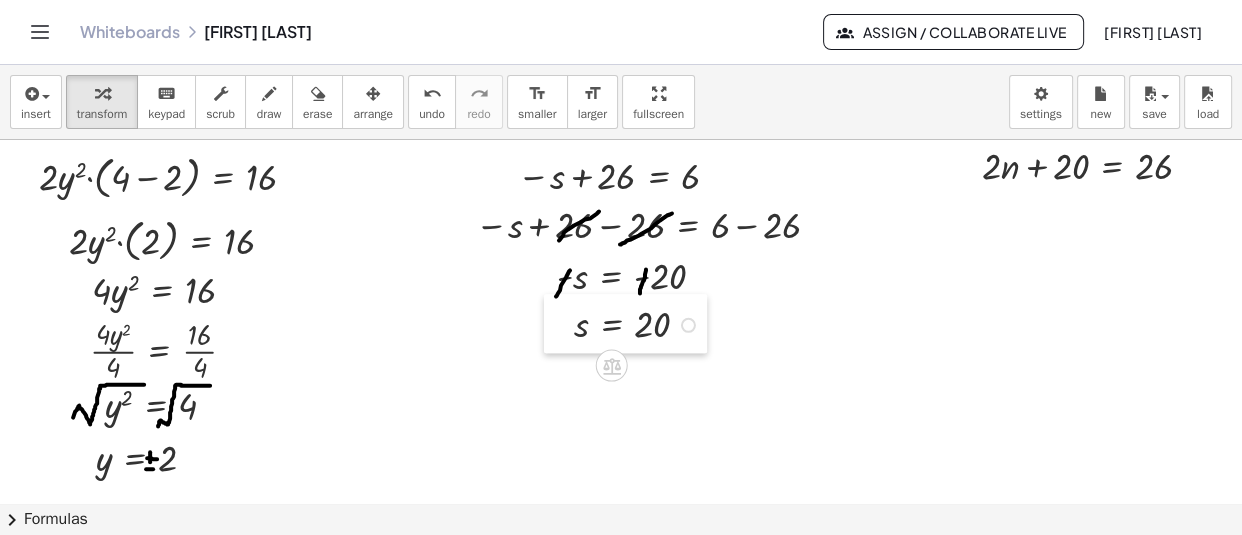drag, startPoint x: 603, startPoint y: 429, endPoint x: 562, endPoint y: 329, distance: 108.078674 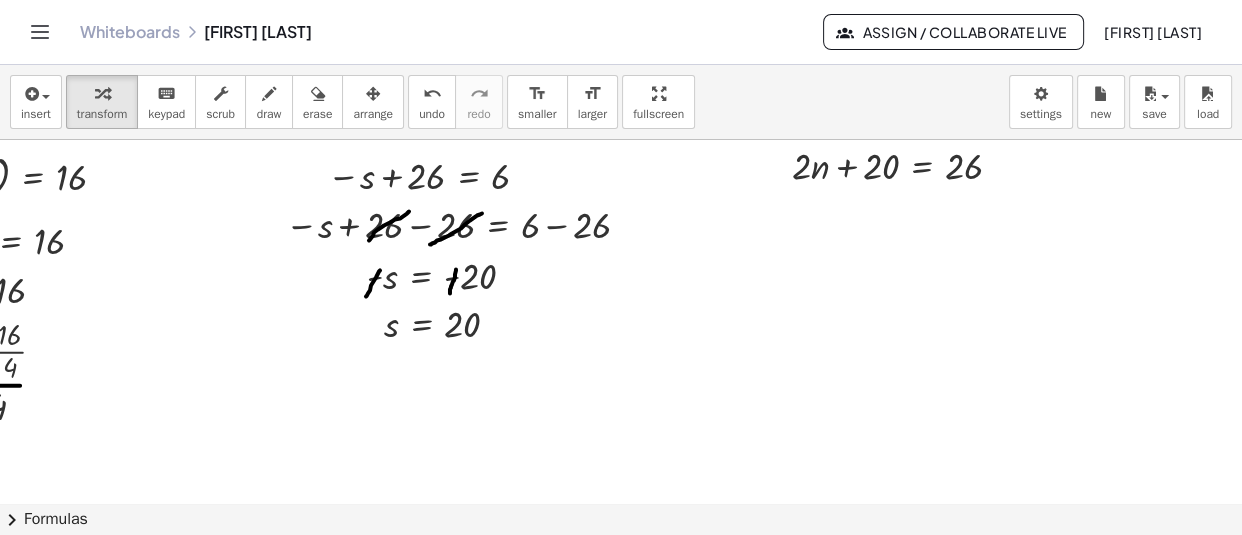 scroll, scrollTop: 766, scrollLeft: 209, axis: both 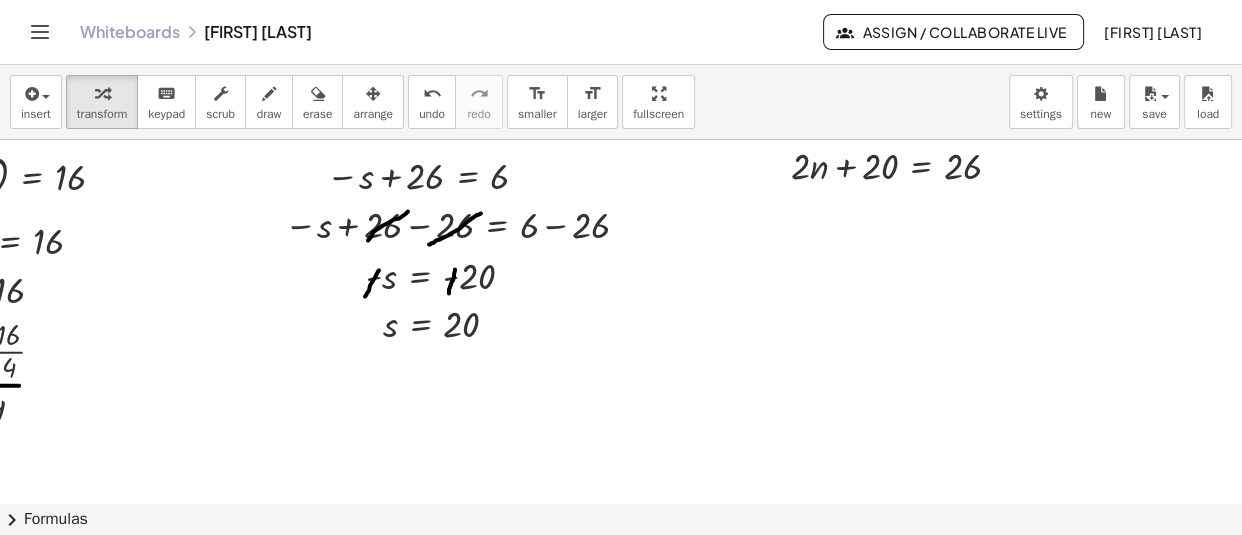 click at bounding box center [516, 101] 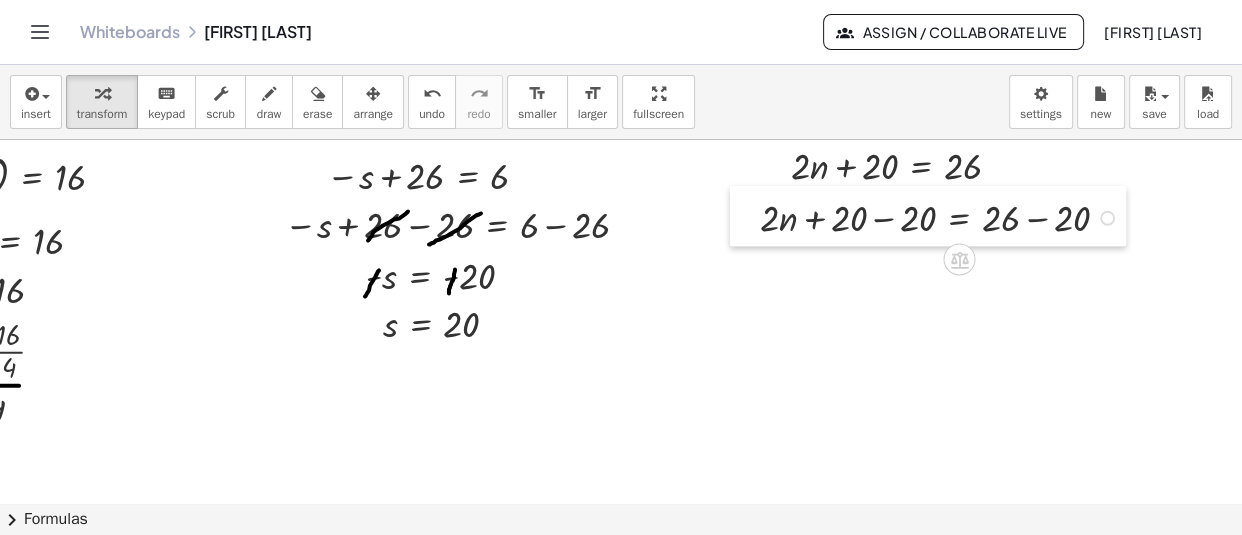 drag, startPoint x: 864, startPoint y: 312, endPoint x: 750, endPoint y: 219, distance: 147.12239 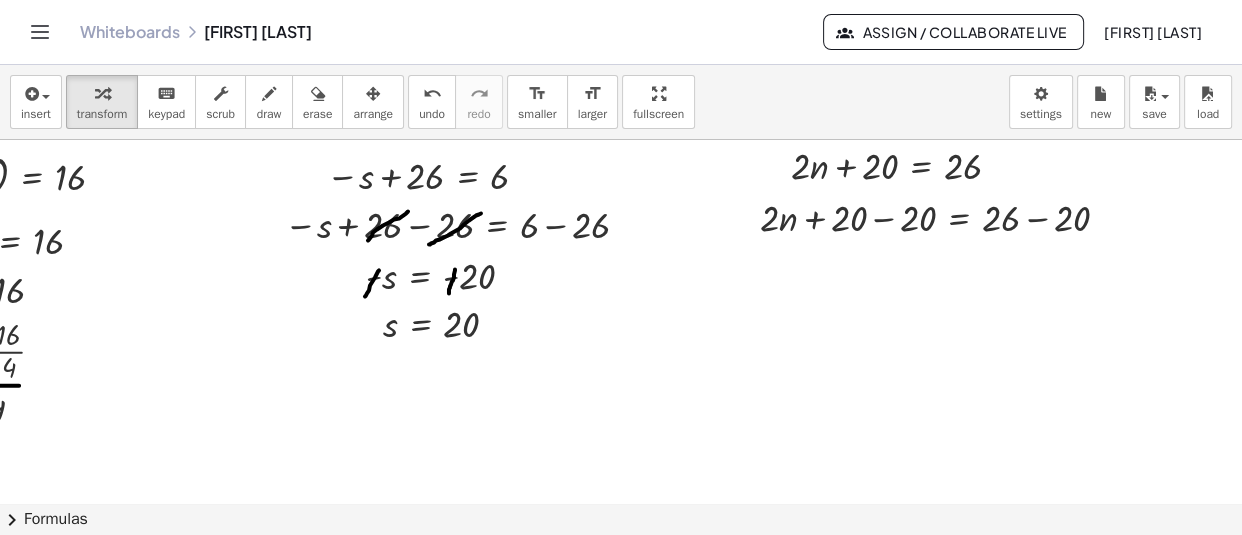 click at bounding box center (516, 101) 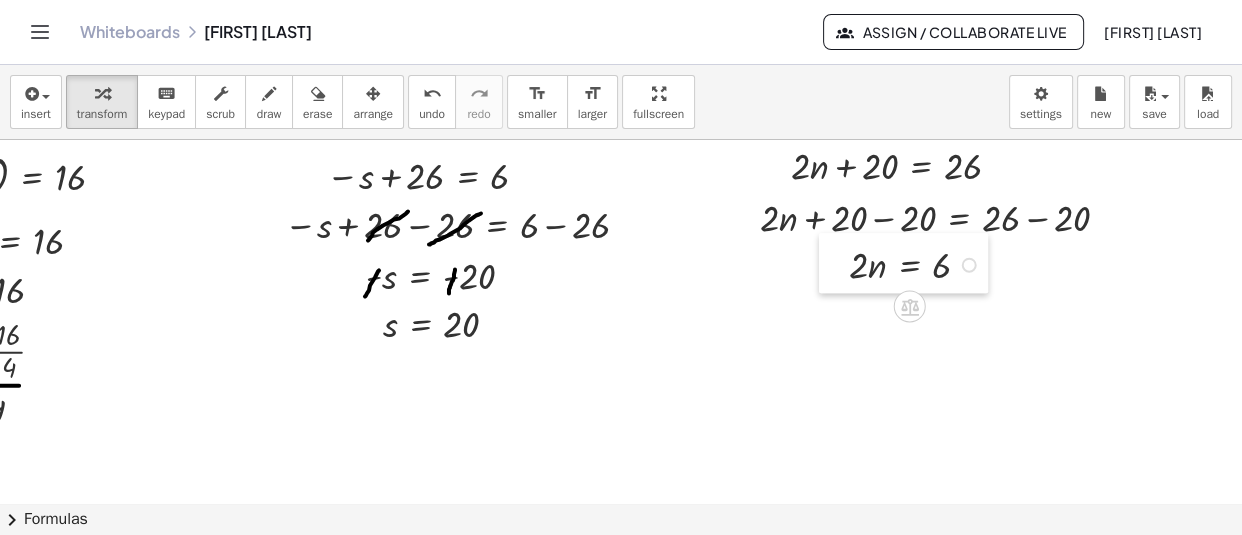 drag, startPoint x: 877, startPoint y: 392, endPoint x: 837, endPoint y: 268, distance: 130.29198 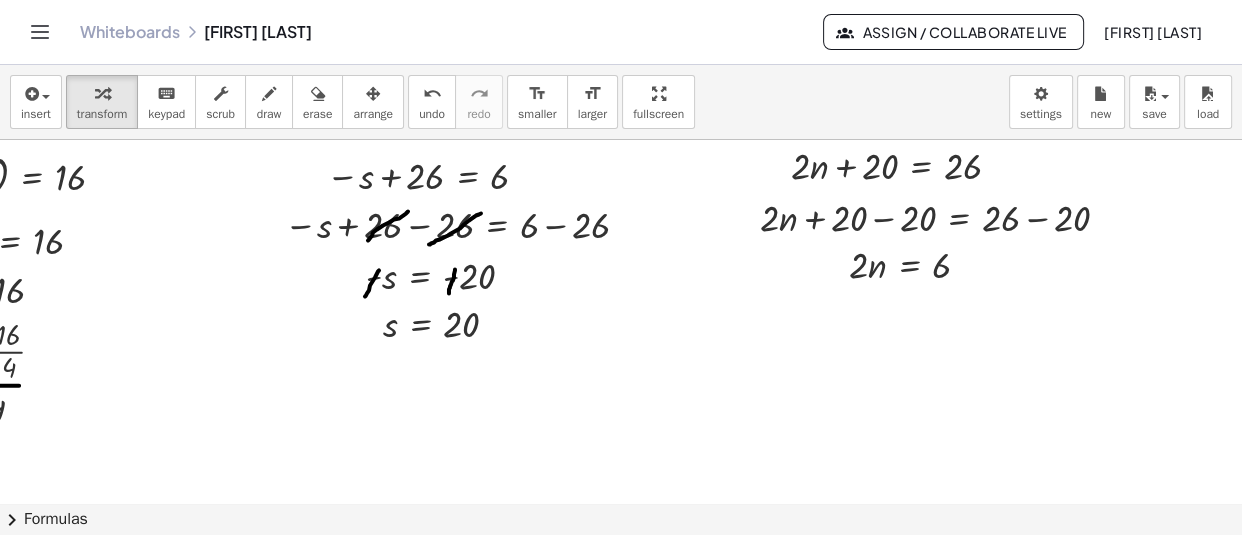 click at bounding box center [516, 101] 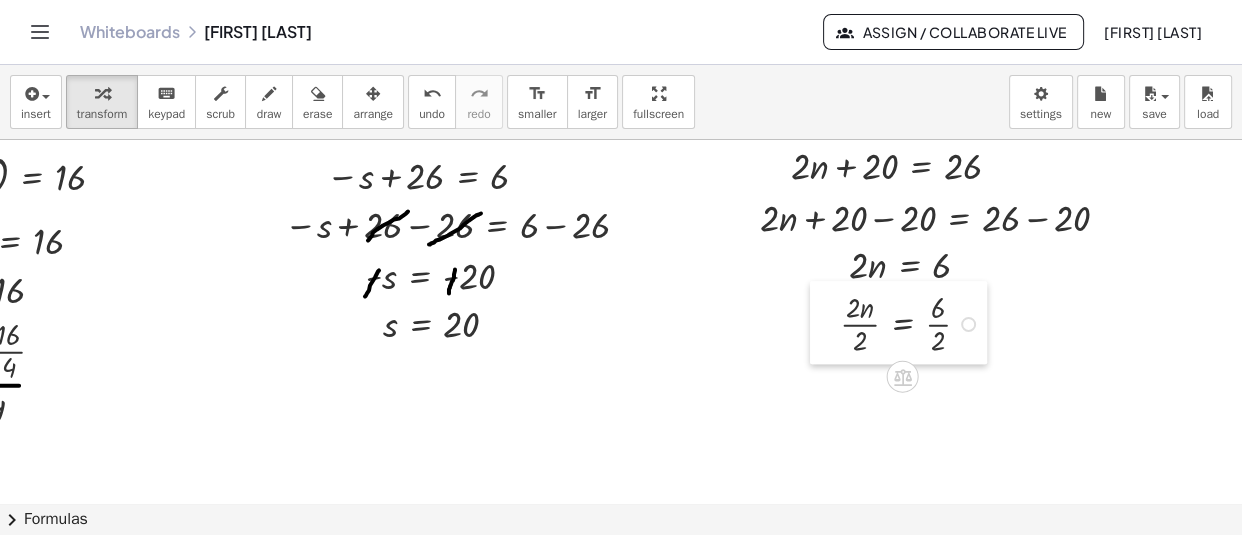 drag, startPoint x: 913, startPoint y: 422, endPoint x: 829, endPoint y: 333, distance: 122.380554 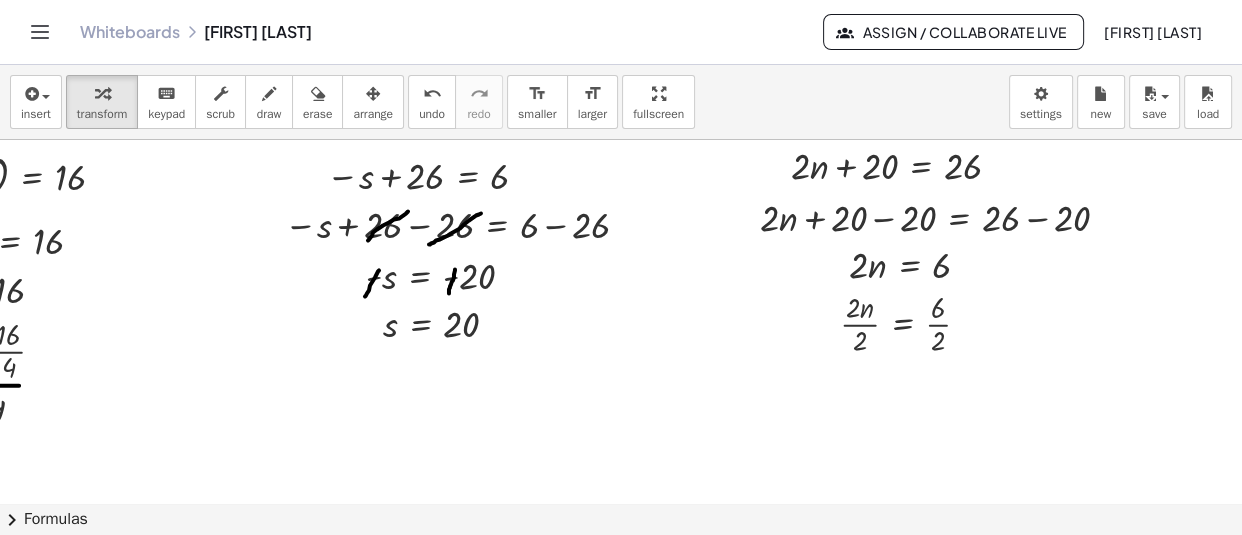 click at bounding box center [516, 101] 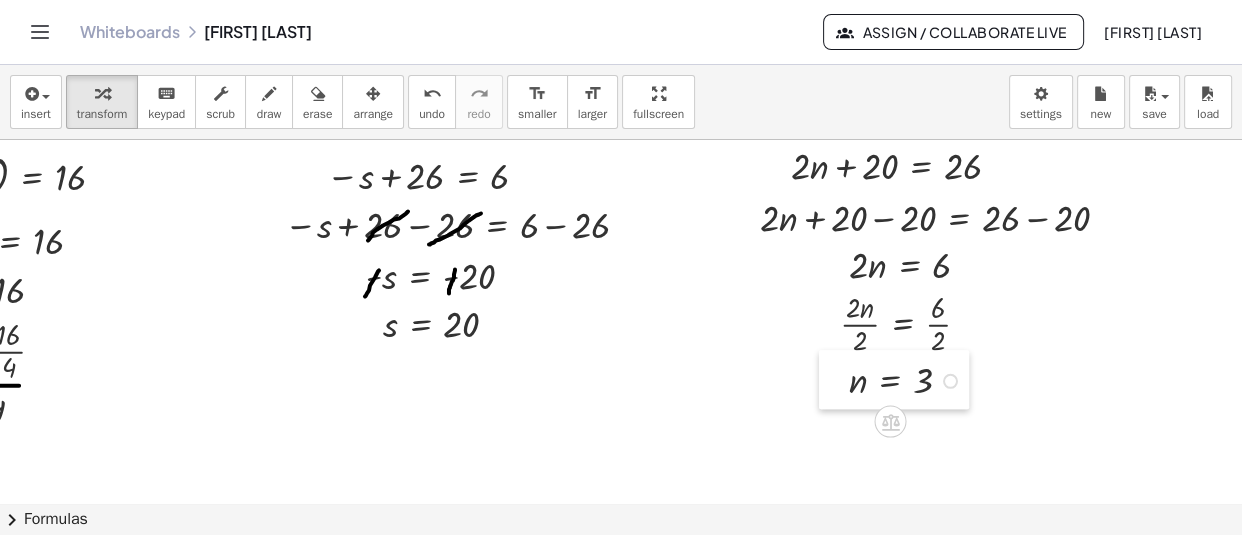 drag, startPoint x: 862, startPoint y: 451, endPoint x: 834, endPoint y: 380, distance: 76.321686 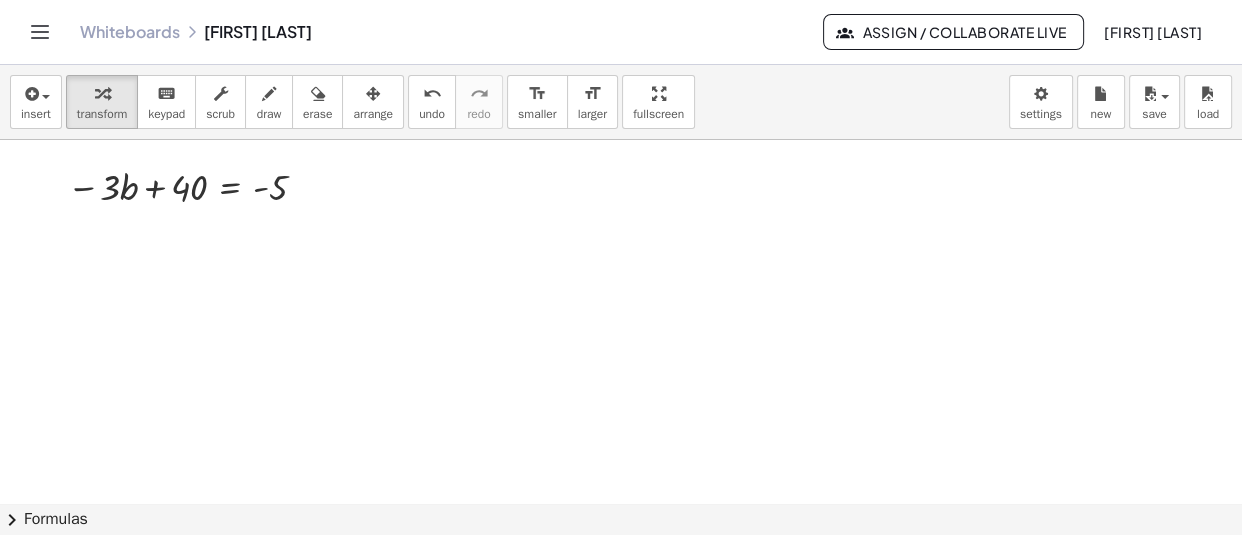 scroll, scrollTop: 1114, scrollLeft: 0, axis: vertical 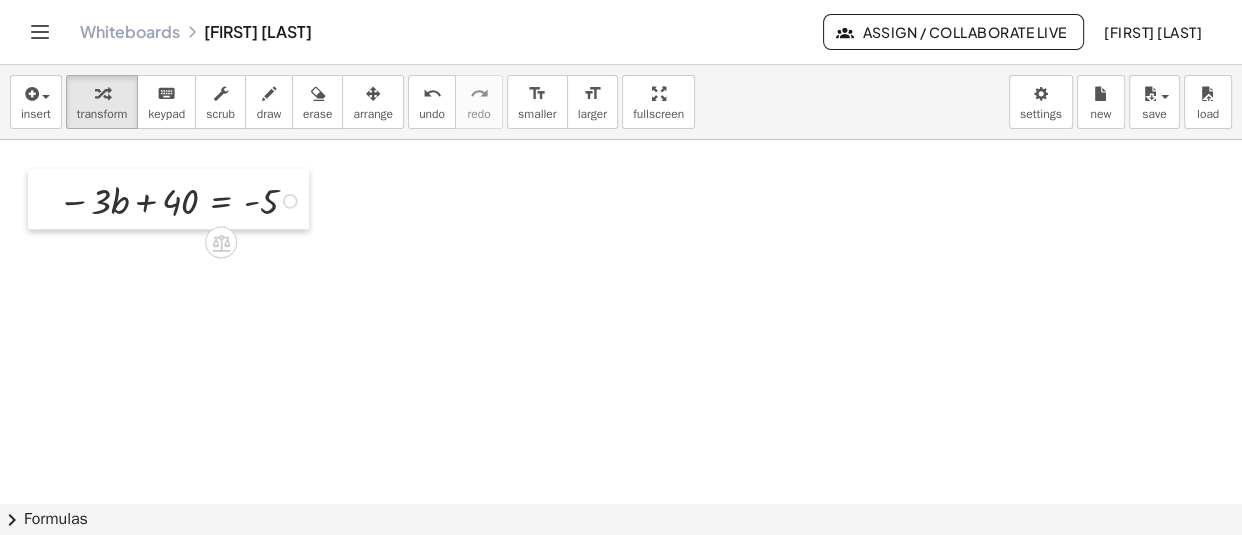 drag, startPoint x: 59, startPoint y: 183, endPoint x: 50, endPoint y: 204, distance: 22.847319 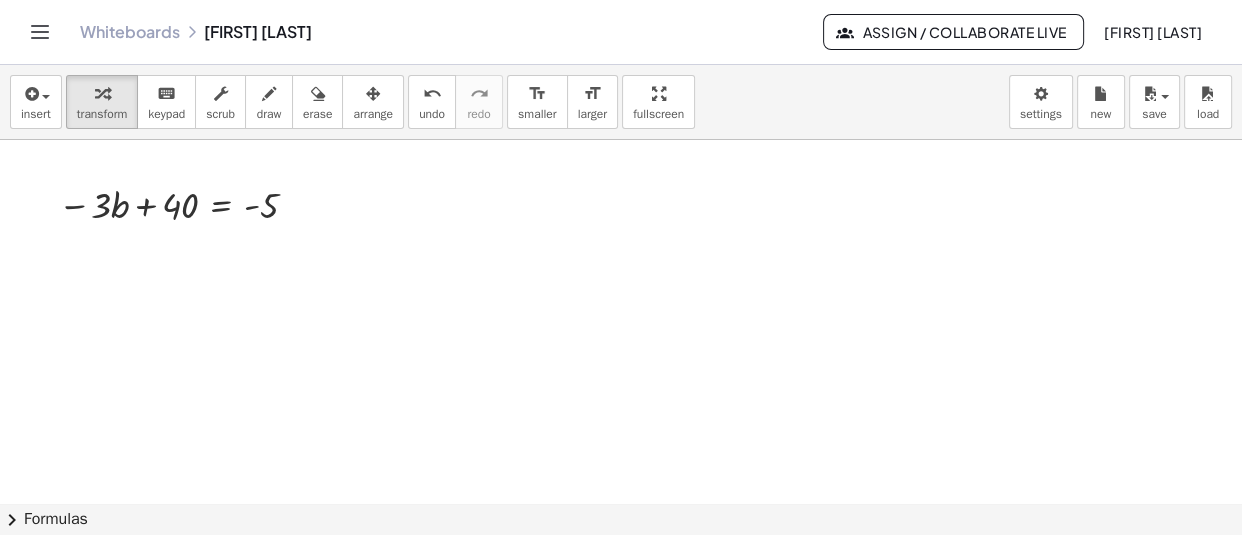 scroll, scrollTop: 1149, scrollLeft: 0, axis: vertical 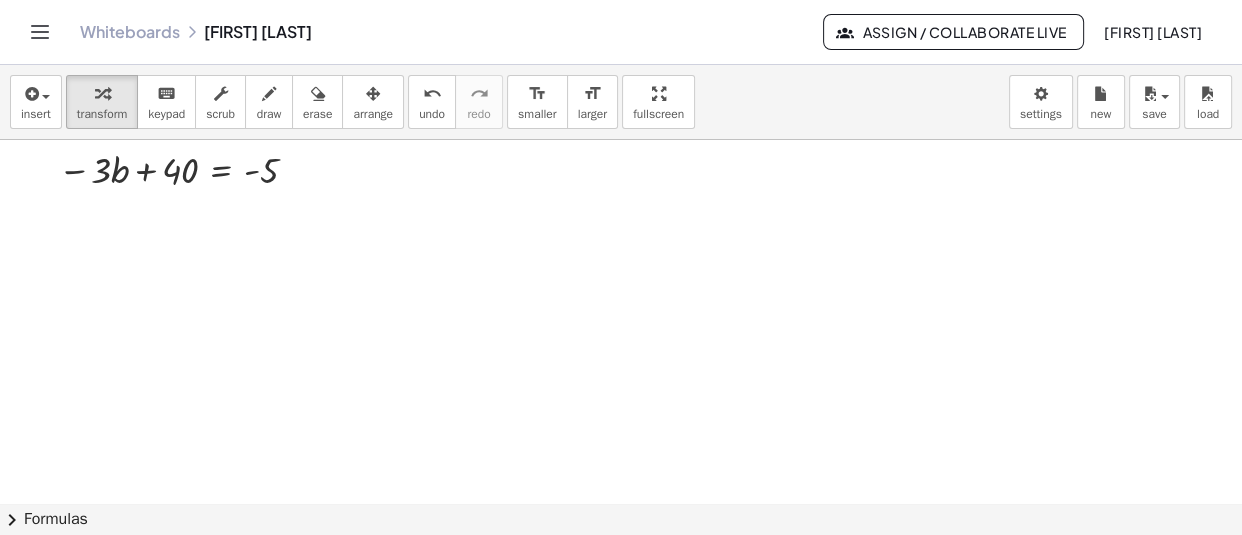 click at bounding box center [725, -100] 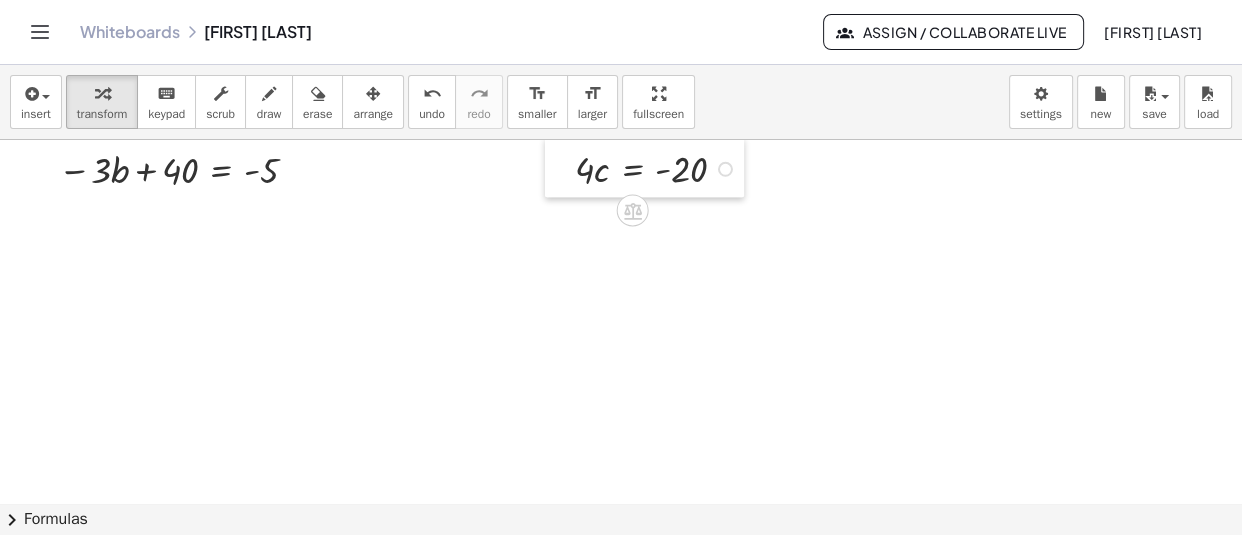 drag, startPoint x: 706, startPoint y: 234, endPoint x: 556, endPoint y: 170, distance: 163.0828 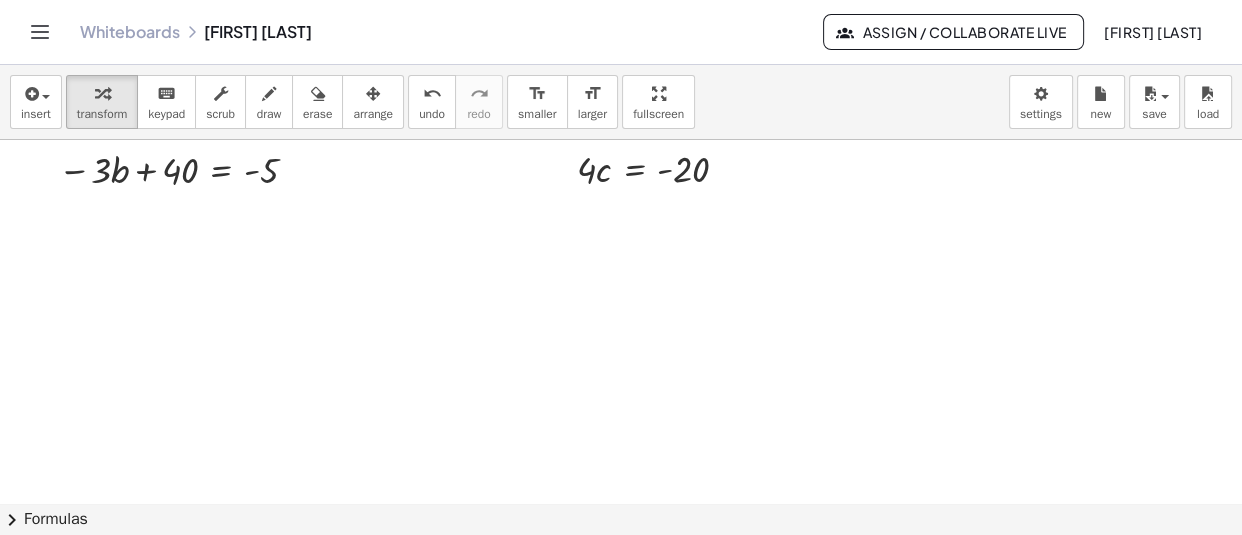 click at bounding box center [725, -100] 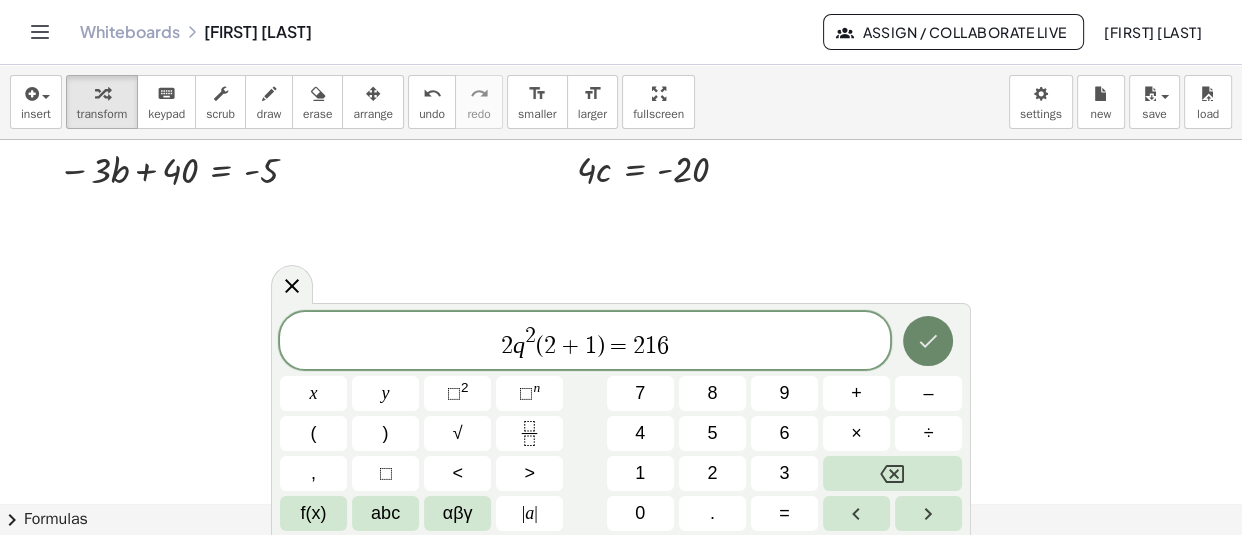 click 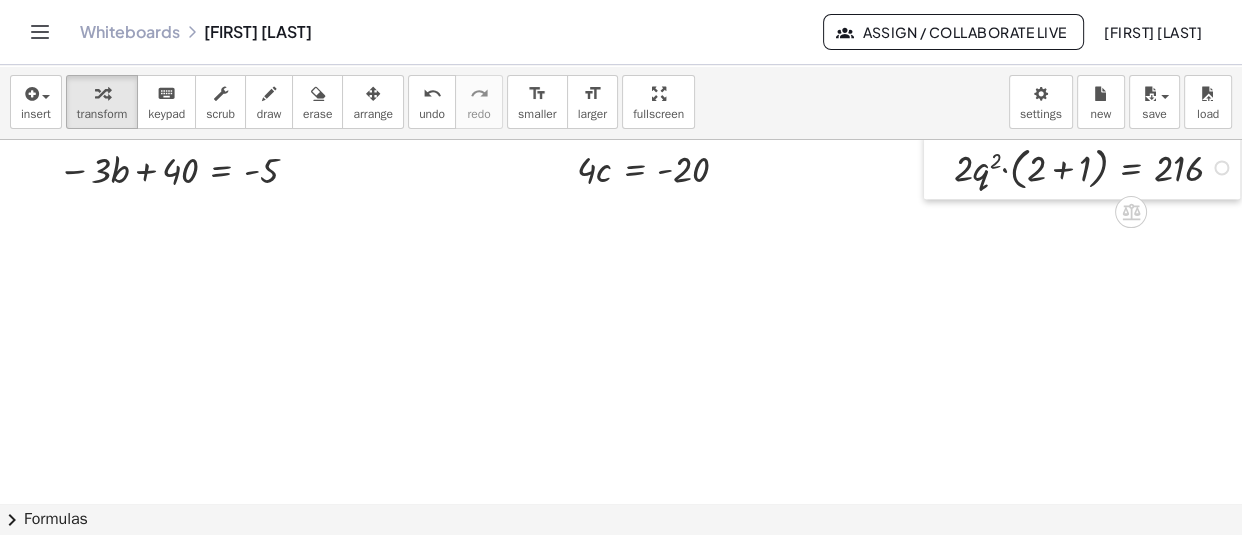 drag, startPoint x: 742, startPoint y: 437, endPoint x: 946, endPoint y: 176, distance: 331.26575 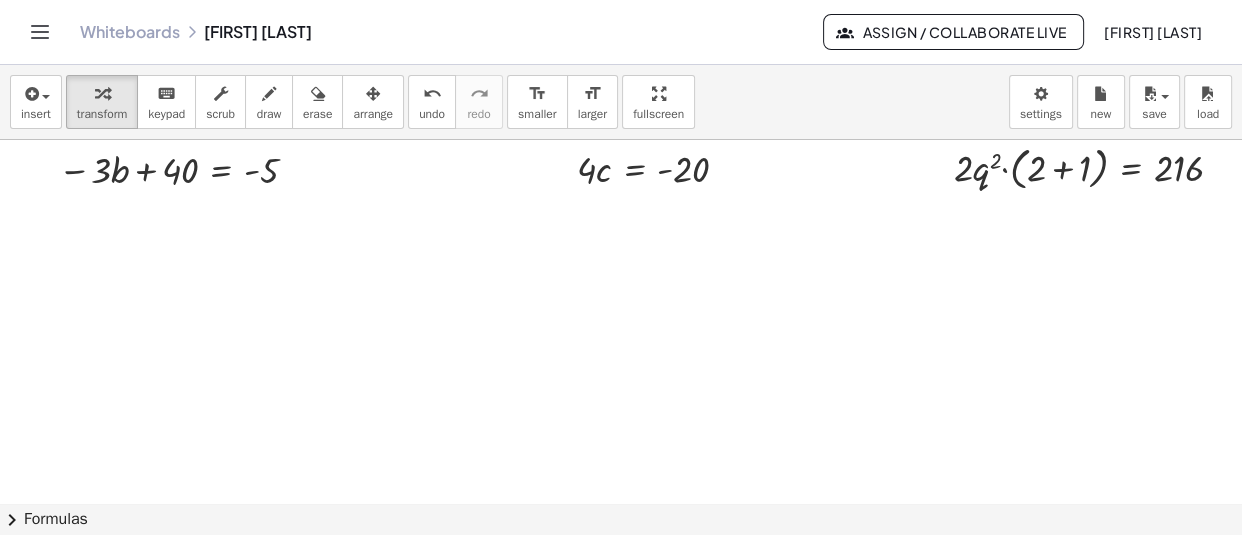 click at bounding box center [725, -100] 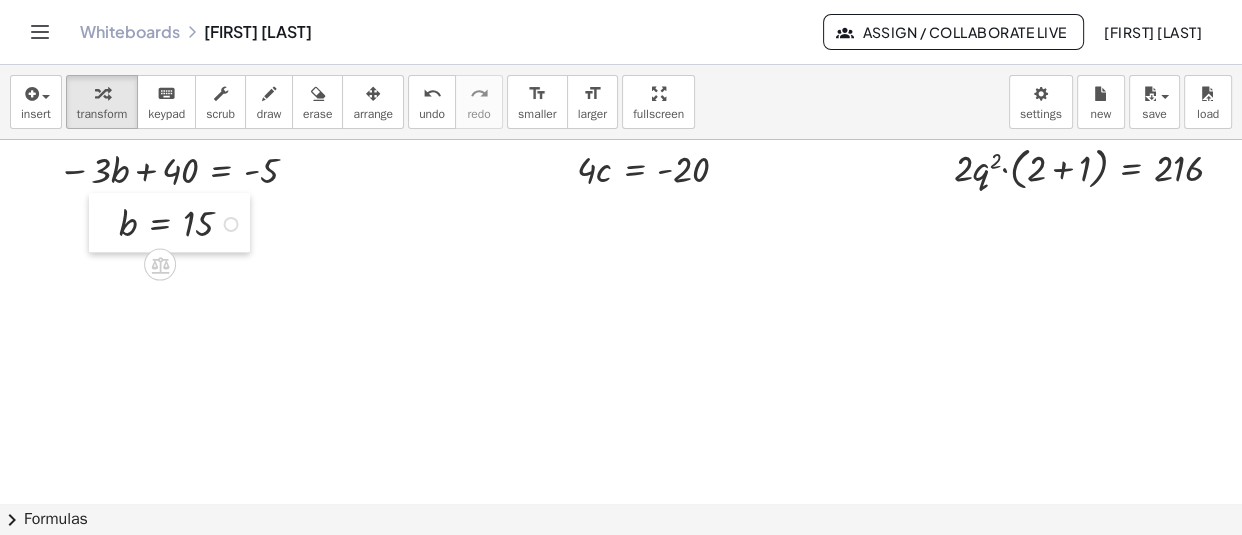 drag, startPoint x: 204, startPoint y: 337, endPoint x: 112, endPoint y: 235, distance: 137.36084 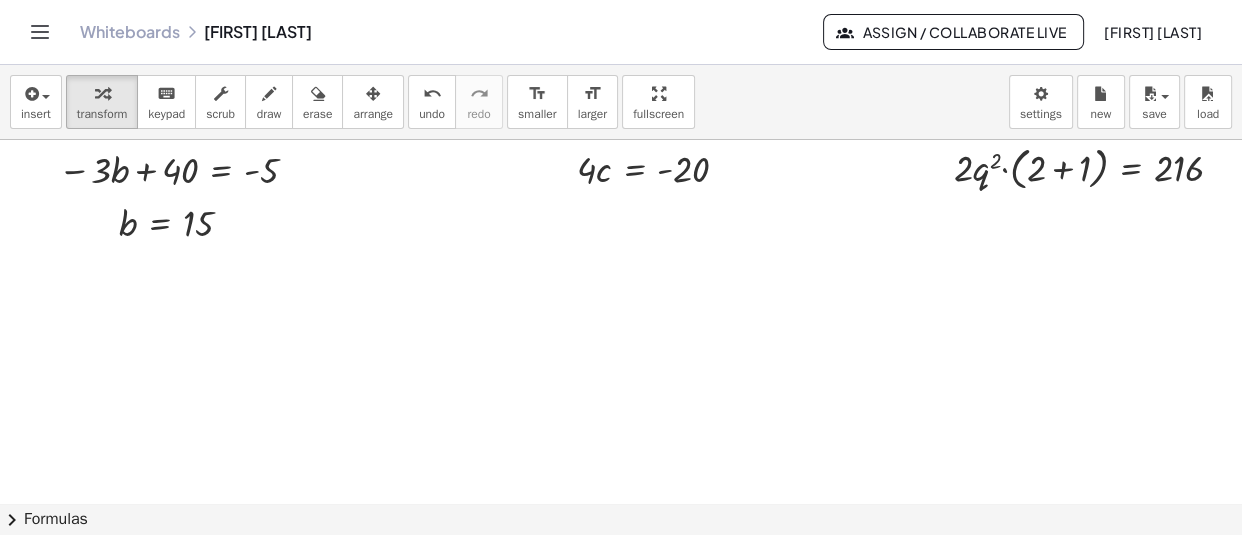 click at bounding box center (725, -100) 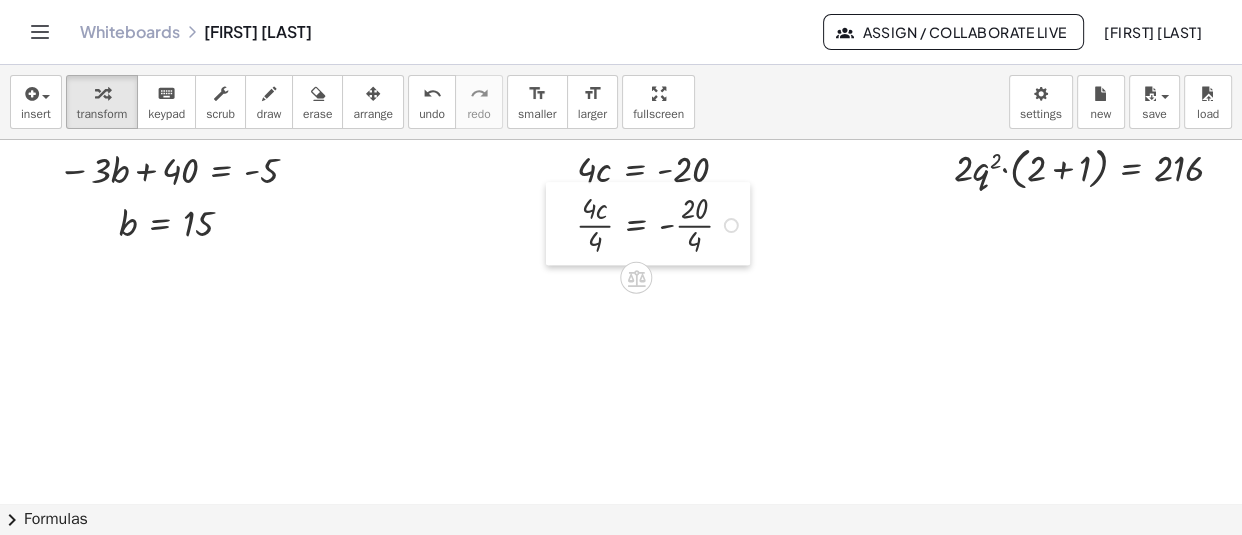 drag, startPoint x: 651, startPoint y: 331, endPoint x: 567, endPoint y: 226, distance: 134.4656 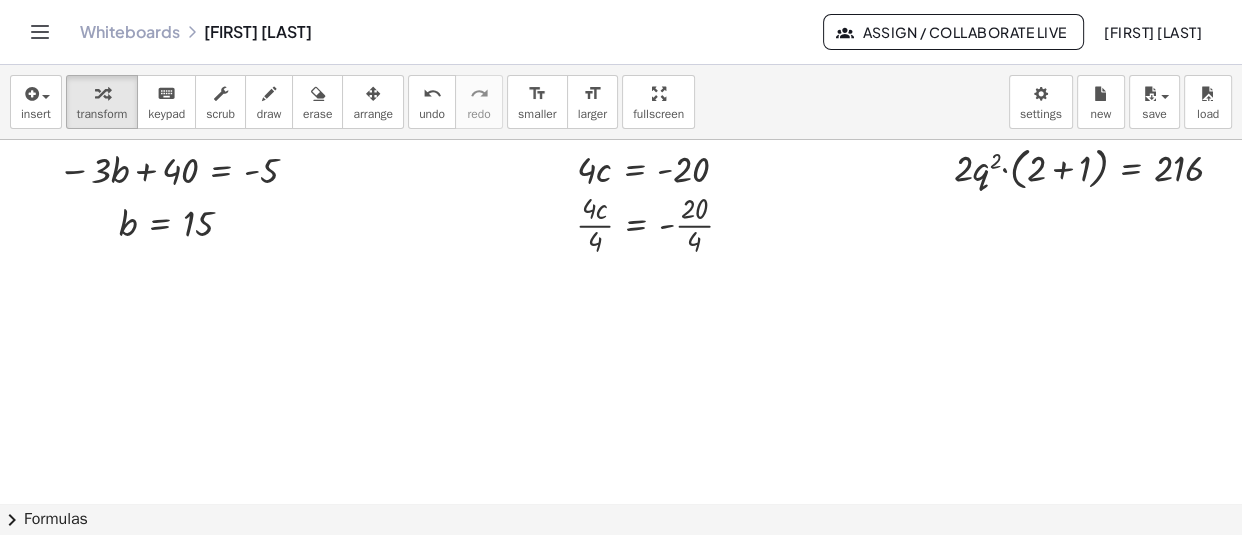 click at bounding box center [725, -100] 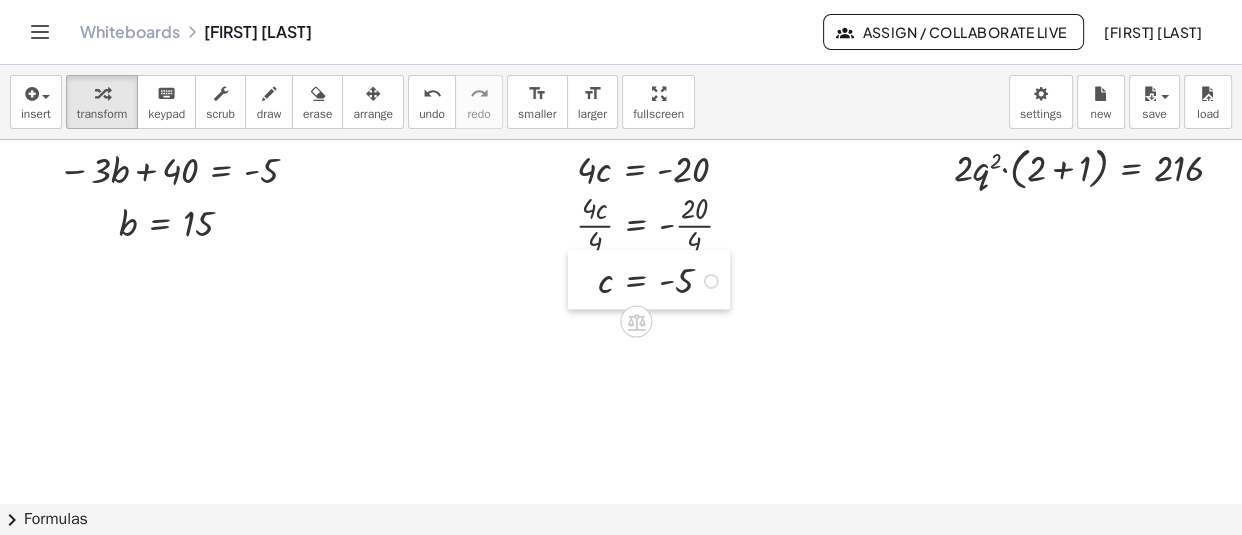 drag, startPoint x: 614, startPoint y: 437, endPoint x: 575, endPoint y: 283, distance: 158.86157 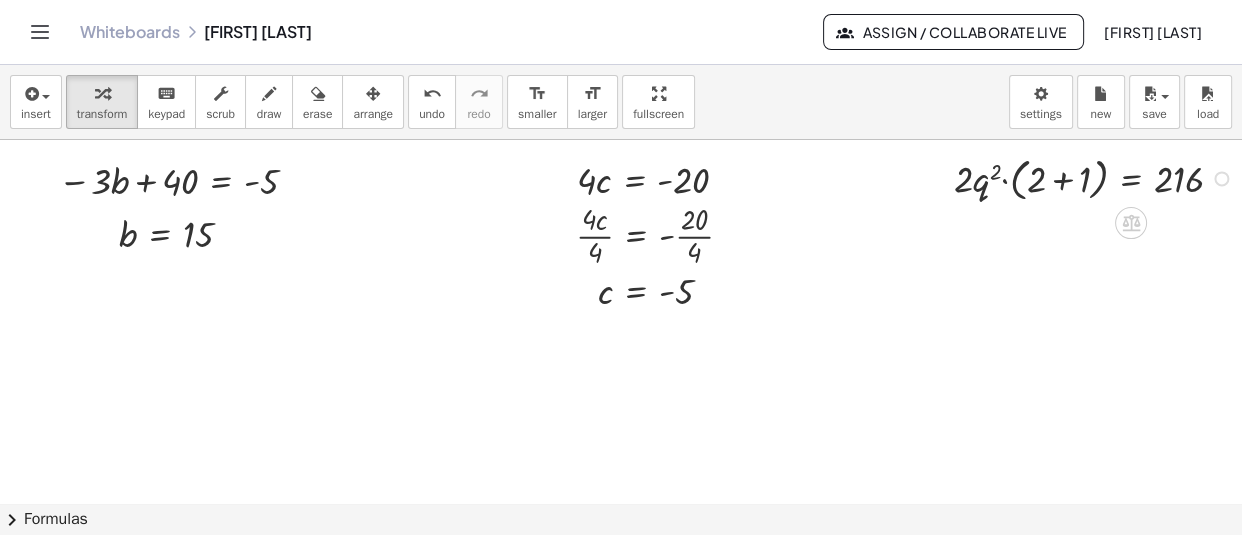 scroll, scrollTop: 1139, scrollLeft: 0, axis: vertical 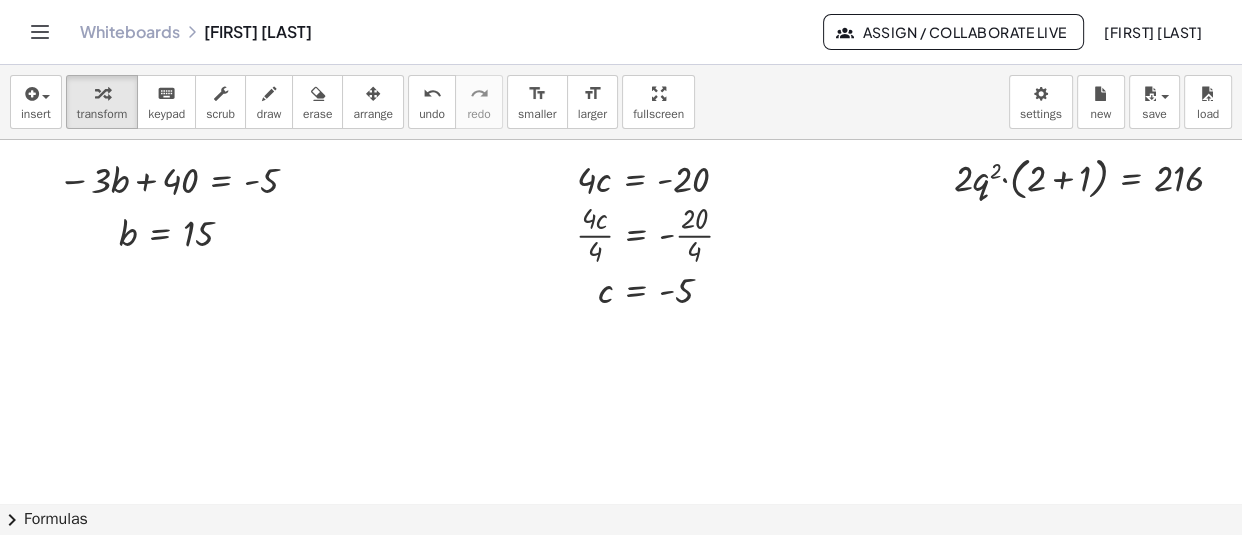 click at bounding box center (725, -90) 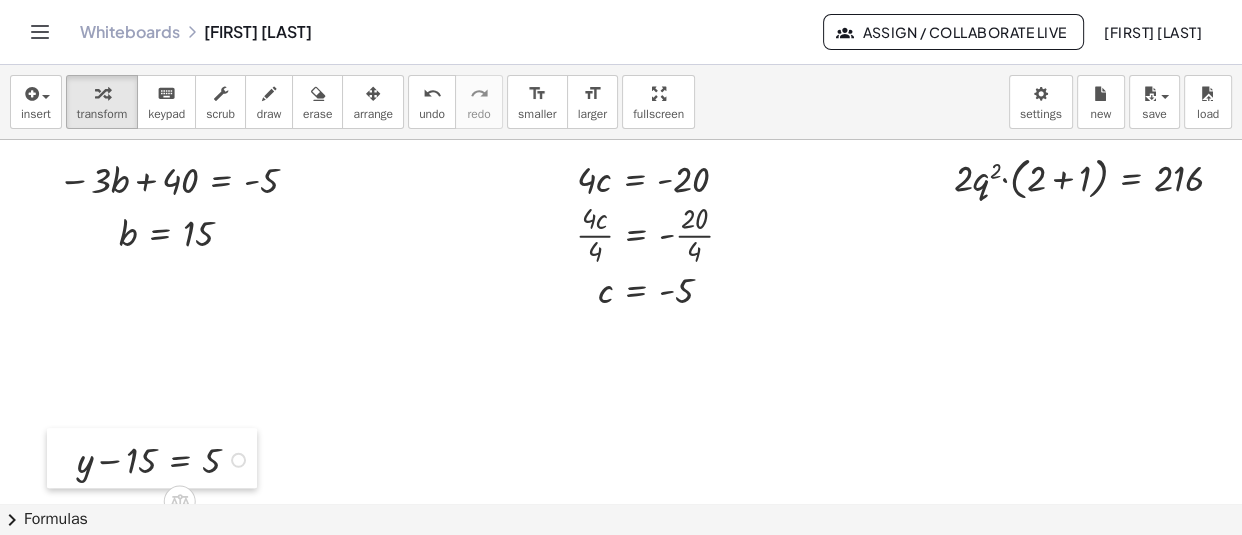 drag, startPoint x: 144, startPoint y: 482, endPoint x: 63, endPoint y: 462, distance: 83.43261 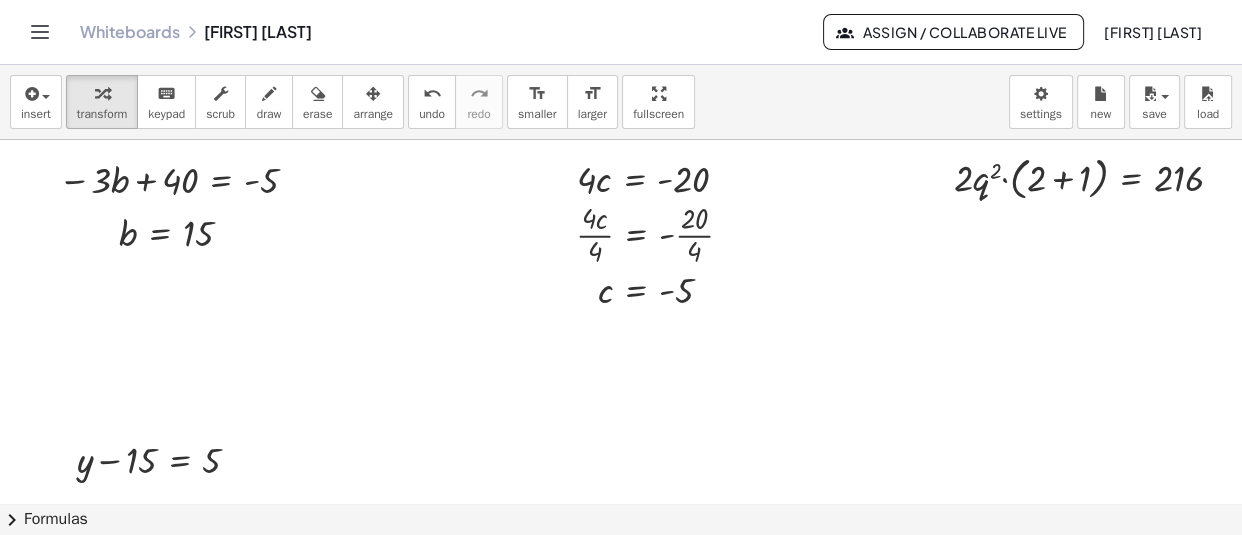 click at bounding box center [725, -90] 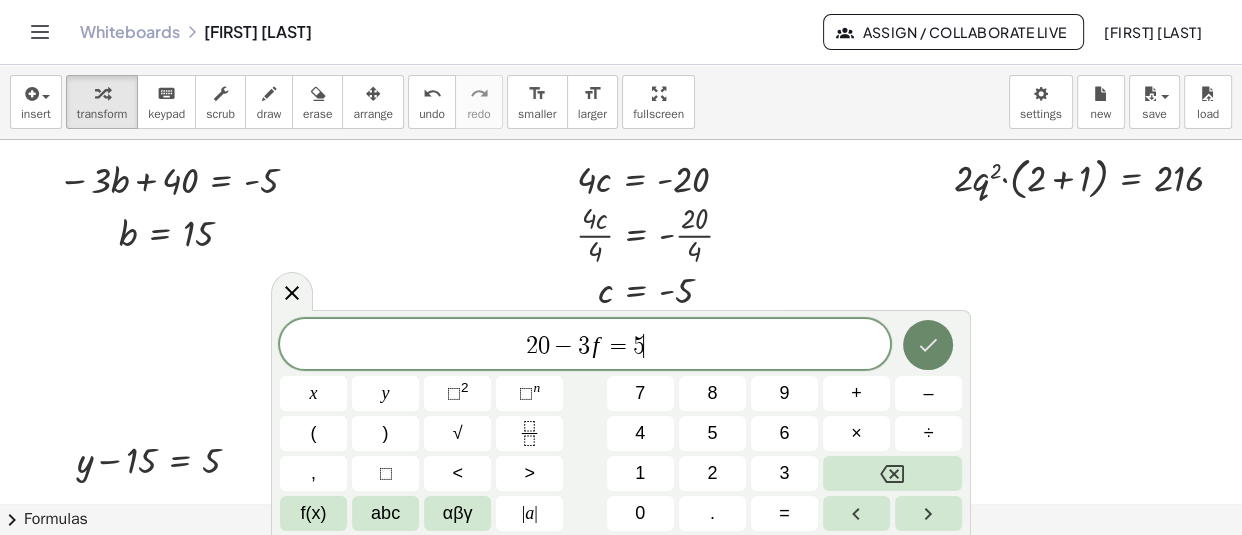 click at bounding box center [928, 345] 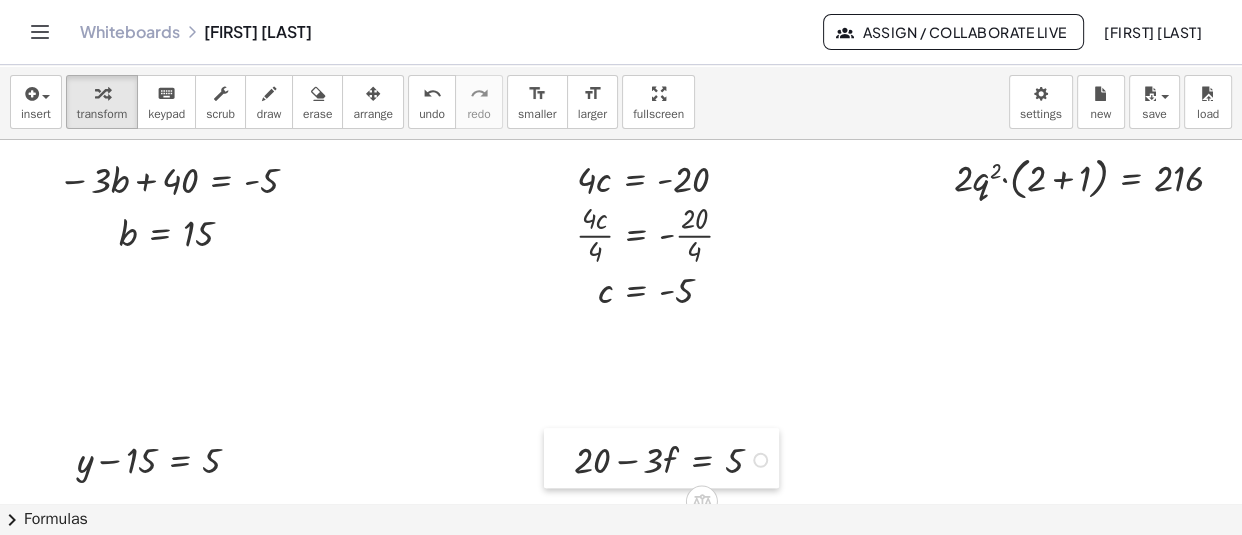 drag, startPoint x: 685, startPoint y: 480, endPoint x: 564, endPoint y: 459, distance: 122.80879 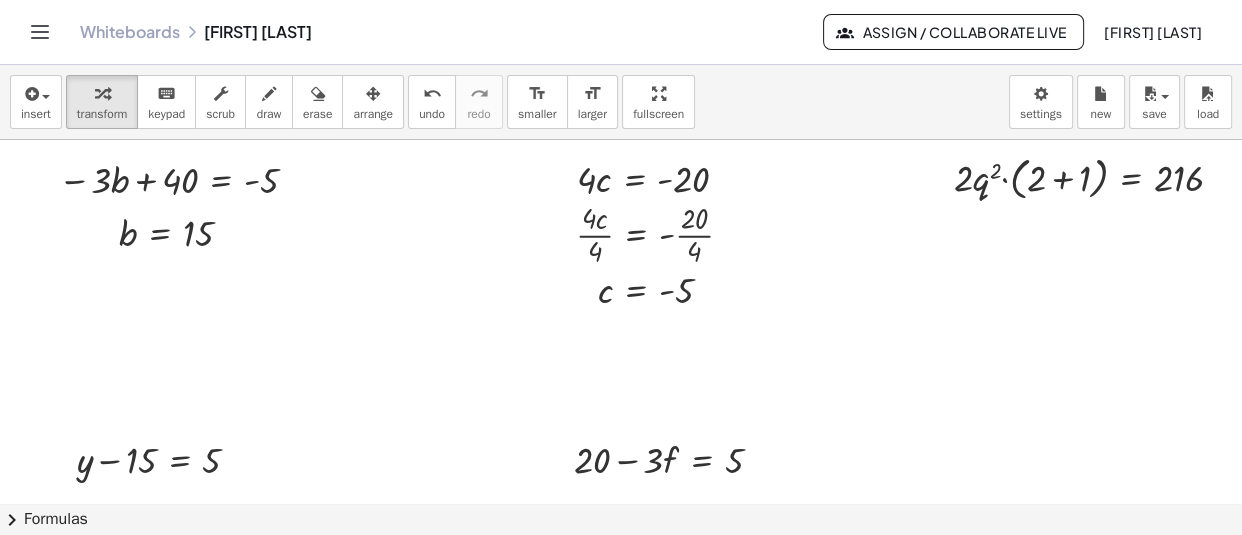 click at bounding box center [725, -90] 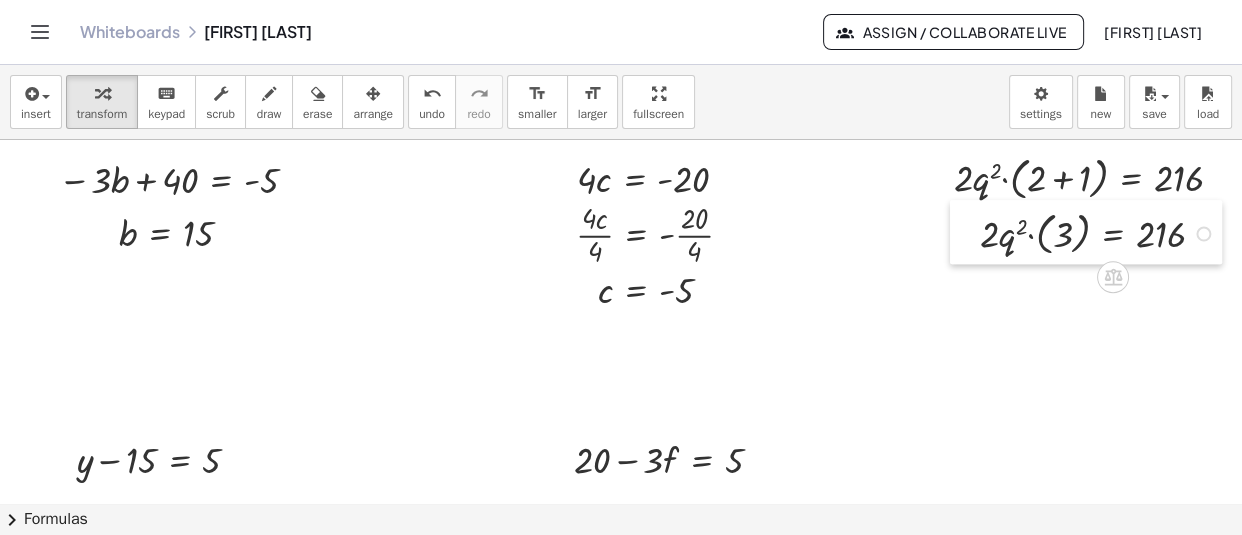 drag, startPoint x: 1087, startPoint y: 298, endPoint x: 973, endPoint y: 238, distance: 128.82547 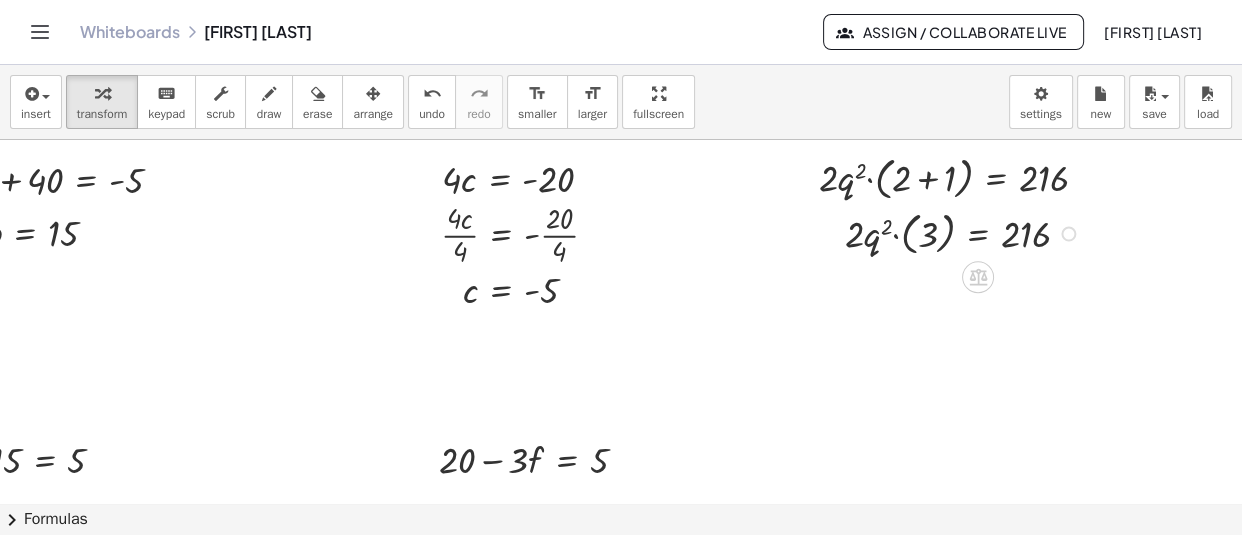 scroll, scrollTop: 1139, scrollLeft: 222, axis: both 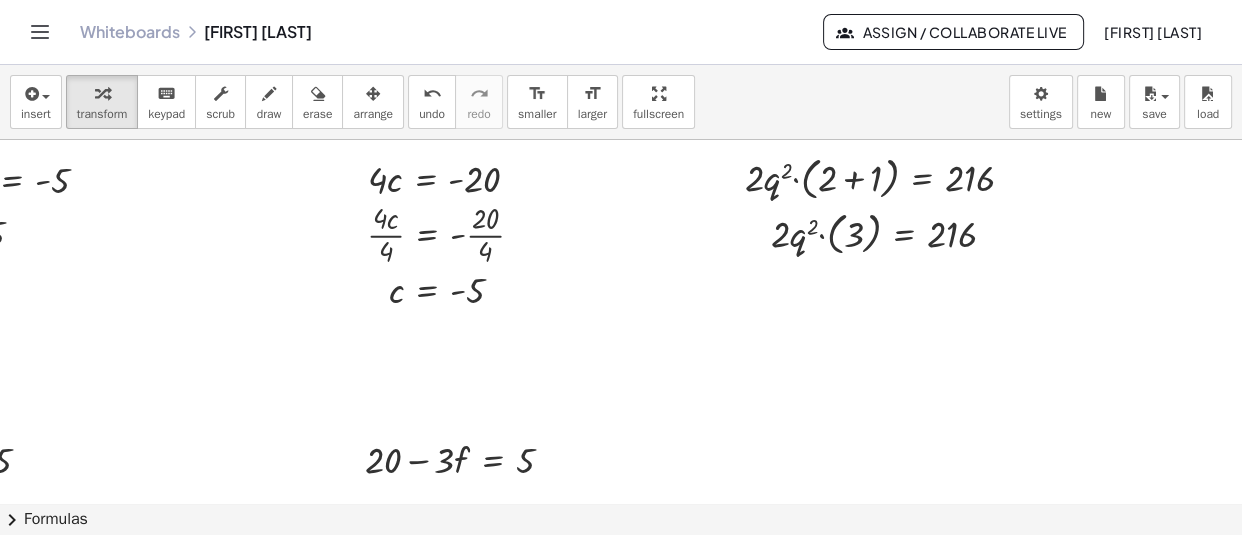 click at bounding box center [516, -90] 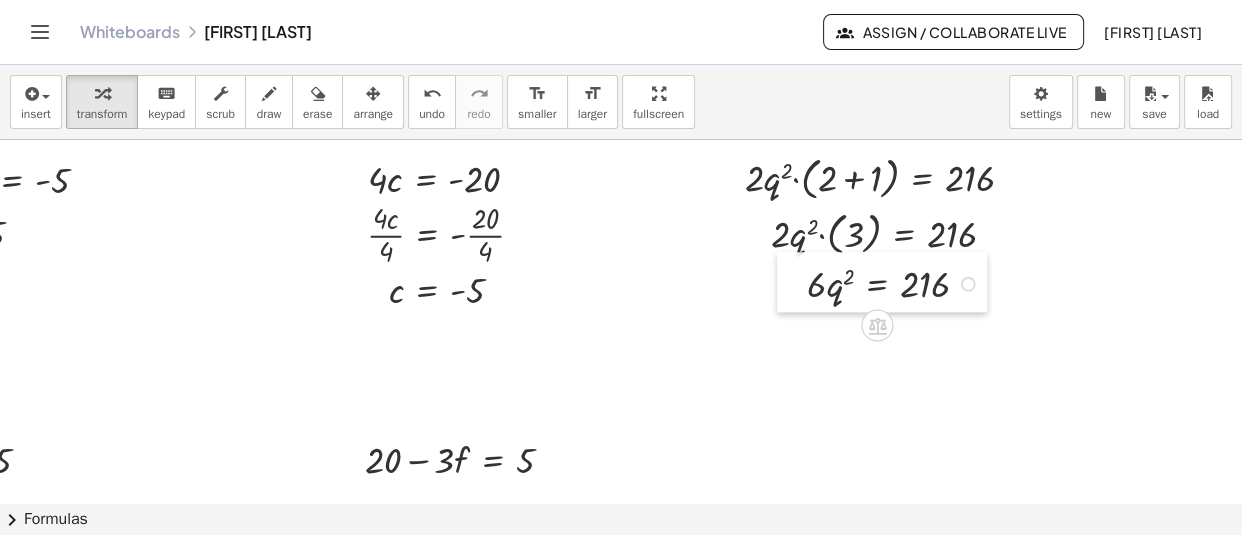 drag, startPoint x: 832, startPoint y: 371, endPoint x: 783, endPoint y: 287, distance: 97.24711 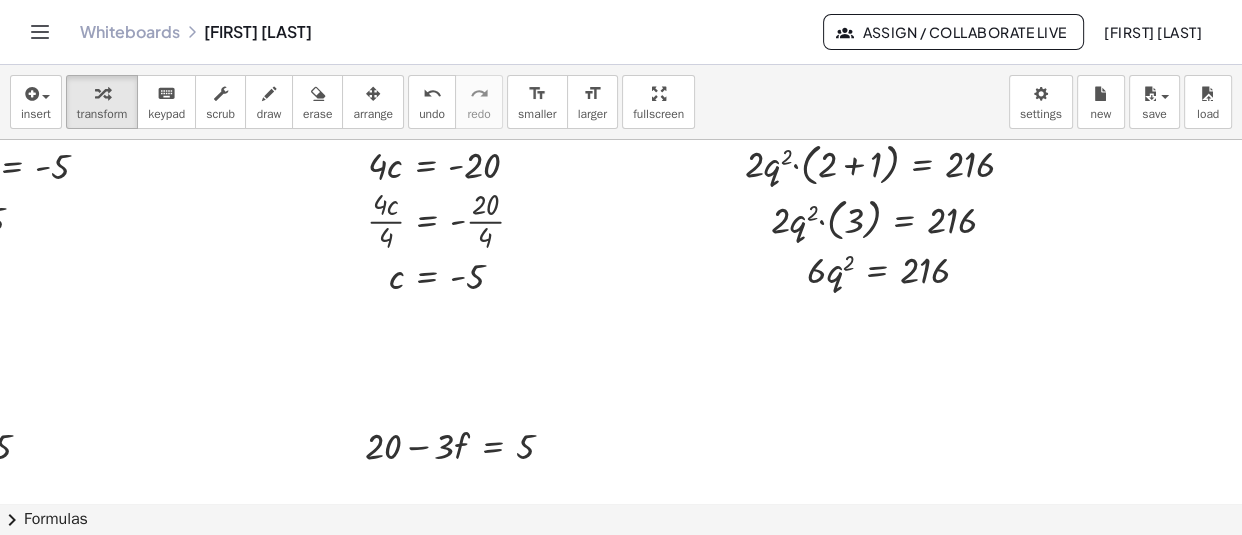 scroll, scrollTop: 1154, scrollLeft: 222, axis: both 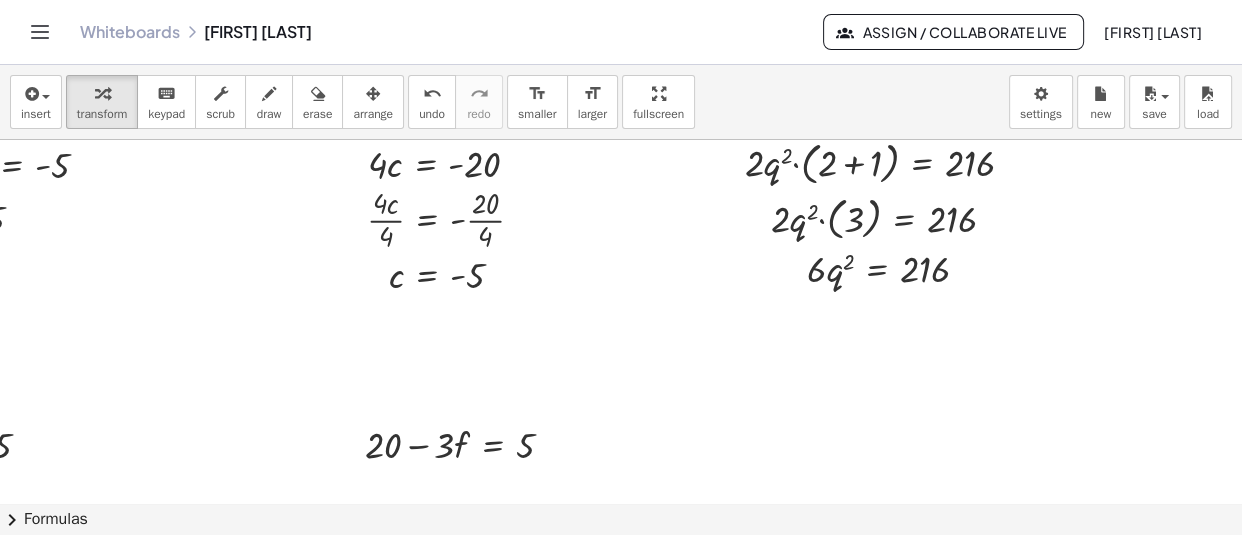 click at bounding box center (516, -105) 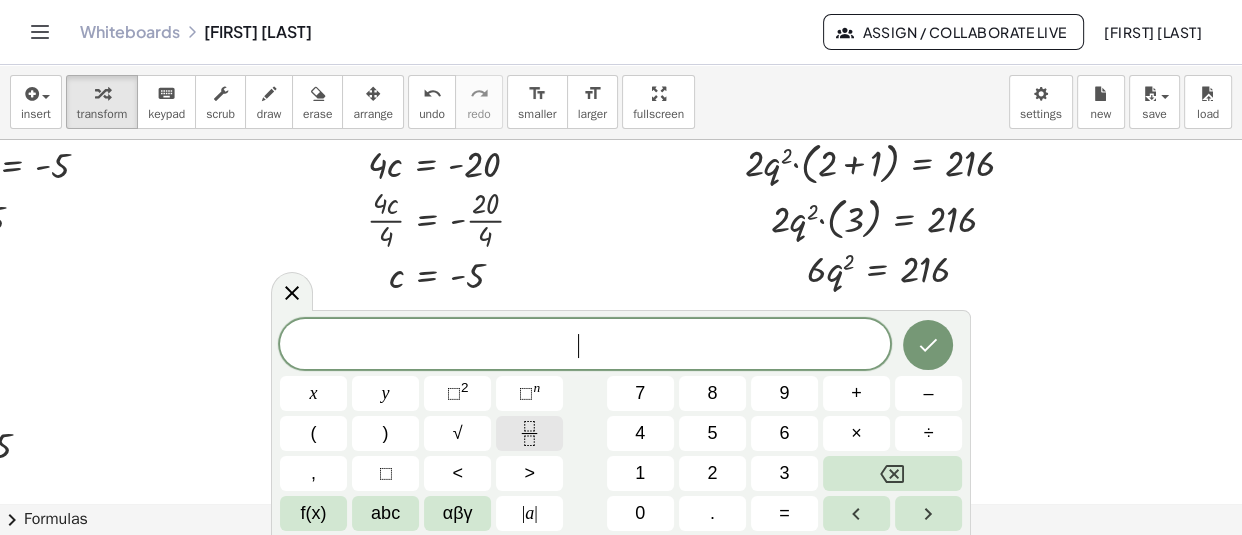 click 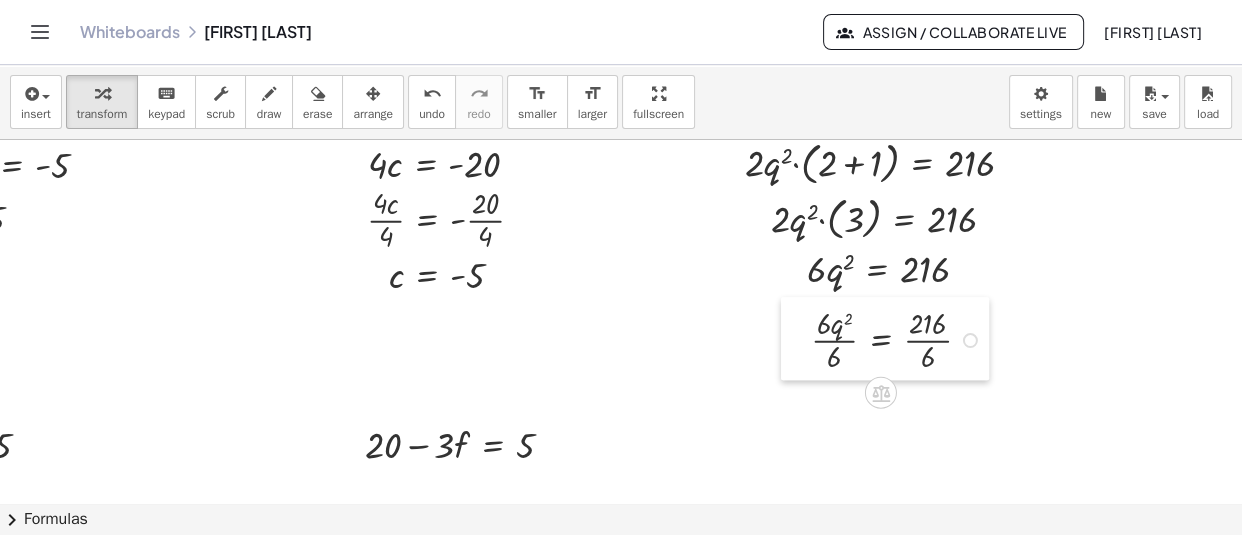 drag, startPoint x: 845, startPoint y: 408, endPoint x: 794, endPoint y: 344, distance: 81.8352 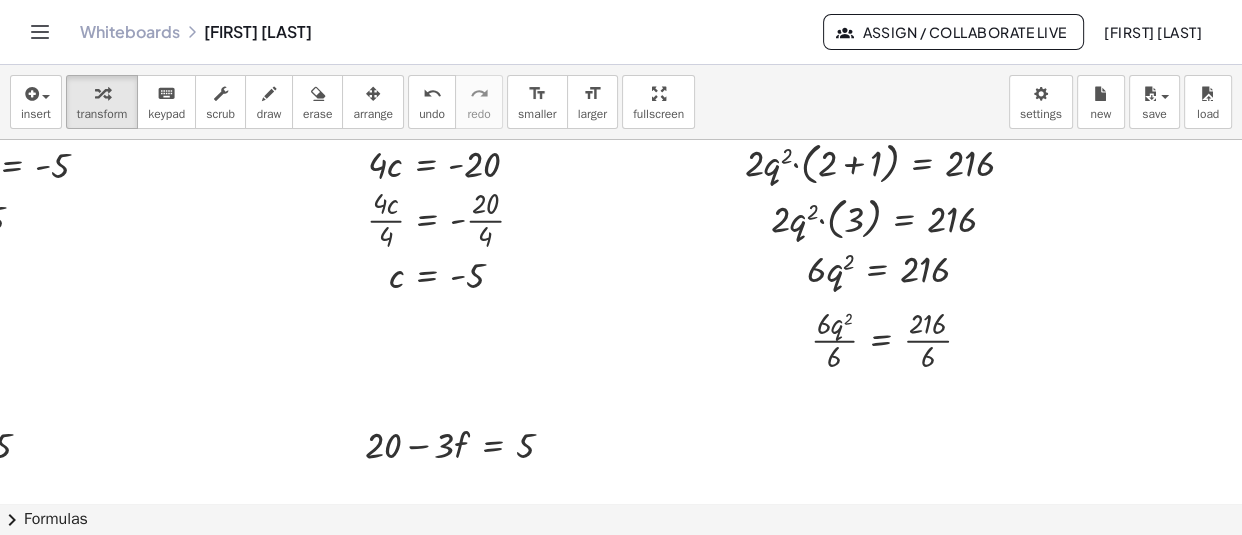 scroll, scrollTop: 1192, scrollLeft: 222, axis: both 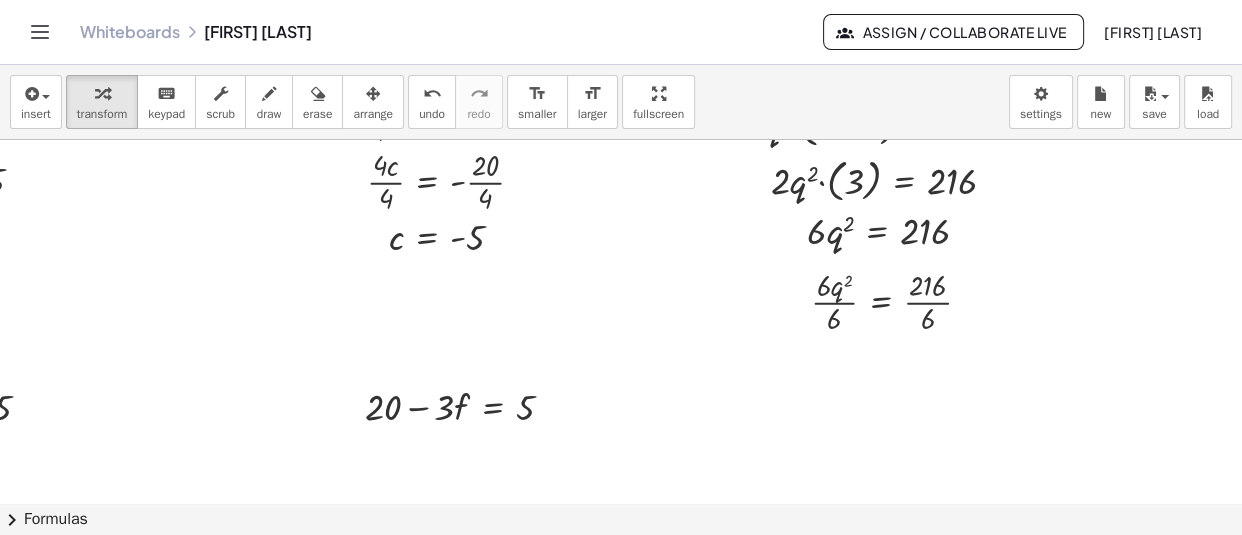 click at bounding box center (516, -143) 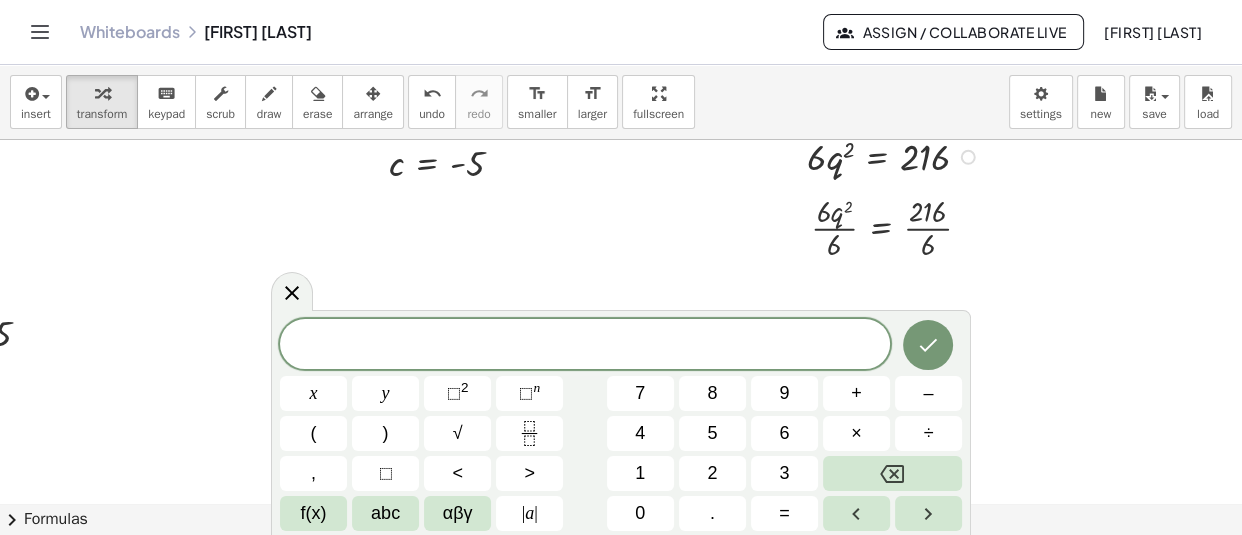 scroll, scrollTop: 1267, scrollLeft: 222, axis: both 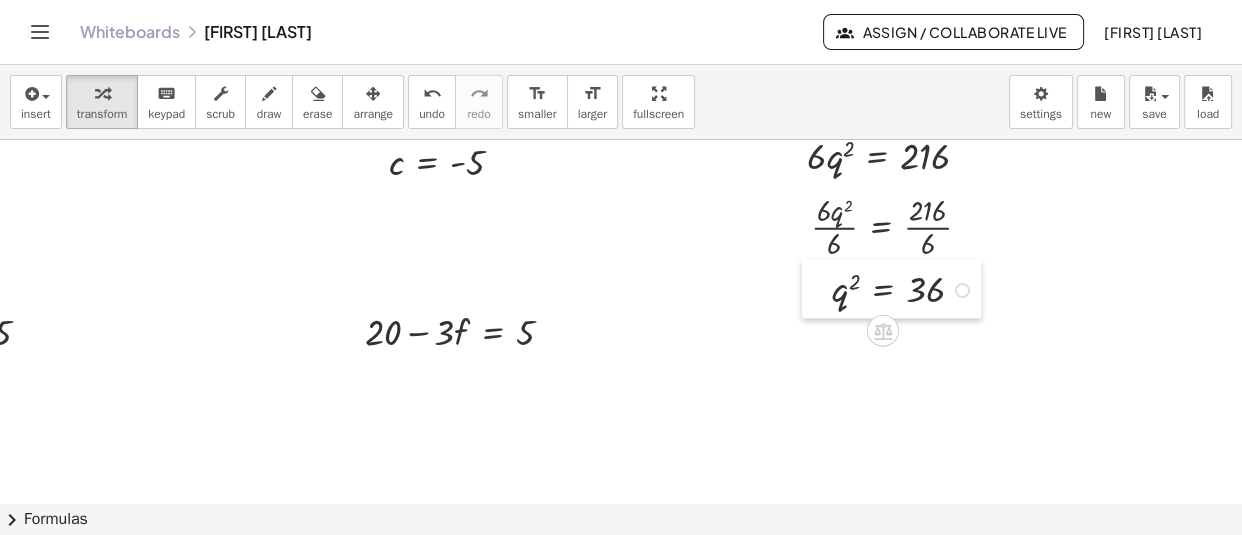 drag, startPoint x: 856, startPoint y: 393, endPoint x: 810, endPoint y: 303, distance: 101.07423 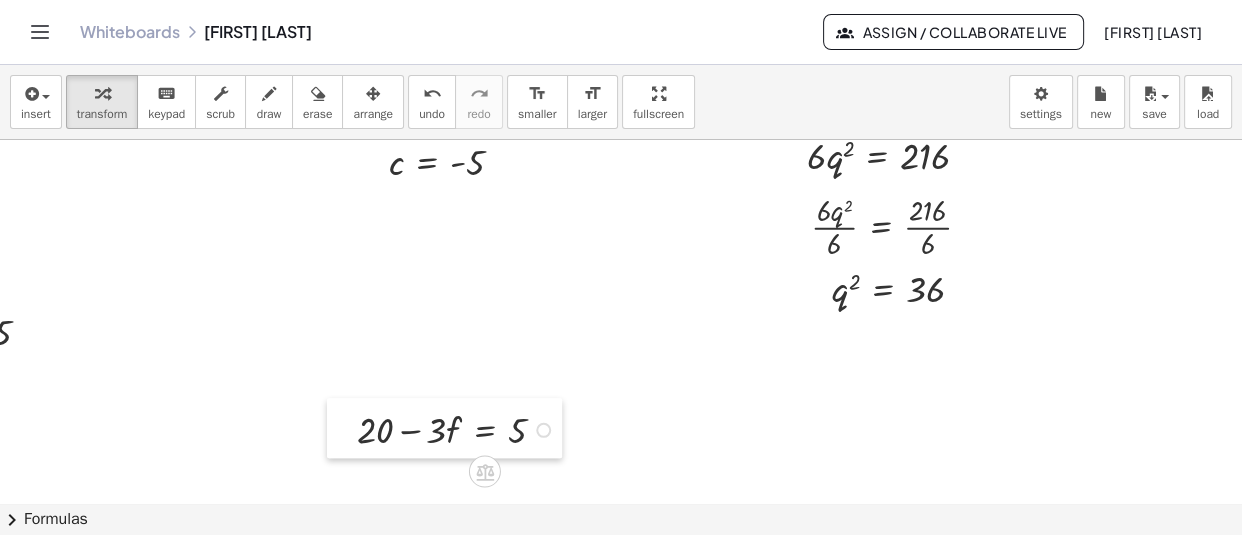 drag, startPoint x: 344, startPoint y: 335, endPoint x: 336, endPoint y: 433, distance: 98.32599 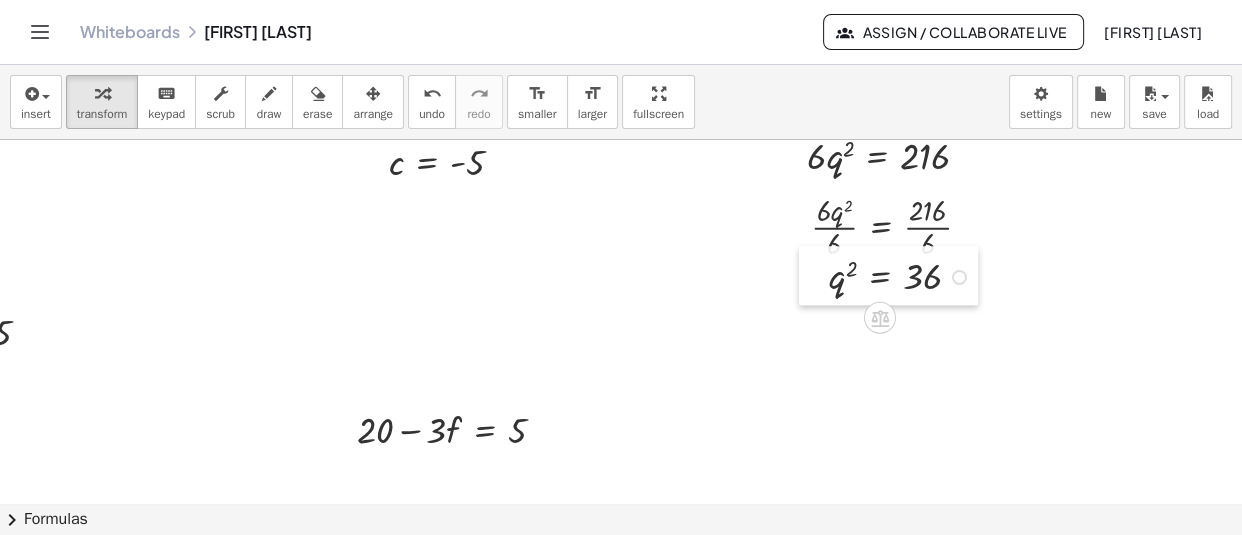 drag, startPoint x: 797, startPoint y: 316, endPoint x: 794, endPoint y: 303, distance: 13.341664 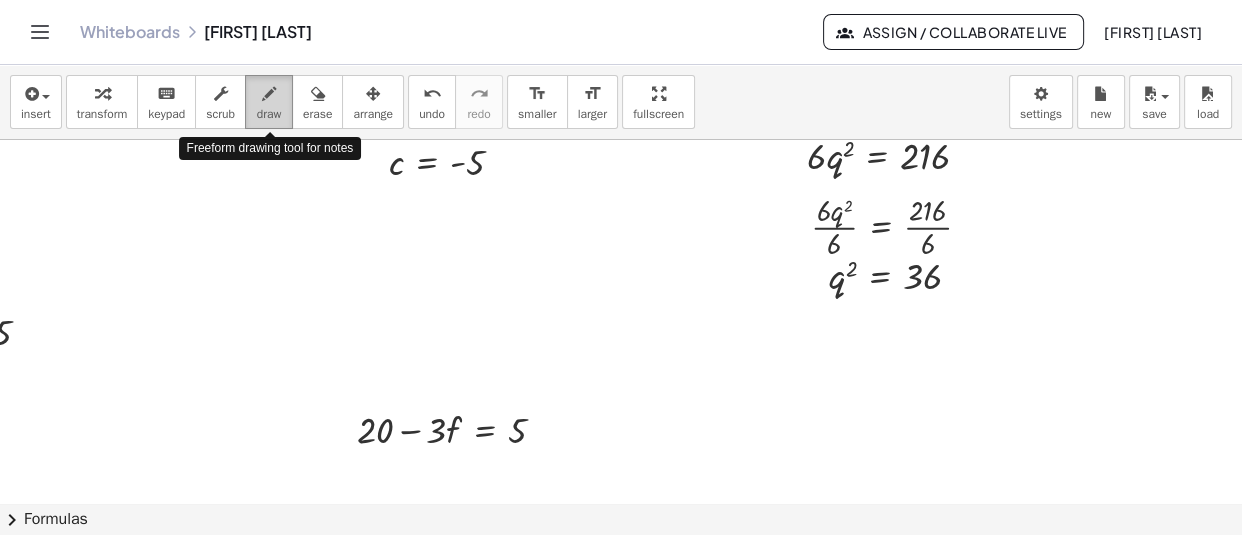 click on "draw" at bounding box center (269, 102) 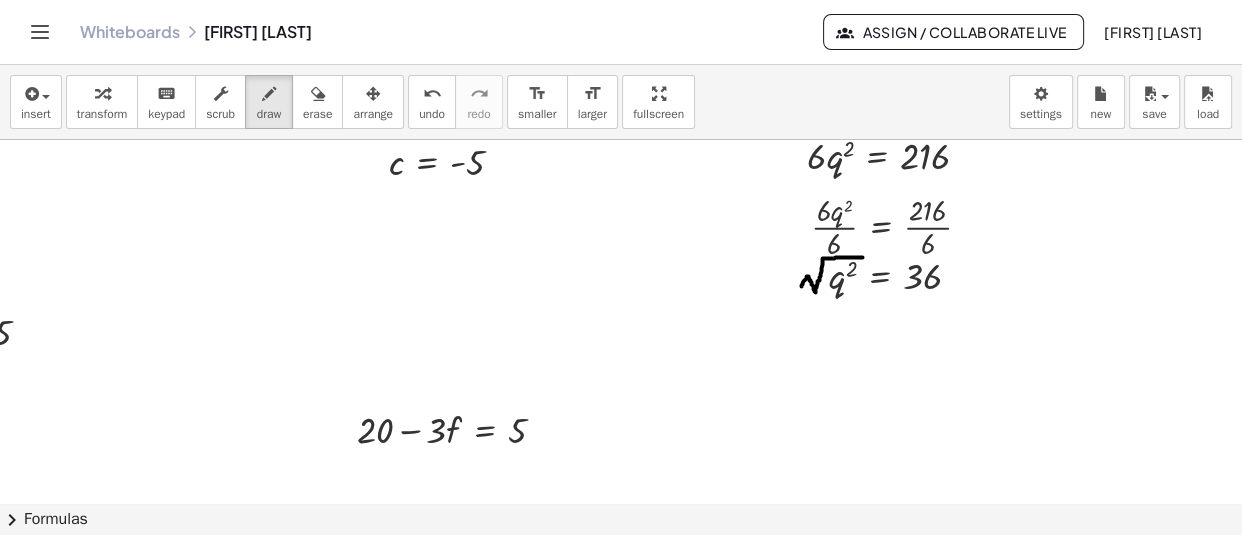 drag, startPoint x: 849, startPoint y: 257, endPoint x: 788, endPoint y: 286, distance: 67.54258 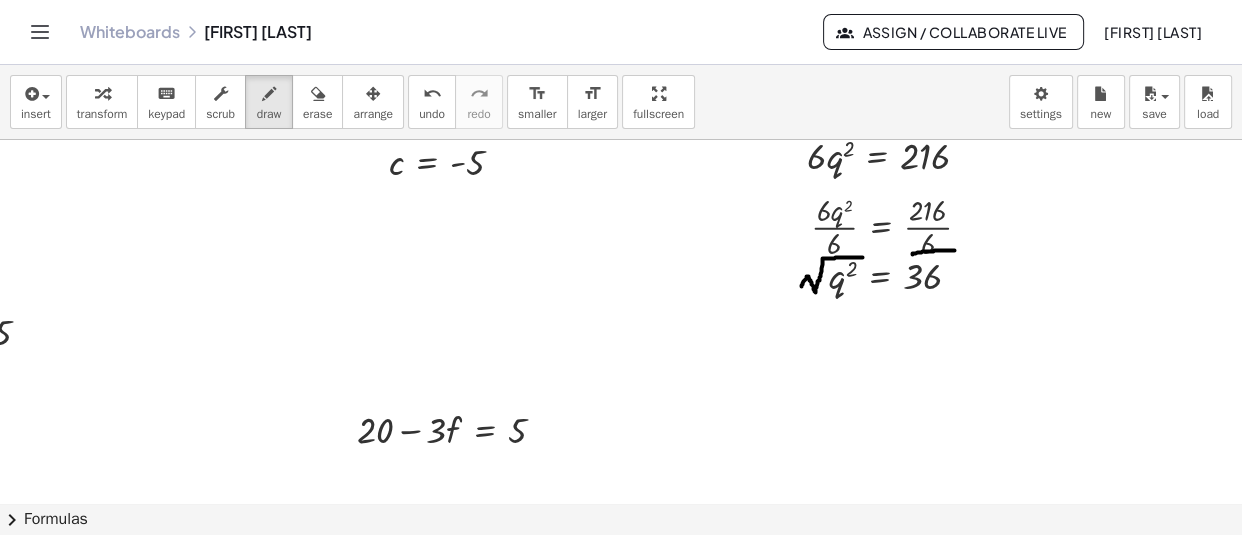 drag, startPoint x: 941, startPoint y: 250, endPoint x: 899, endPoint y: 254, distance: 42.190044 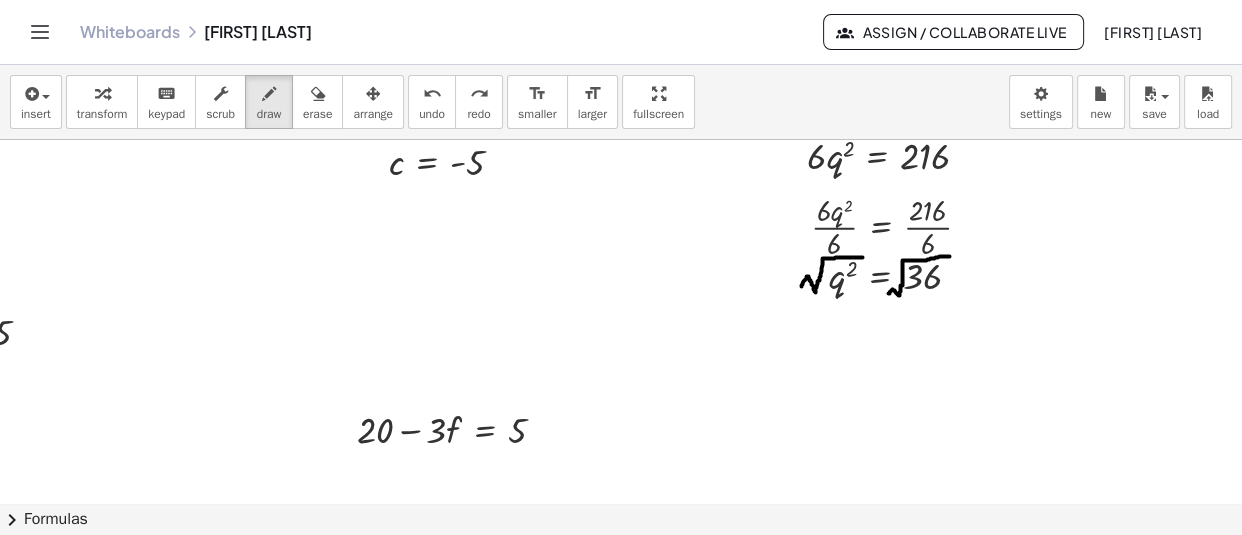 drag, startPoint x: 936, startPoint y: 256, endPoint x: 875, endPoint y: 293, distance: 71.34424 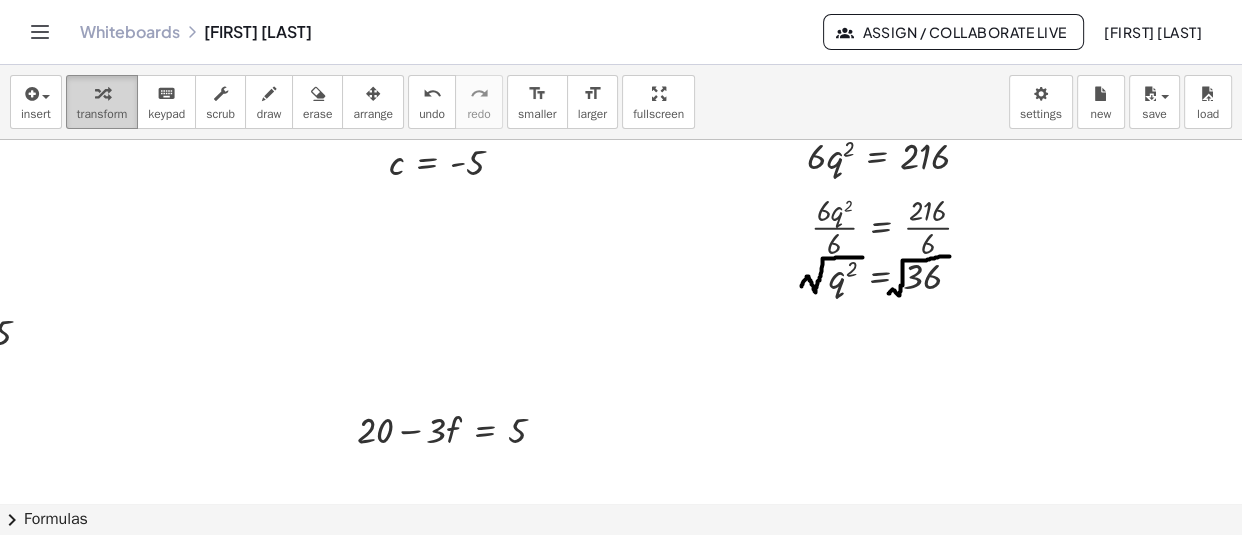 click at bounding box center [102, 93] 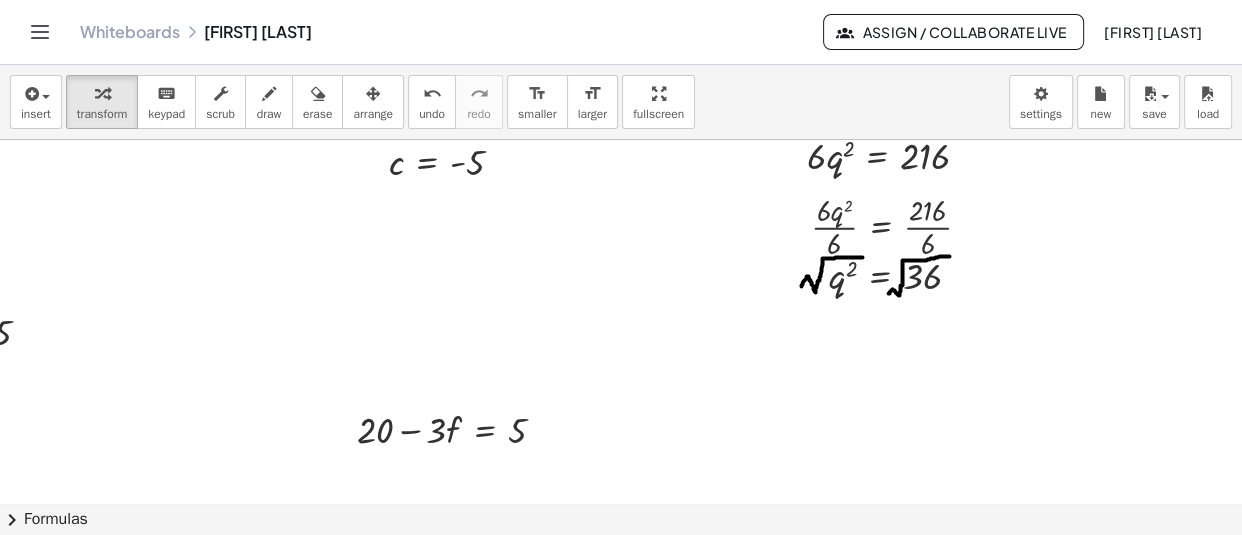 click at bounding box center [516, -218] 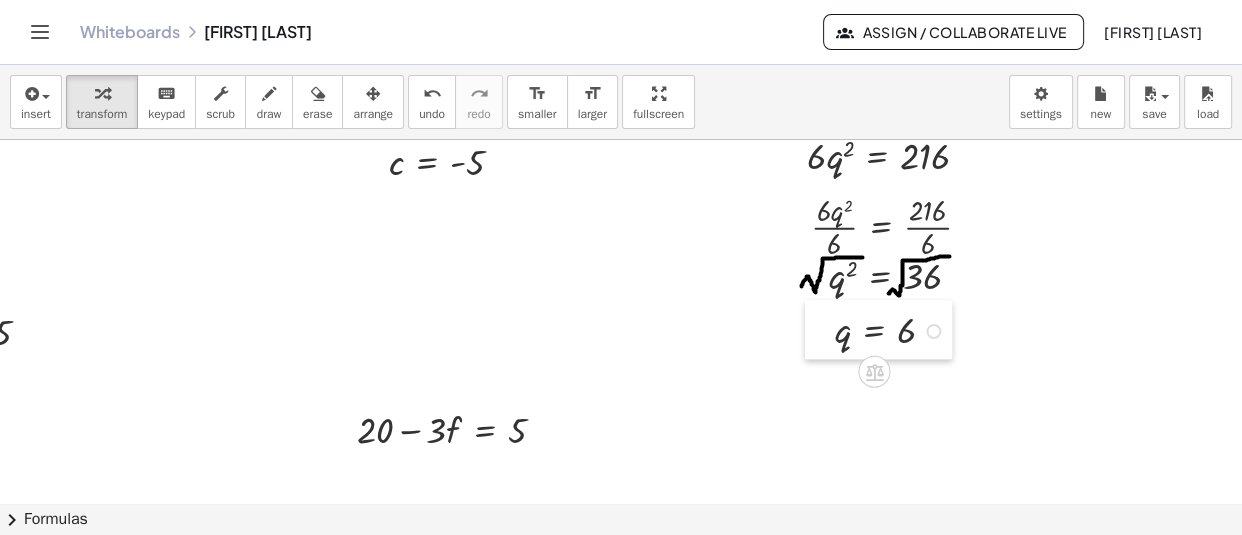 drag, startPoint x: 900, startPoint y: 418, endPoint x: 804, endPoint y: 348, distance: 118.810776 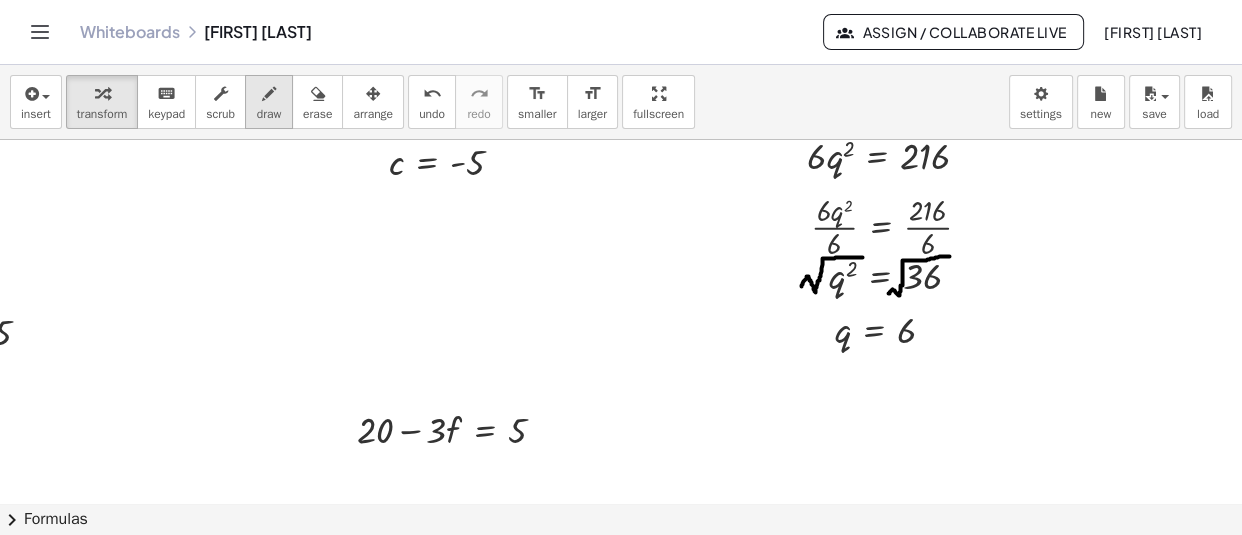 click at bounding box center (269, 94) 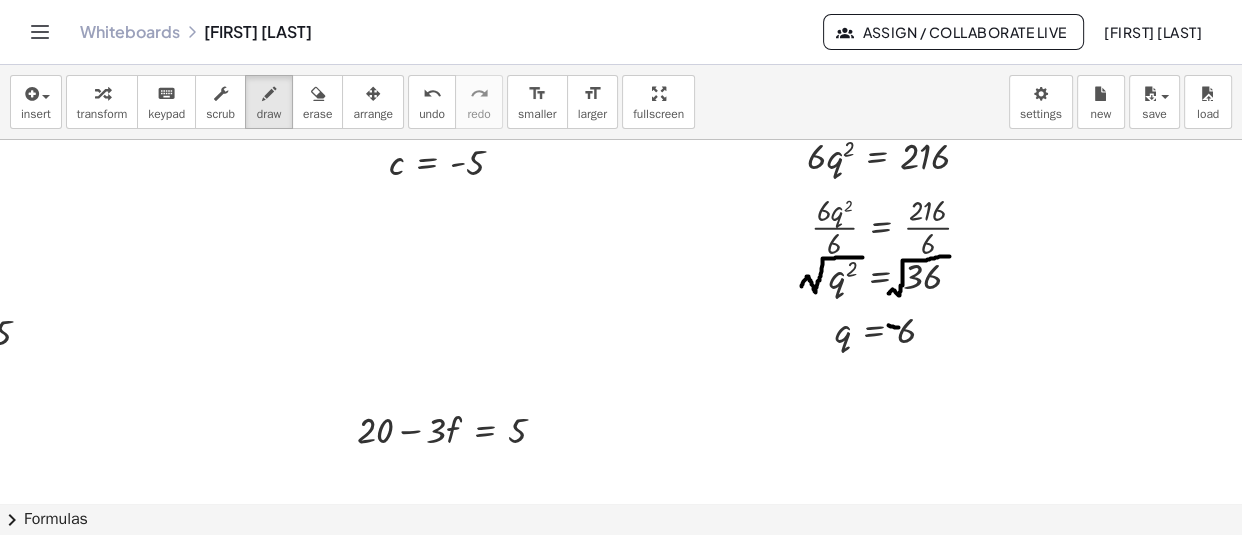 drag, startPoint x: 875, startPoint y: 325, endPoint x: 885, endPoint y: 327, distance: 10.198039 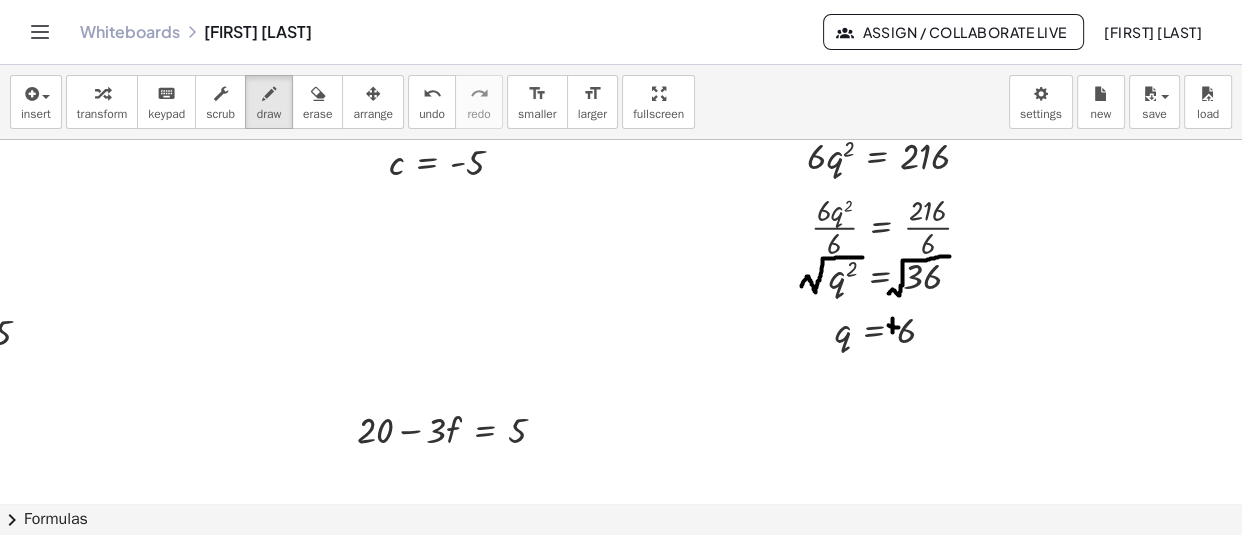drag, startPoint x: 879, startPoint y: 318, endPoint x: 879, endPoint y: 333, distance: 15 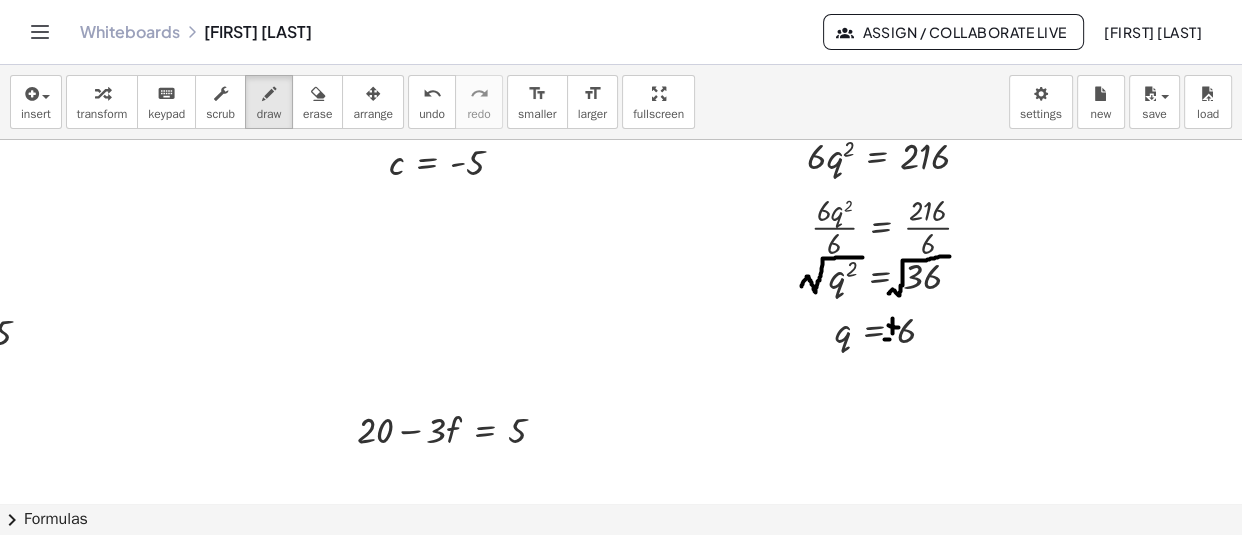 click at bounding box center (516, -218) 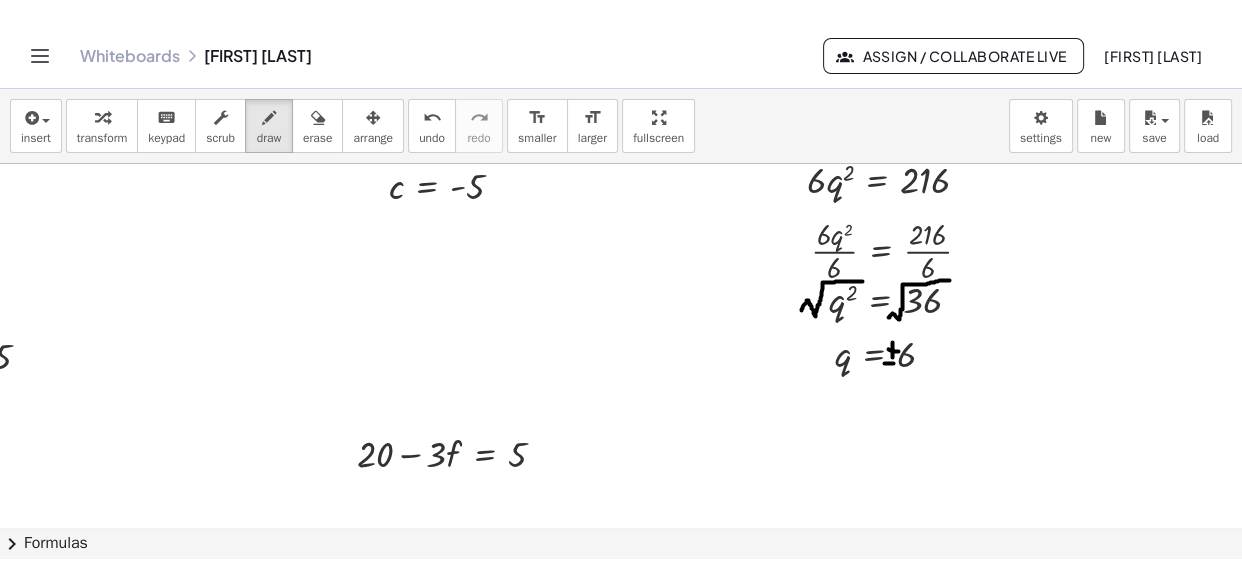 scroll, scrollTop: 1267, scrollLeft: 0, axis: vertical 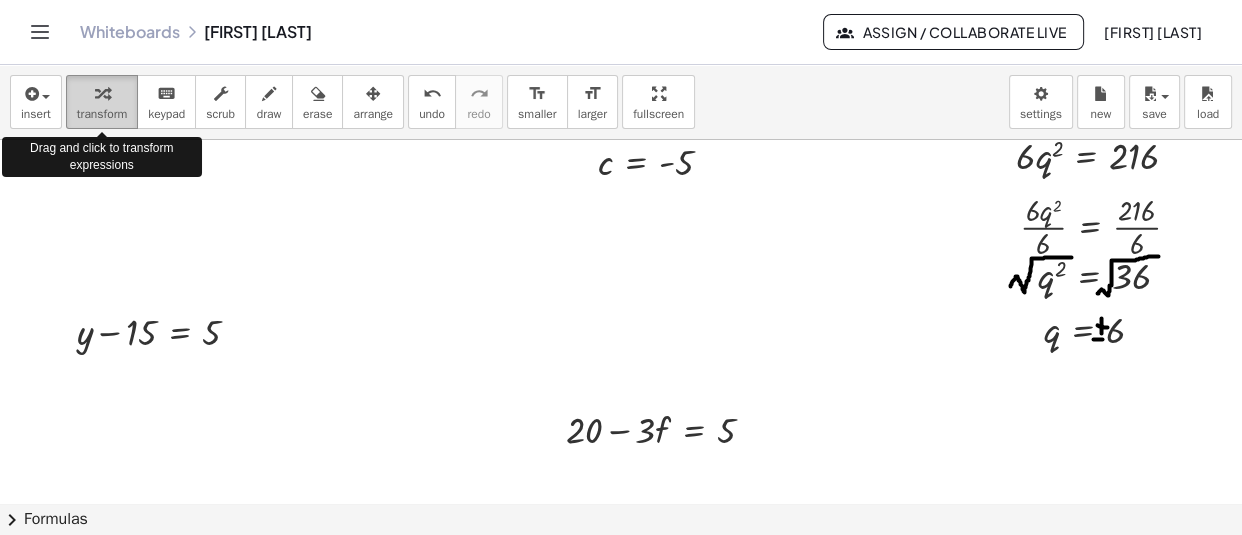 click at bounding box center [102, 93] 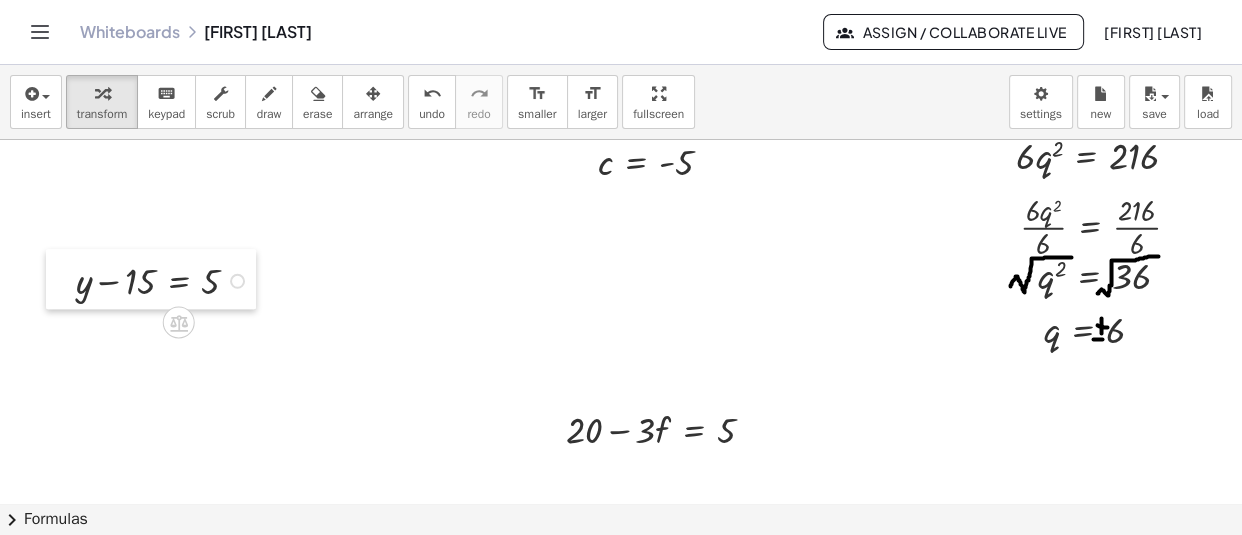 drag, startPoint x: 58, startPoint y: 348, endPoint x: 57, endPoint y: 295, distance: 53.009434 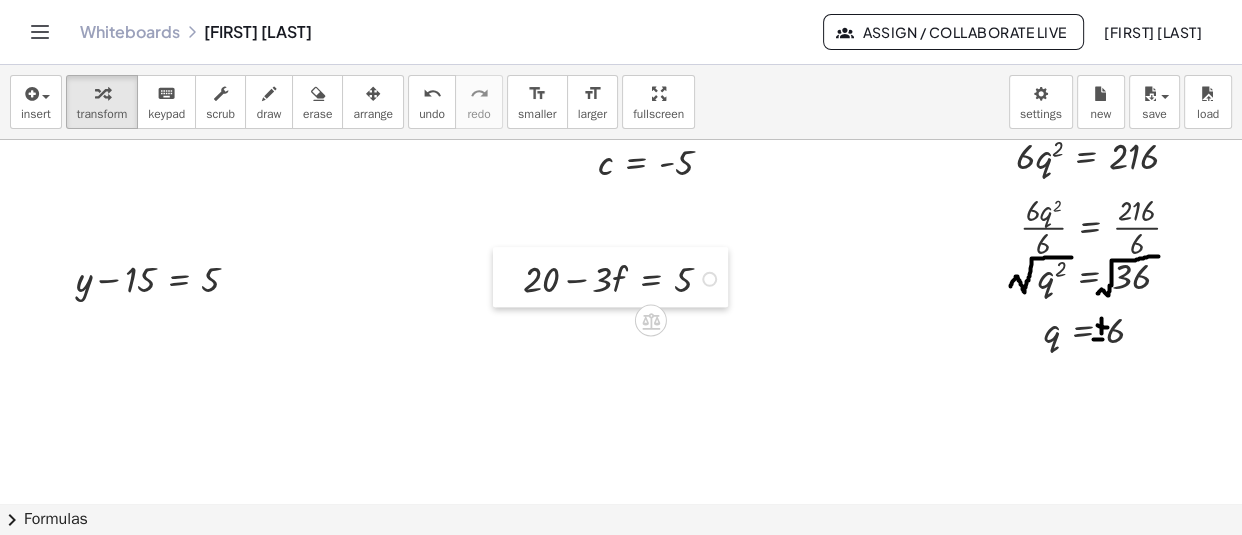 drag, startPoint x: 552, startPoint y: 437, endPoint x: 509, endPoint y: 286, distance: 157.00319 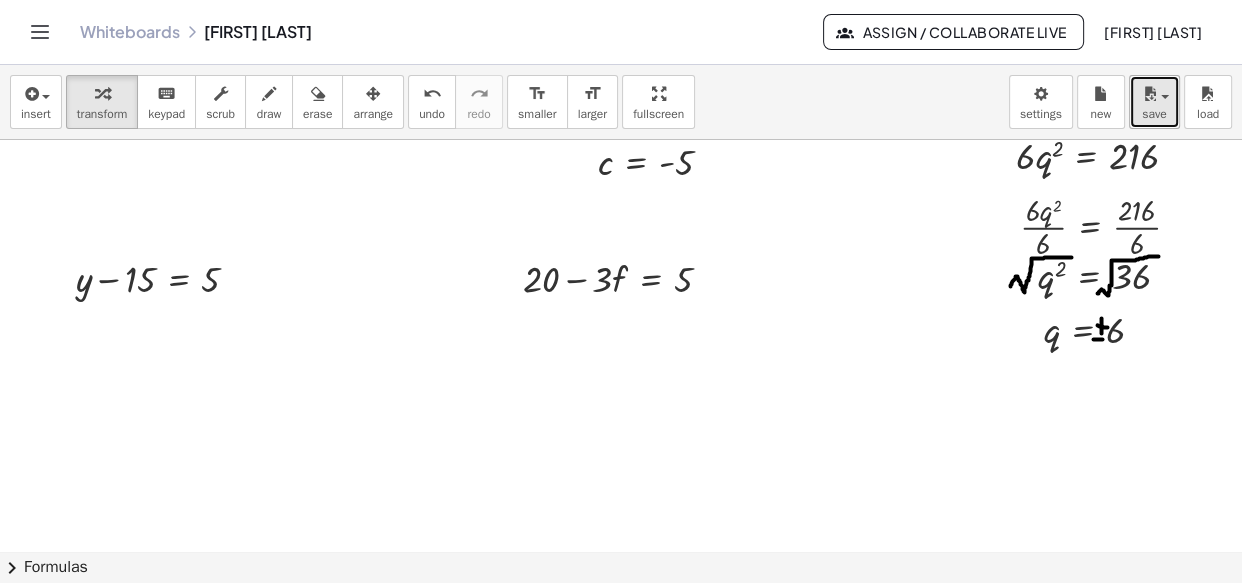 click on "save" at bounding box center [1154, 102] 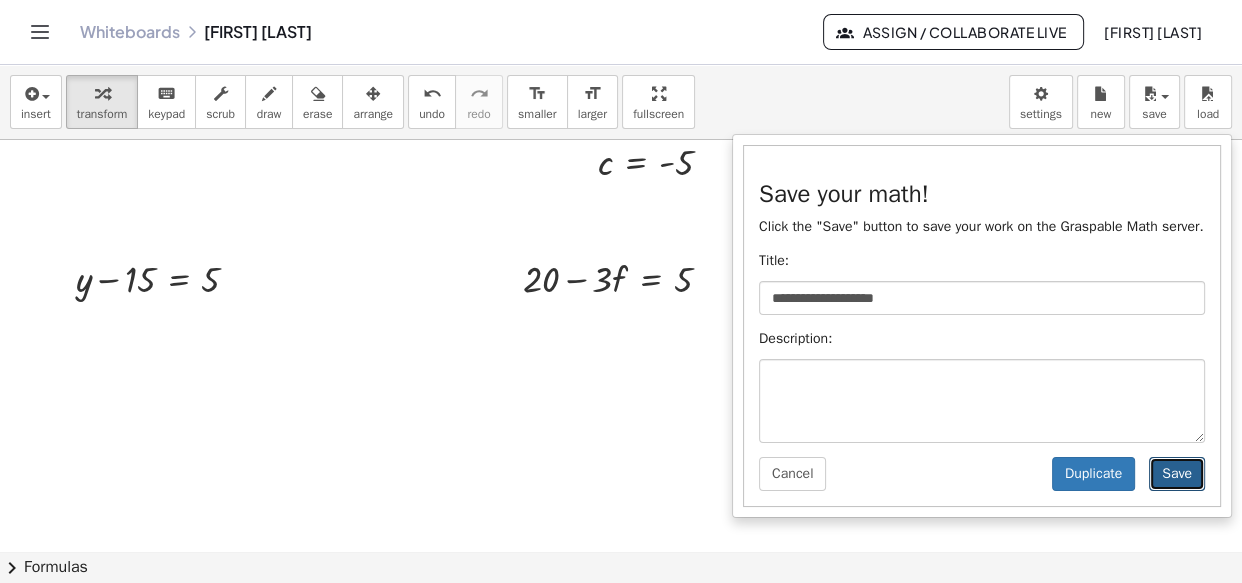 click on "Save" at bounding box center (1177, 474) 